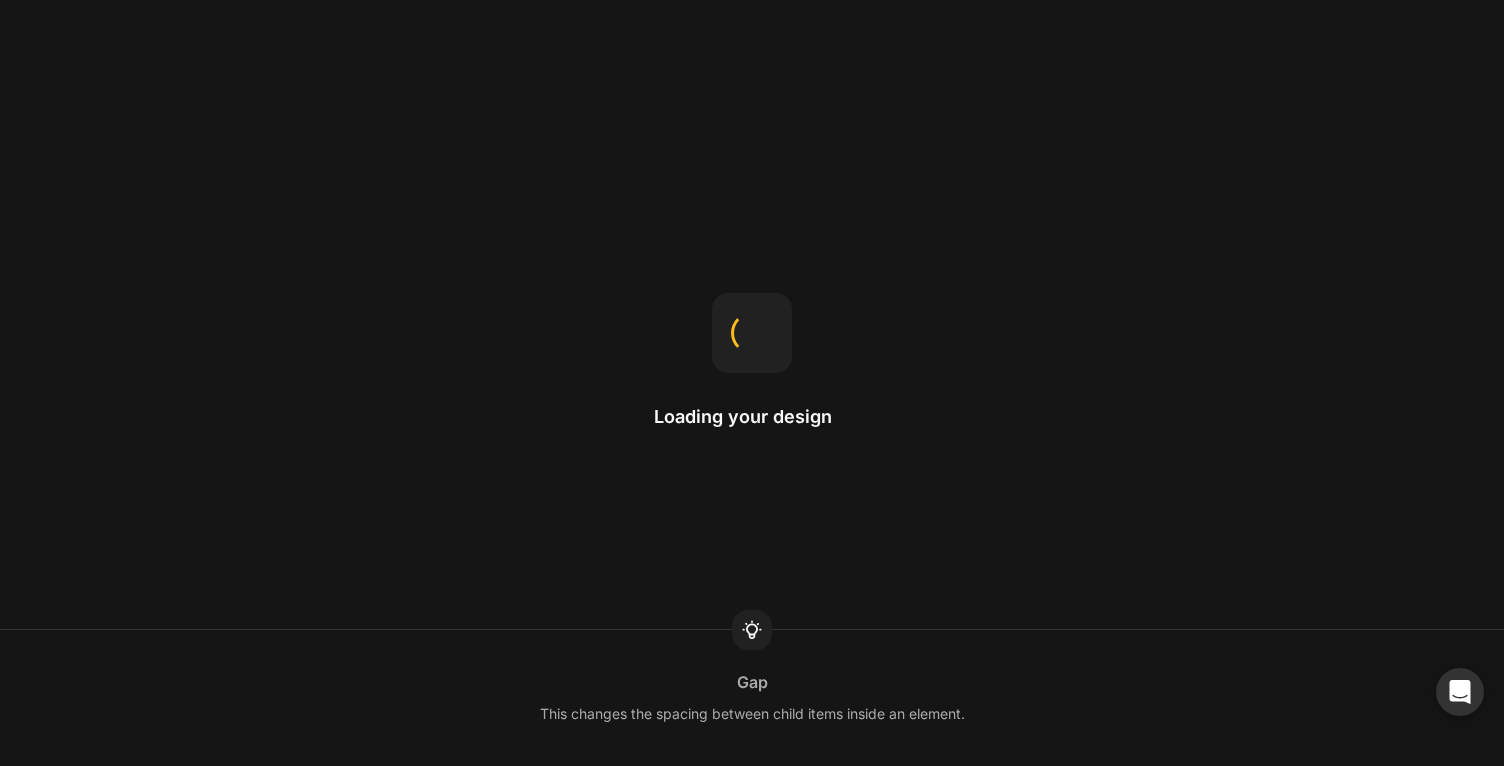 scroll, scrollTop: 0, scrollLeft: 0, axis: both 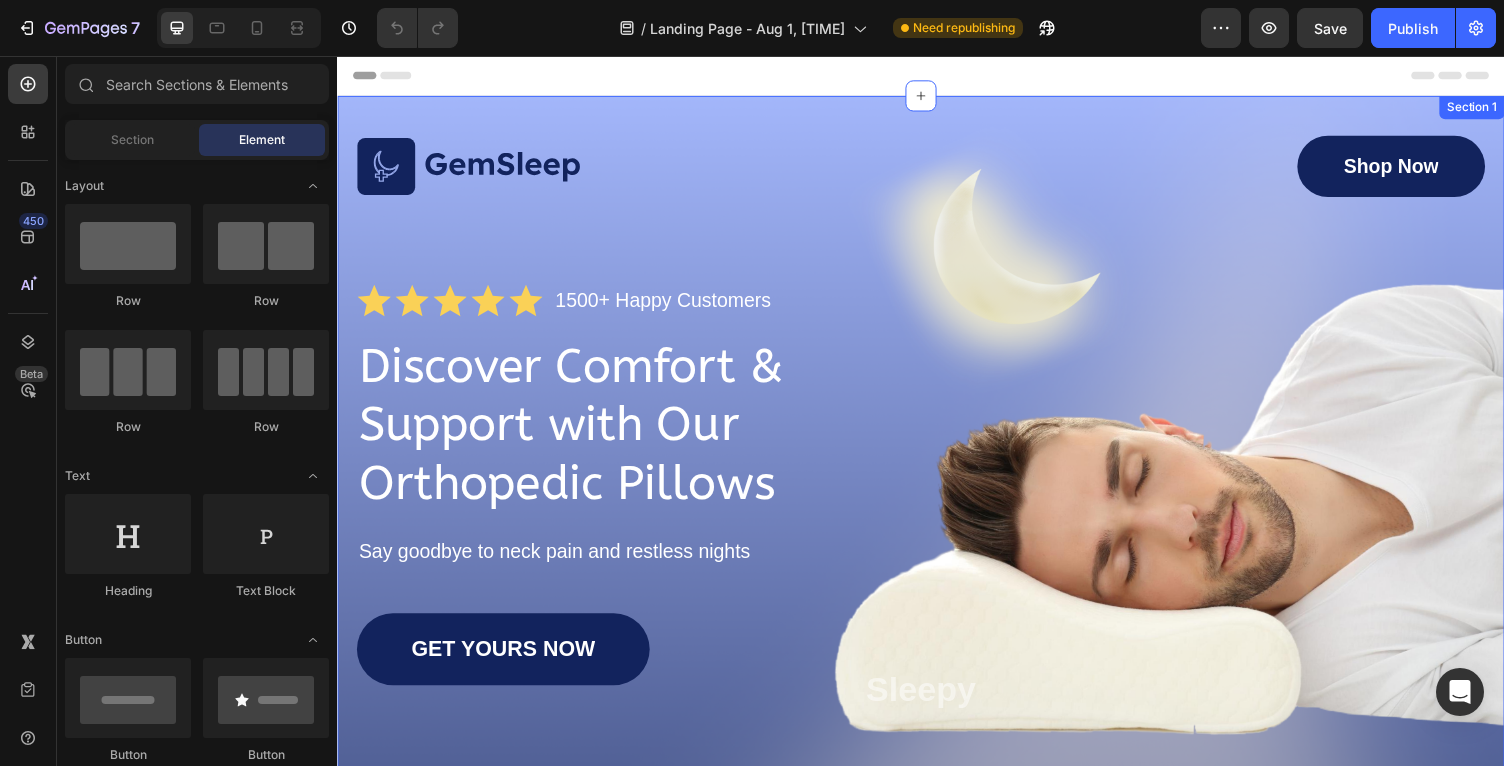 click on "Image Shop Now Button Row
Icon
Icon
Icon
Icon
Icon Icon List 1500+ Happy Customers Text Block Row Discover Comfort & Support with Our Orthopedic Pillows Heading Say goodbye to neck pain and restless nights Text Block GET YOURS NOW Button Sleepy Text Block As Featured In Text Block Image Image Image Row Row Section 1" at bounding box center (937, 553) 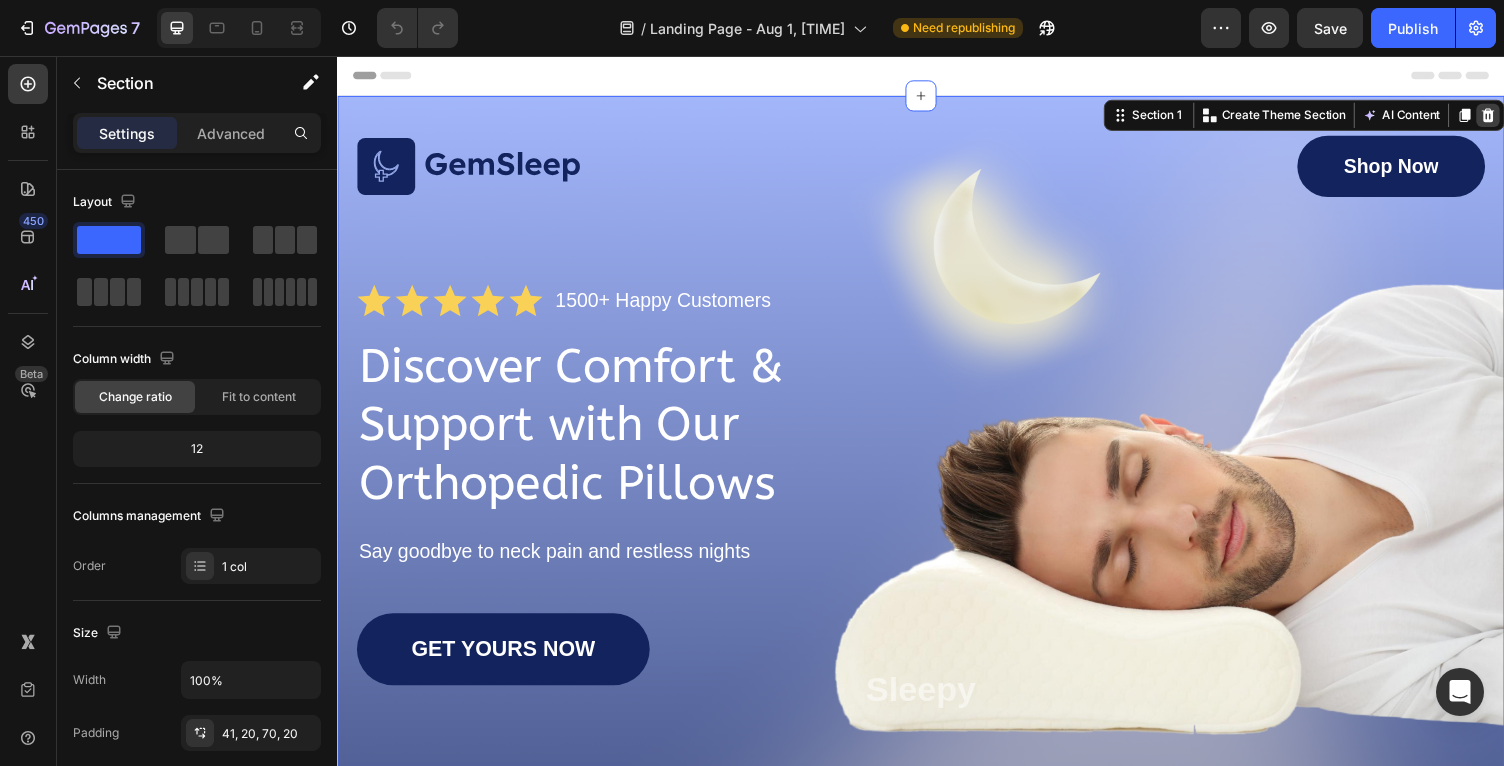 click 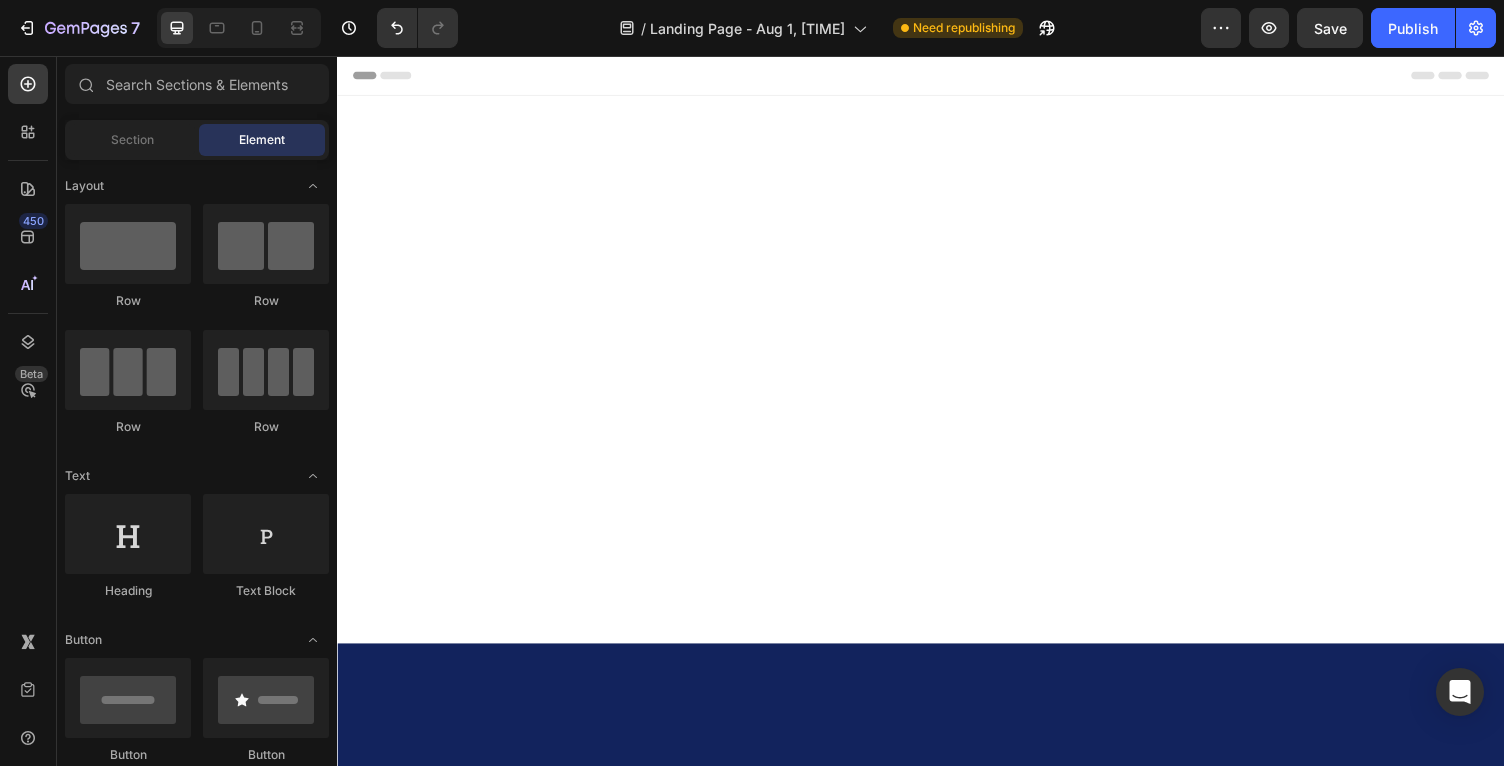 click at bounding box center (937, 378) 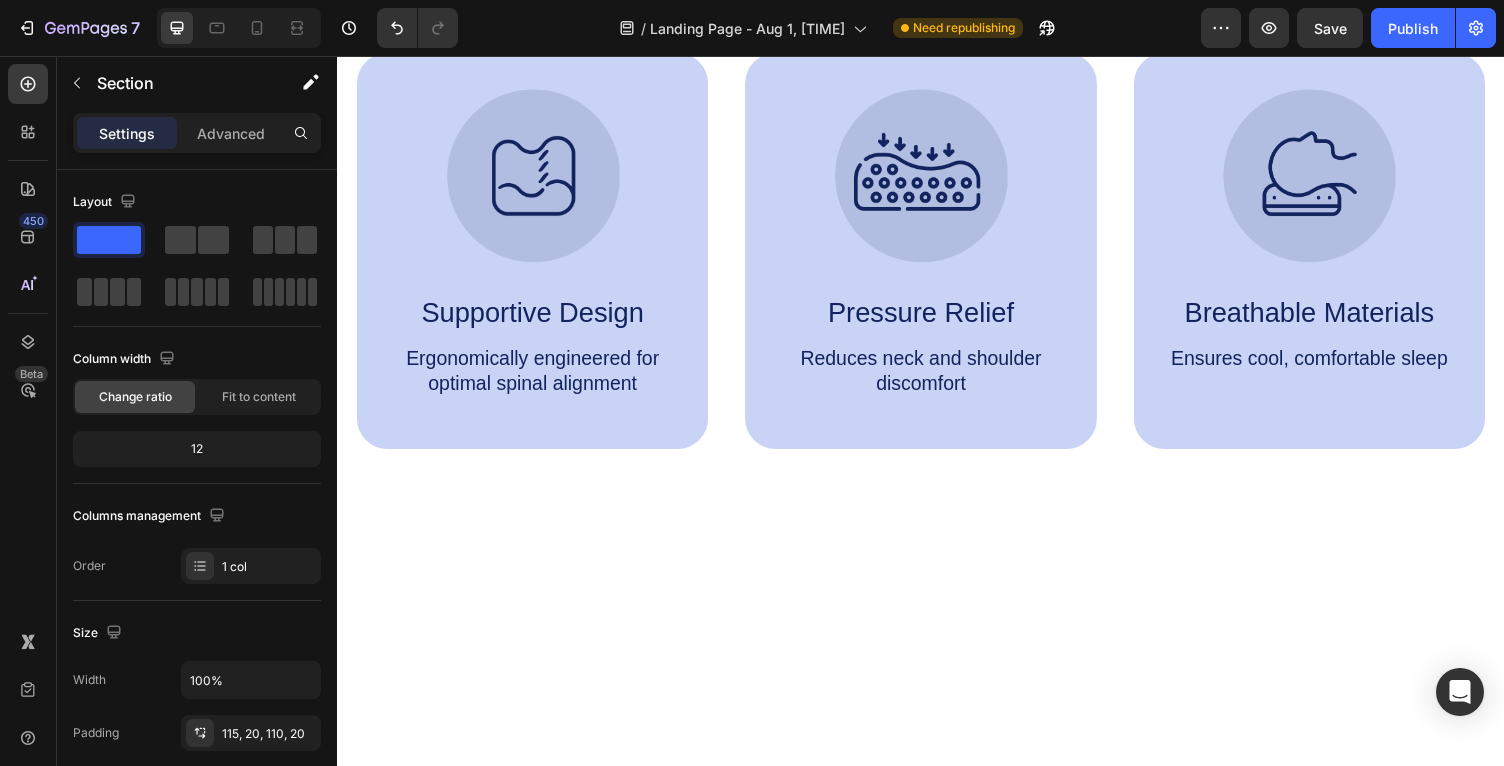 scroll, scrollTop: 0, scrollLeft: 0, axis: both 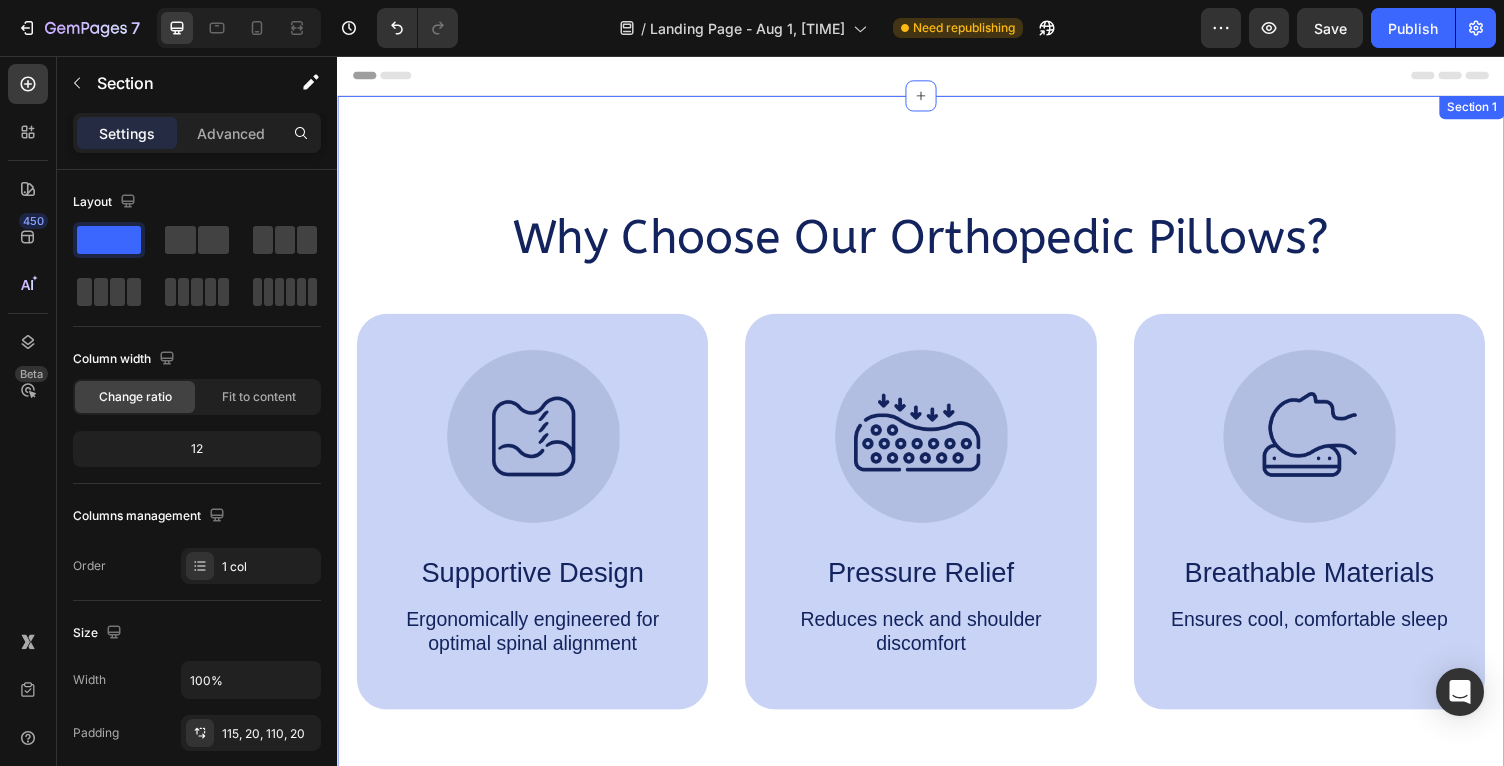 click on "Why Choose Our Orthopedic Pillows? Heading Image Supportive Design Text Block Ergonomically engineered for optimal spinal alignment Text Block Hero Banner Image Pressure Relief Text Block Reduces neck and shoulder discomfort Text Block Hero Banner Image Breathable Materials Text Block Ensures cool, comfortable sleep Text Block Hero Banner Row Image Supportive Design Text Block Ergonomically engineered for optimal spinal alignment Text Block Hero Banner Image Pressure Relief Text Block Reduces neck and shoulder discomfort Text Block Hero Banner Row Image Breathable Materials Text Block Ensures cool, comfortable sleep Text Block Hero Banner Row Section 1" at bounding box center (937, 467) 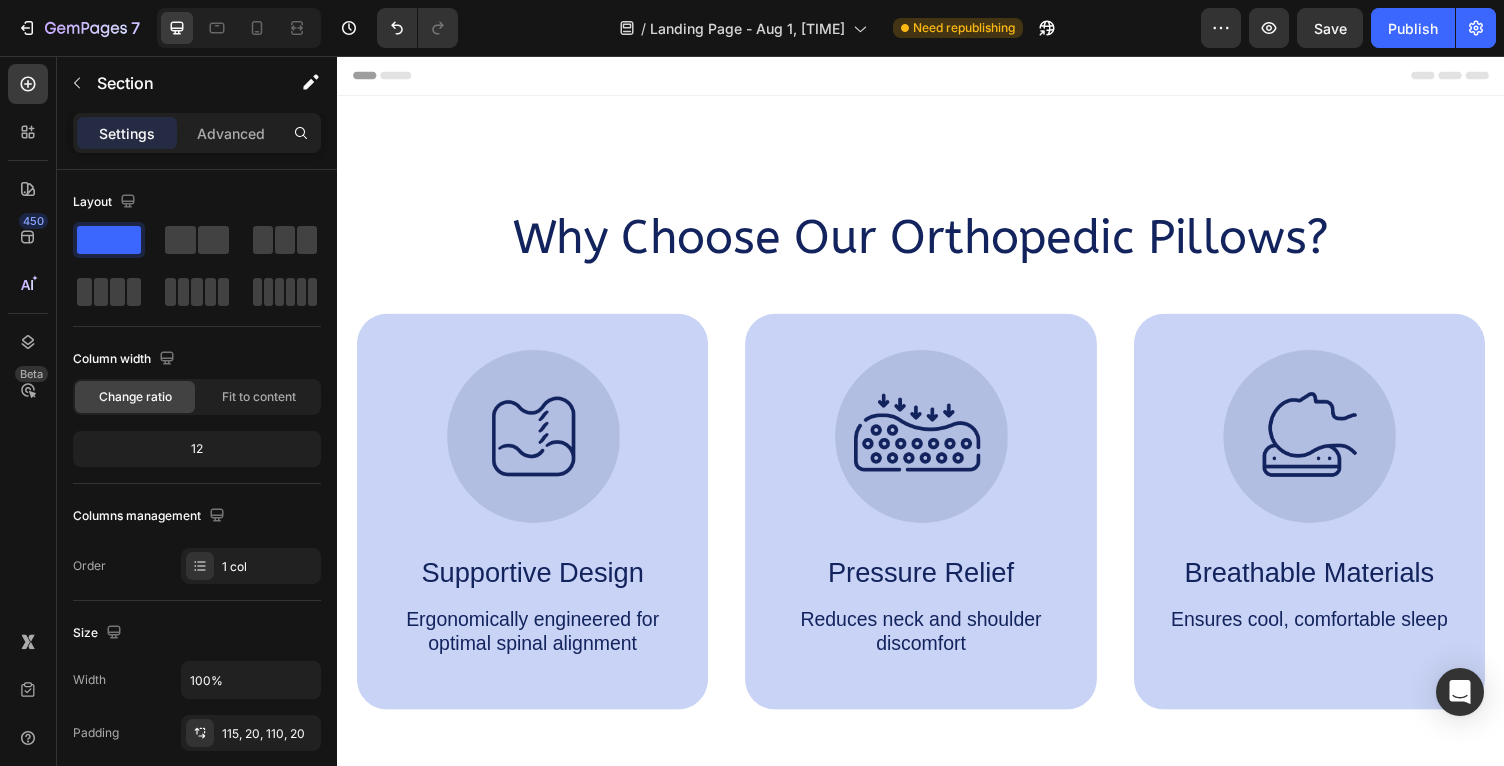 click on "Header" at bounding box center [937, 76] 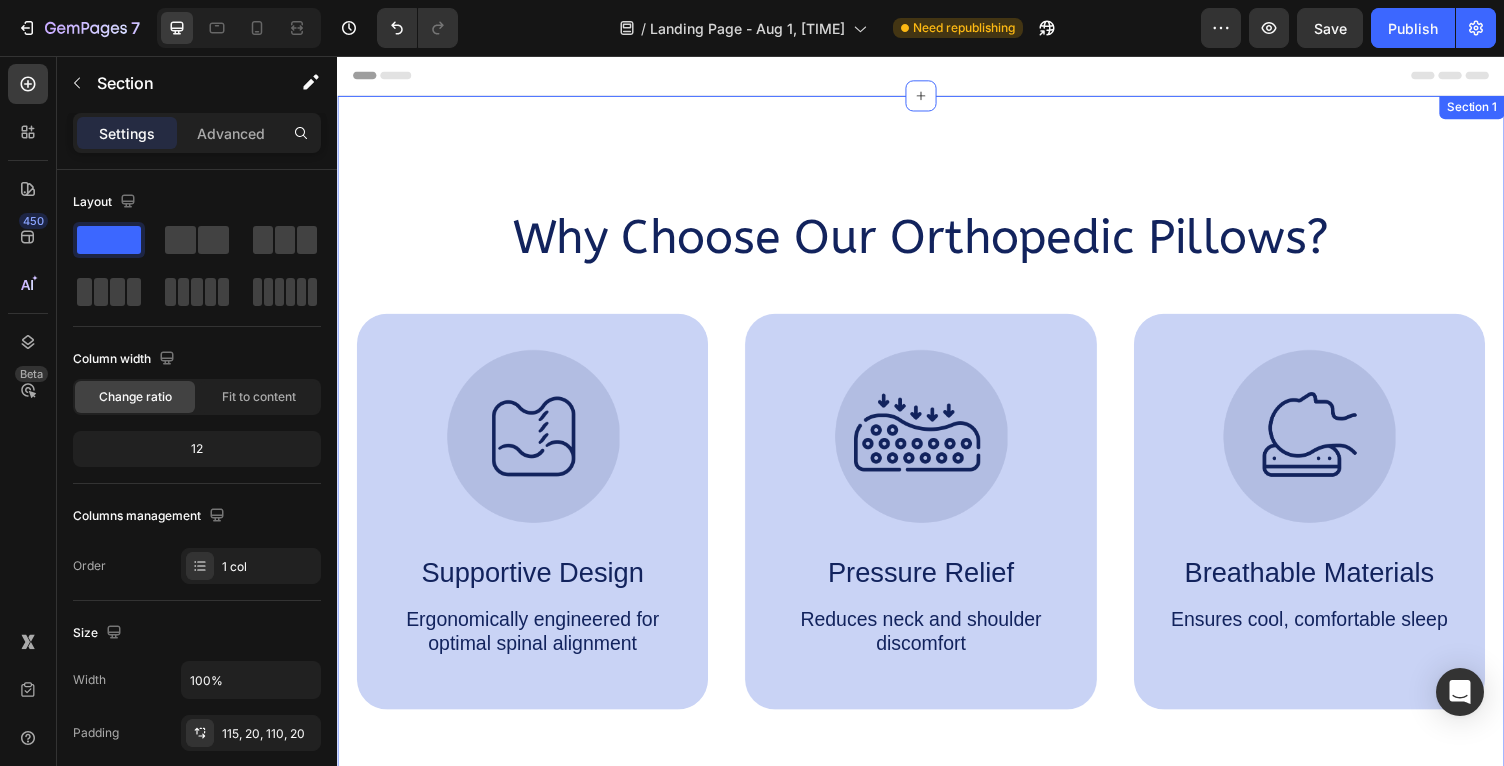 click on "Why Choose Our Orthopedic Pillows? Heading Image Supportive Design Text Block Ergonomically engineered for optimal spinal alignment Text Block Hero Banner Image Pressure Relief Text Block Reduces neck and shoulder discomfort Text Block Hero Banner Image Breathable Materials Text Block Ensures cool, comfortable sleep Text Block Hero Banner Row Image Supportive Design Text Block Ergonomically engineered for optimal spinal alignment Text Block Hero Banner Image Pressure Relief Text Block Reduces neck and shoulder discomfort Text Block Hero Banner Row Image Breathable Materials Text Block Ensures cool, comfortable sleep Text Block Hero Banner Row Section 1" at bounding box center [937, 467] 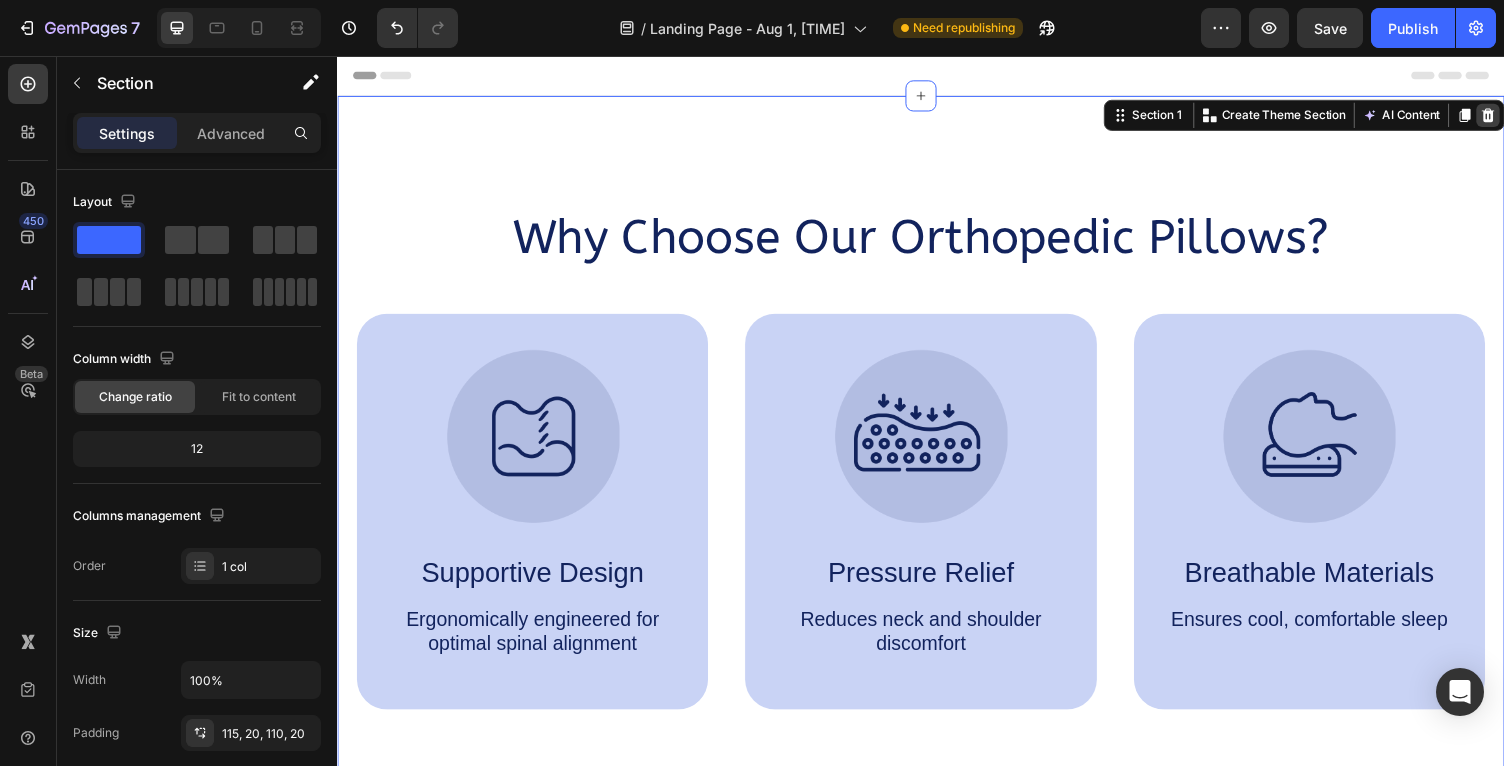 click 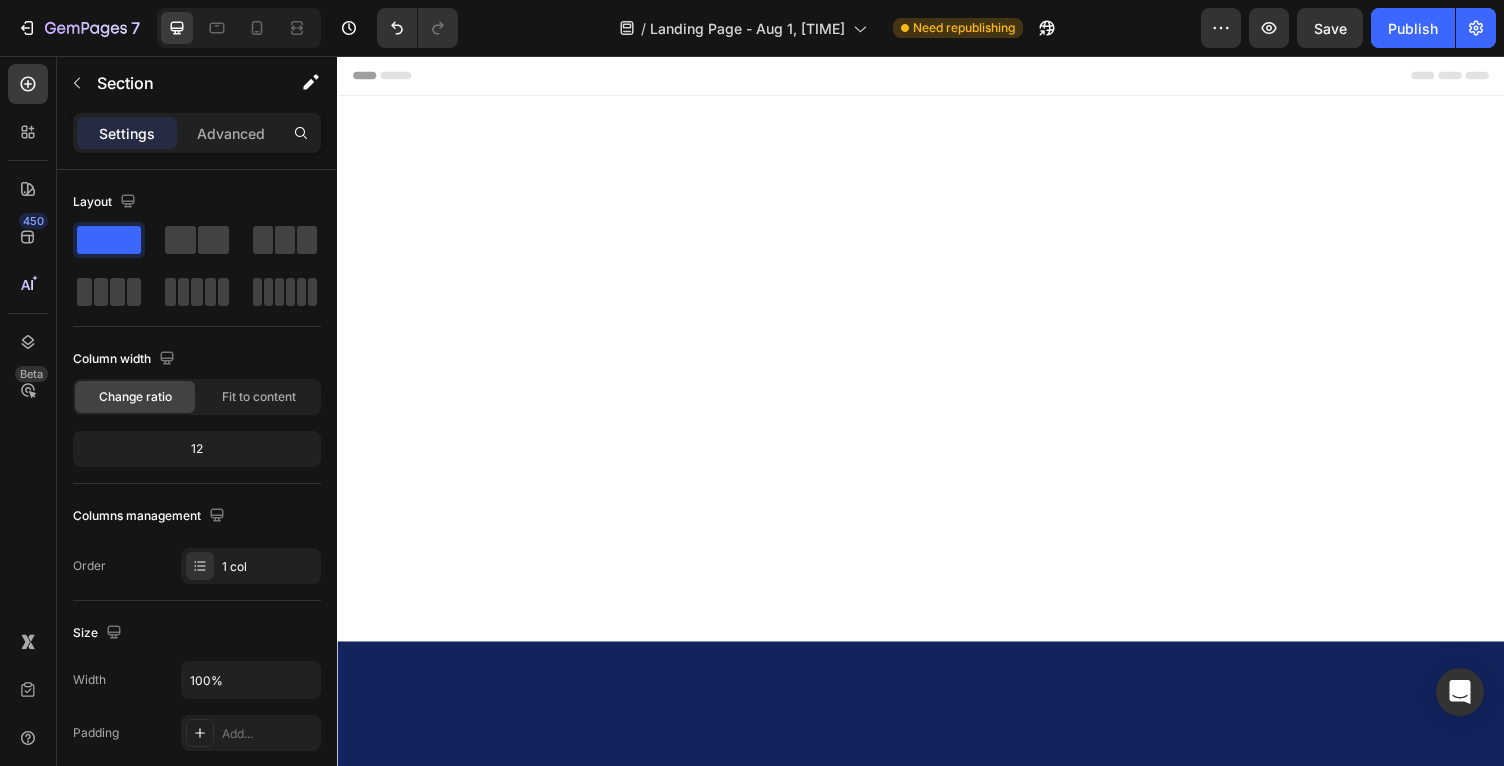 click at bounding box center (937, 377) 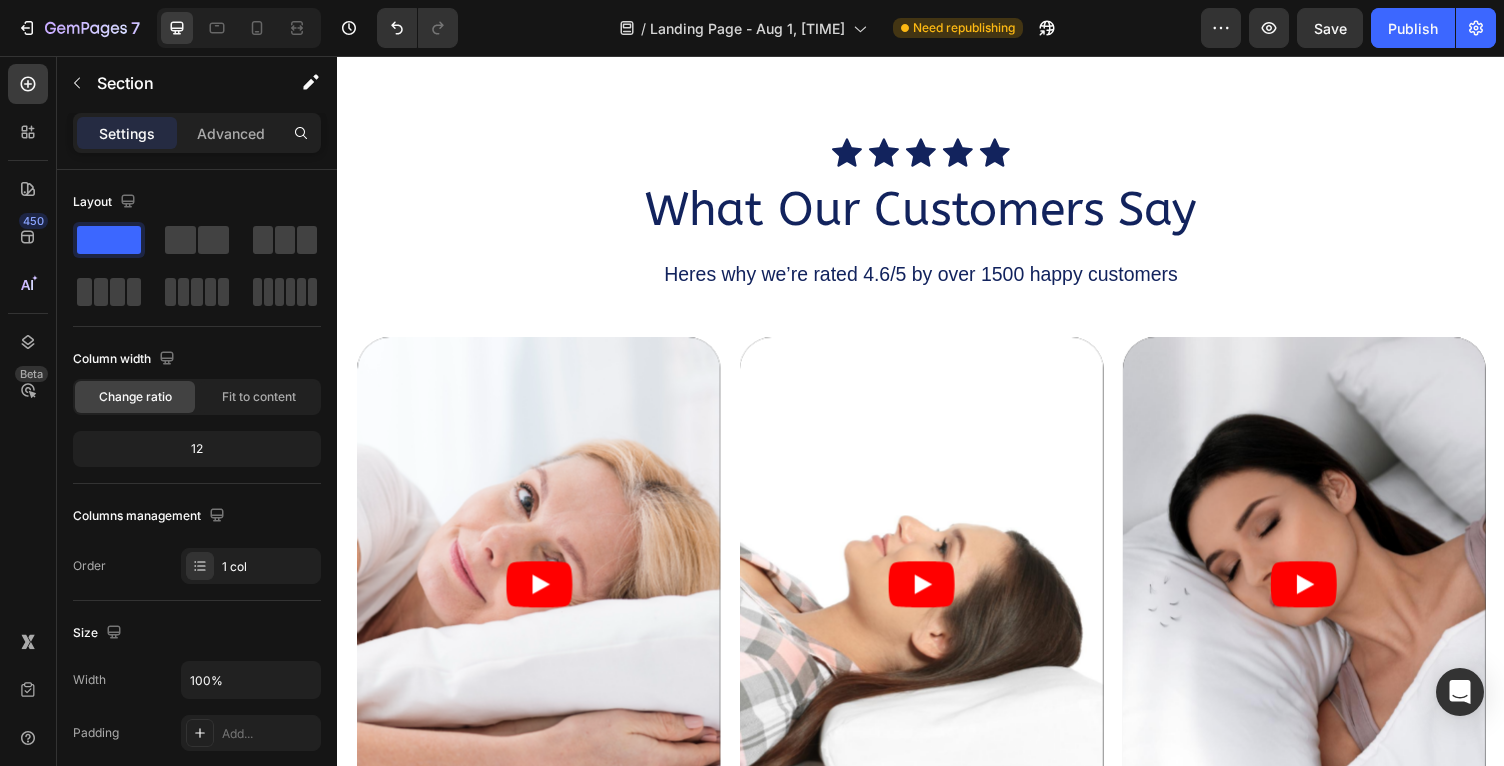 scroll, scrollTop: 217, scrollLeft: 0, axis: vertical 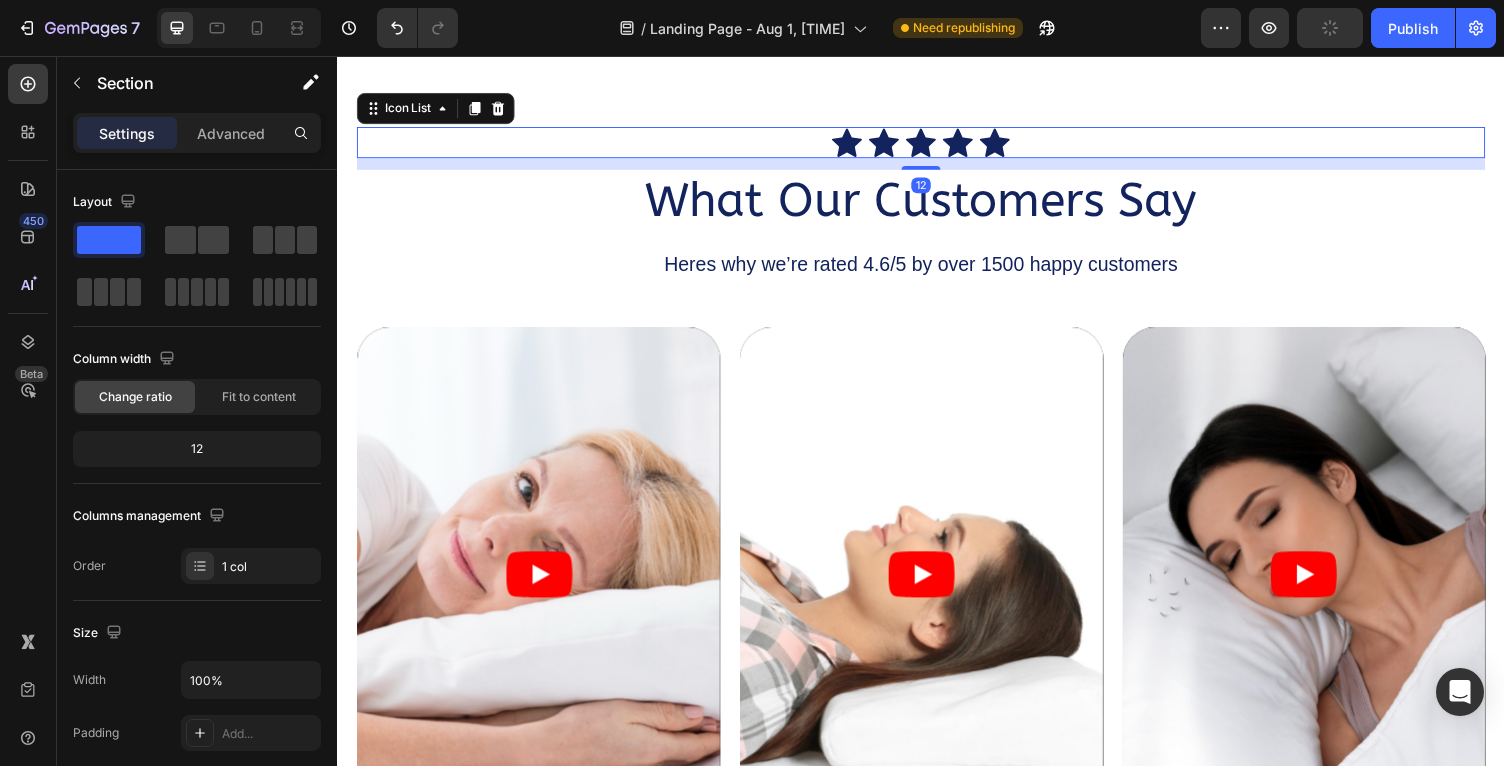 click on "Icon
Icon
Icon
Icon
Icon" at bounding box center [937, 145] 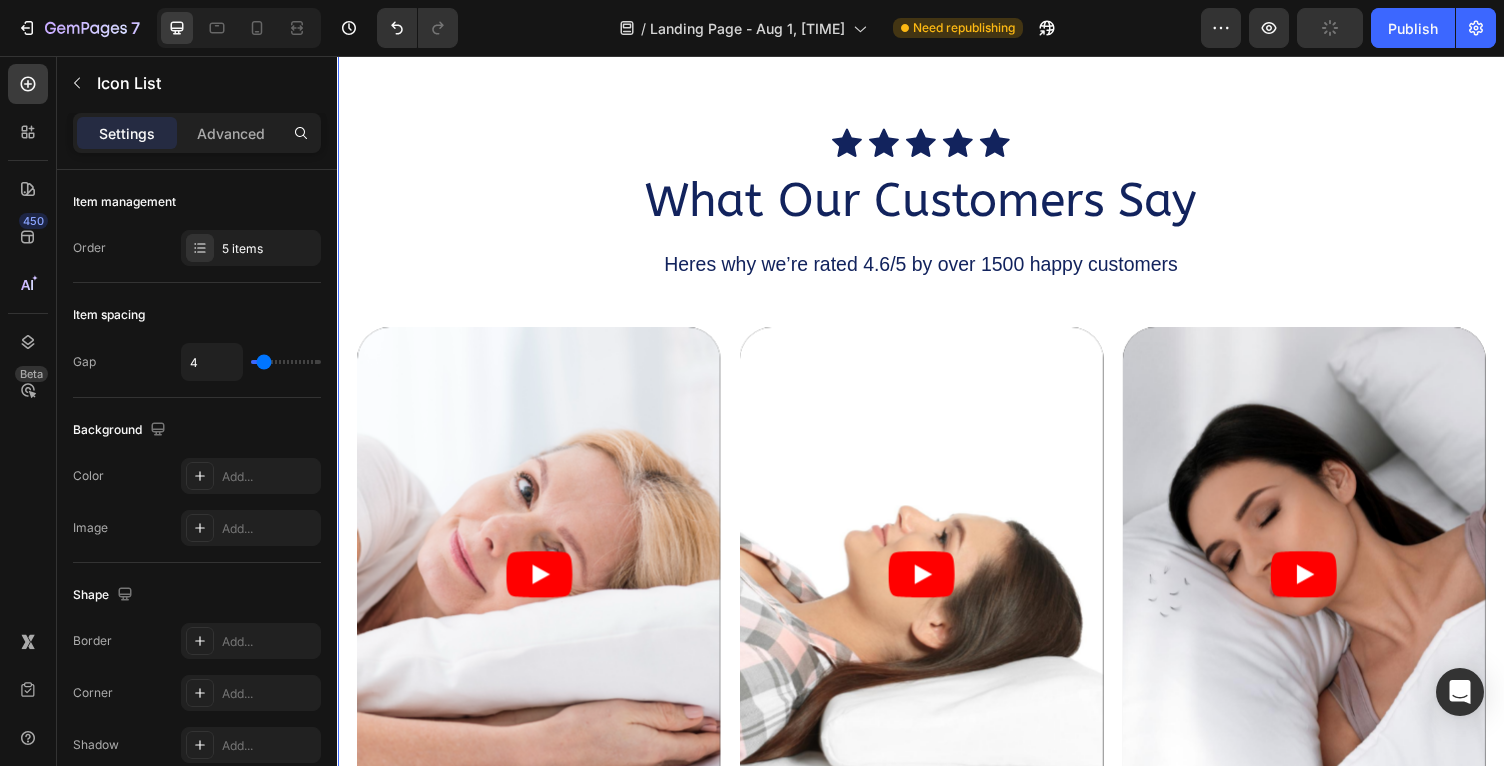 click on "Icon
Icon
Icon
Icon
Icon Icon List What Our Customers Say Heading Heres why we’re rated 4.6/5 by over 1500 happy customers Text Block Video Video Video Carousel GET YOURS NOW Button Row Section 3   Create Theme Section AI Content Write with GemAI What would you like to describe here? Tone and Voice Persuasive Product Rizo Show more Generate" at bounding box center (937, 532) 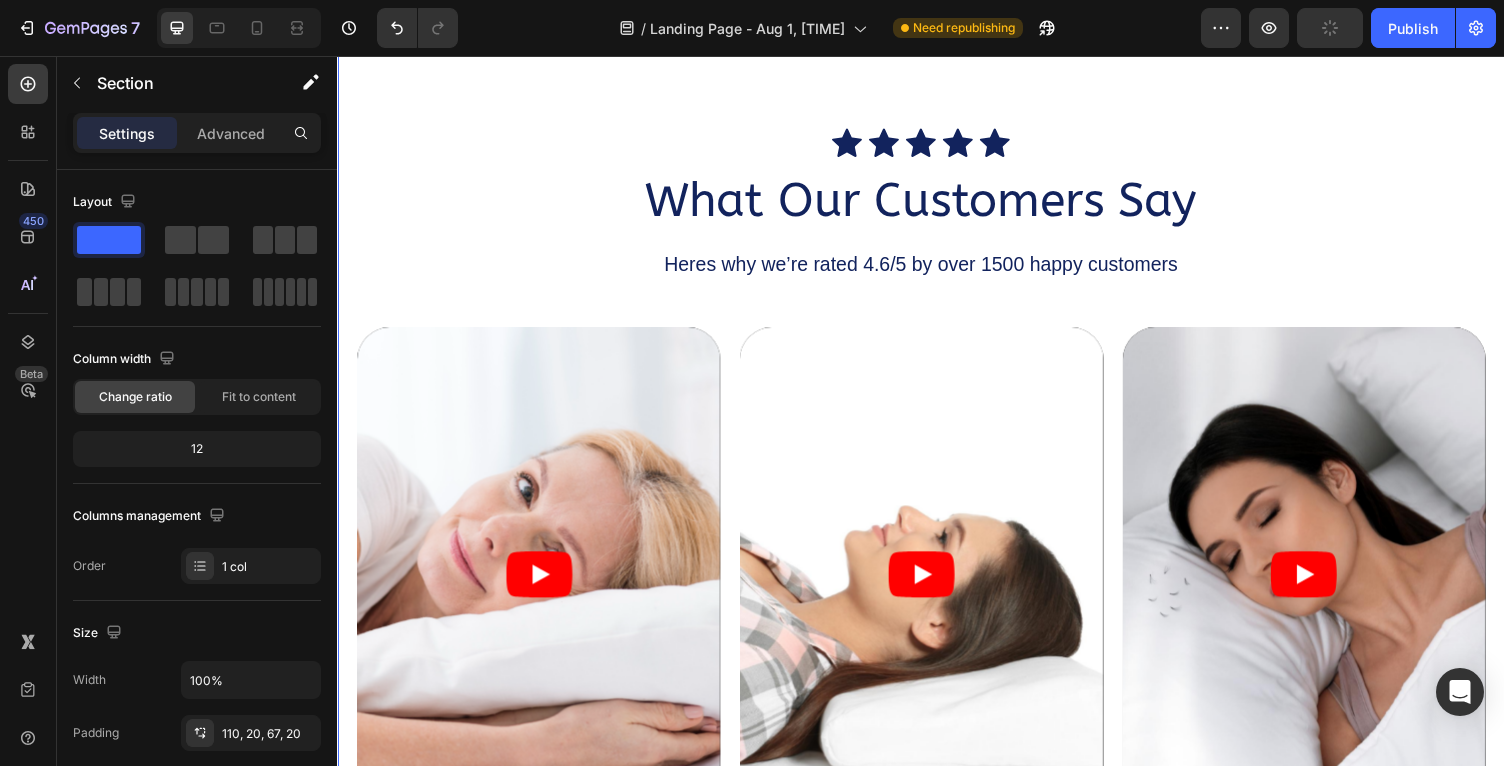 scroll, scrollTop: 0, scrollLeft: 0, axis: both 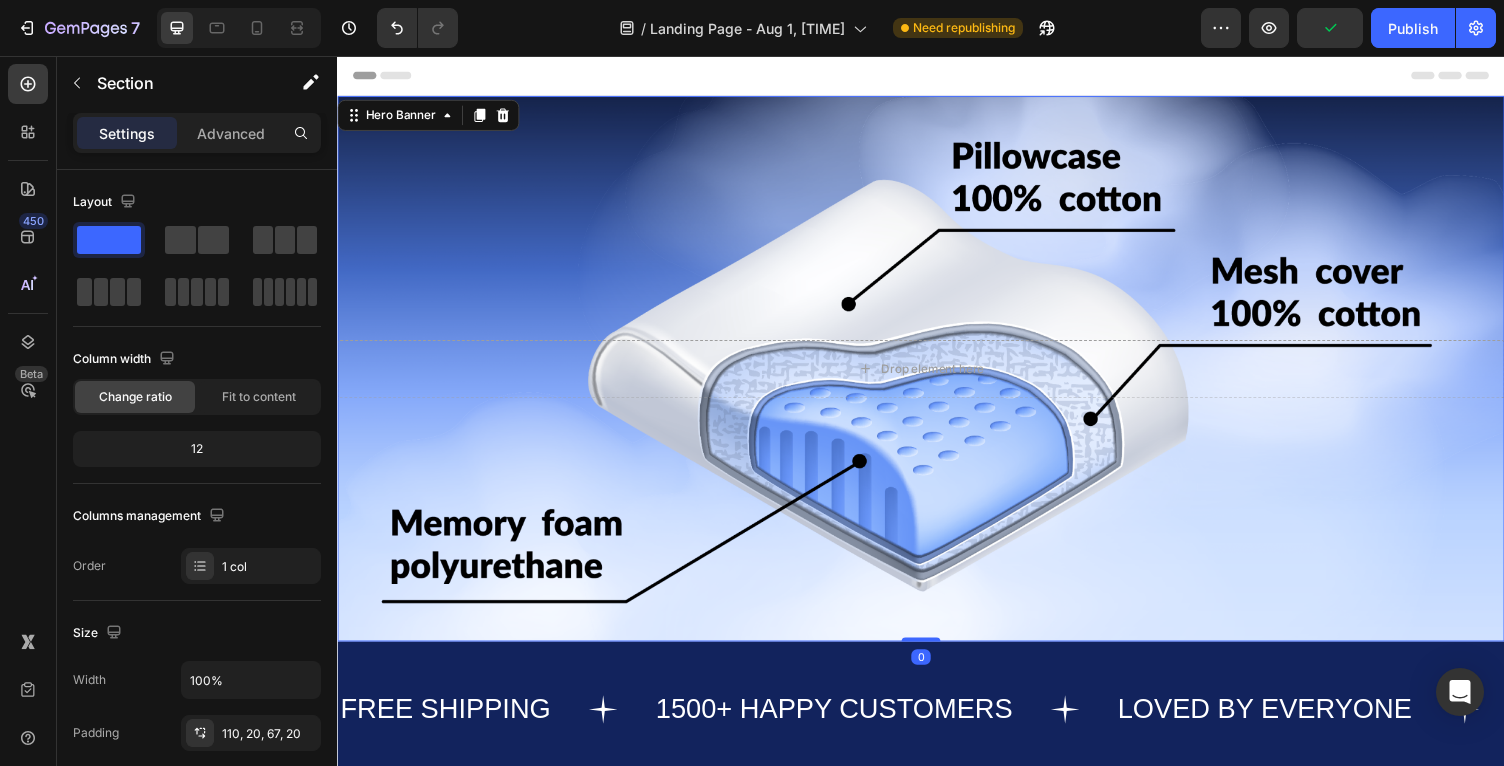 click at bounding box center (937, 377) 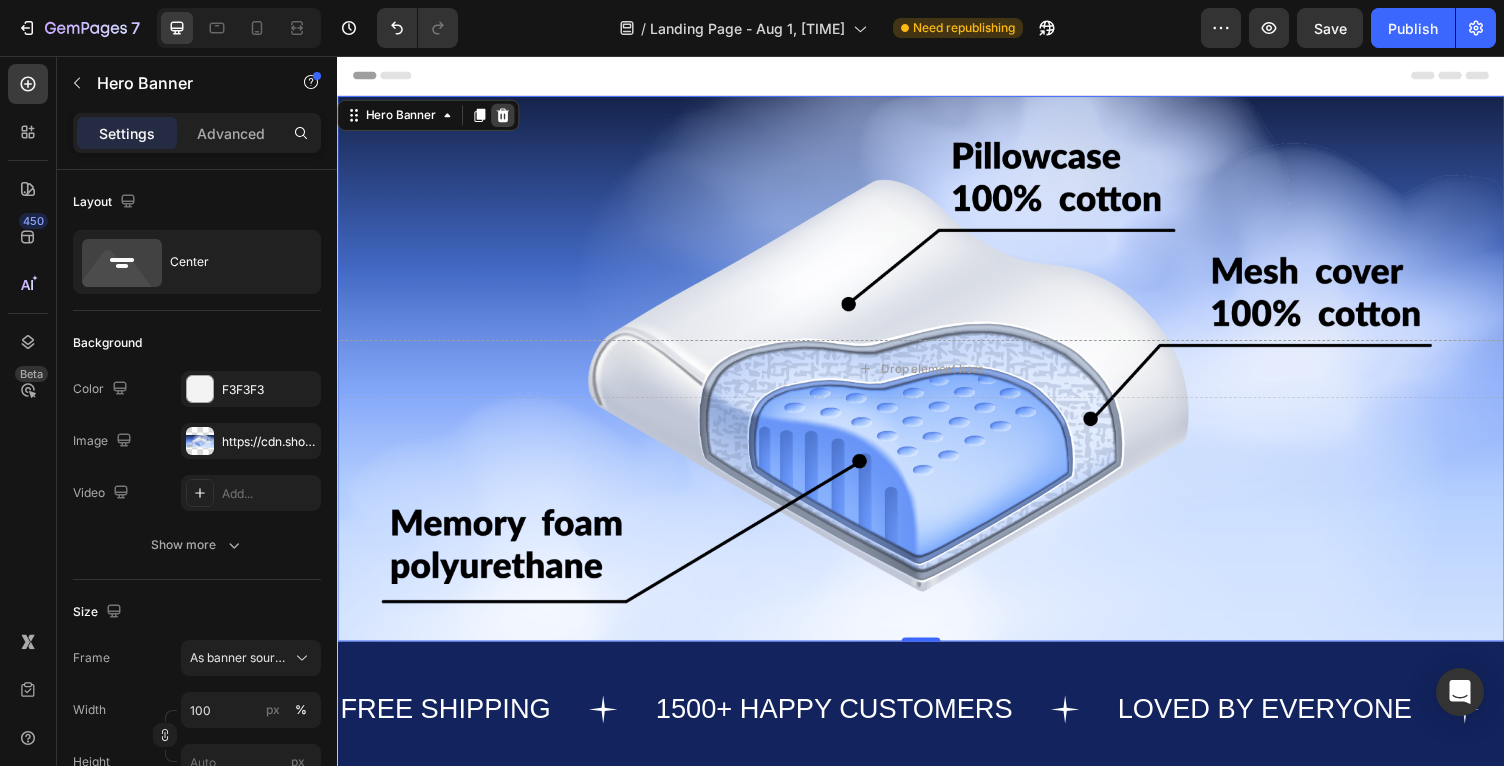 click at bounding box center (507, 117) 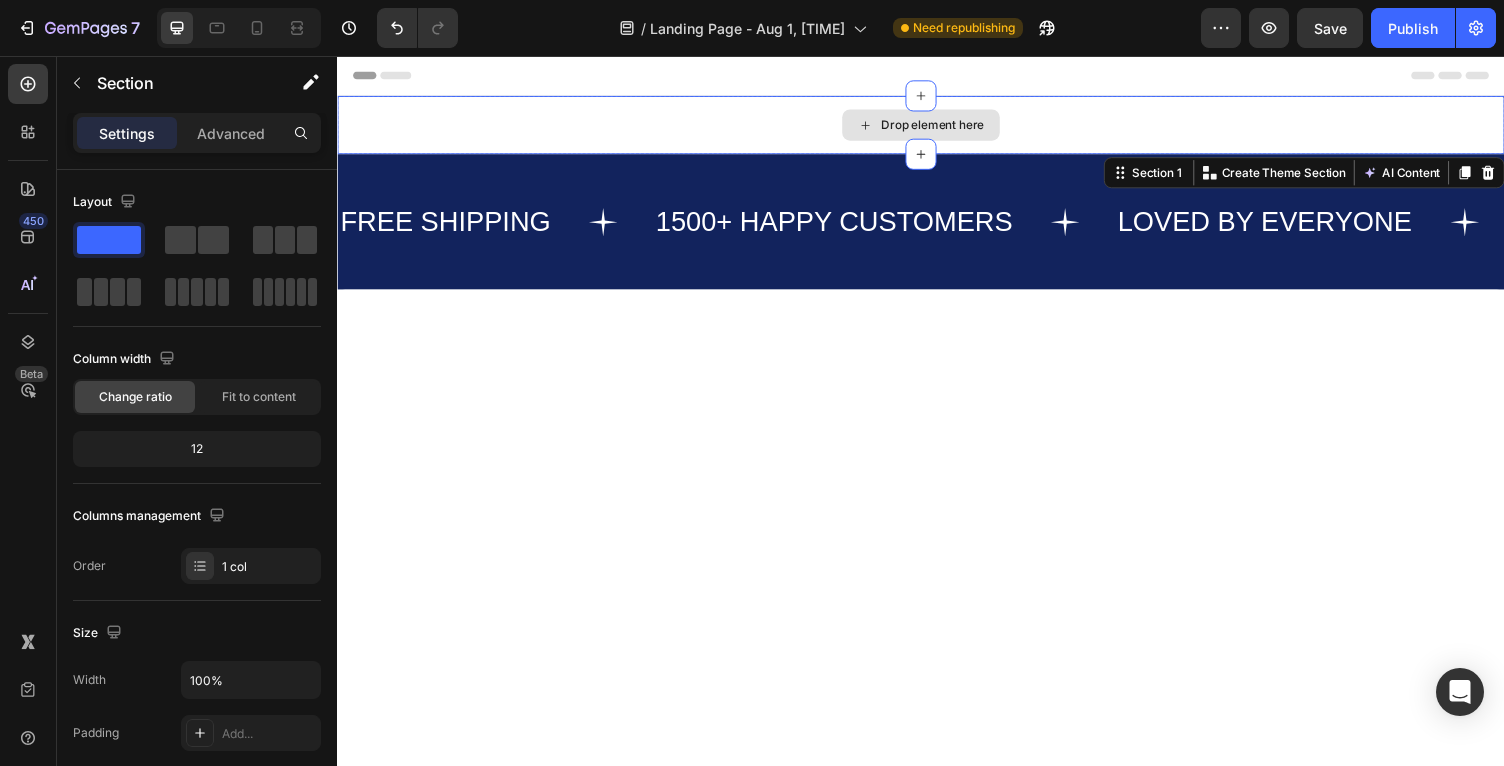 click on "Drop element here" at bounding box center [937, 127] 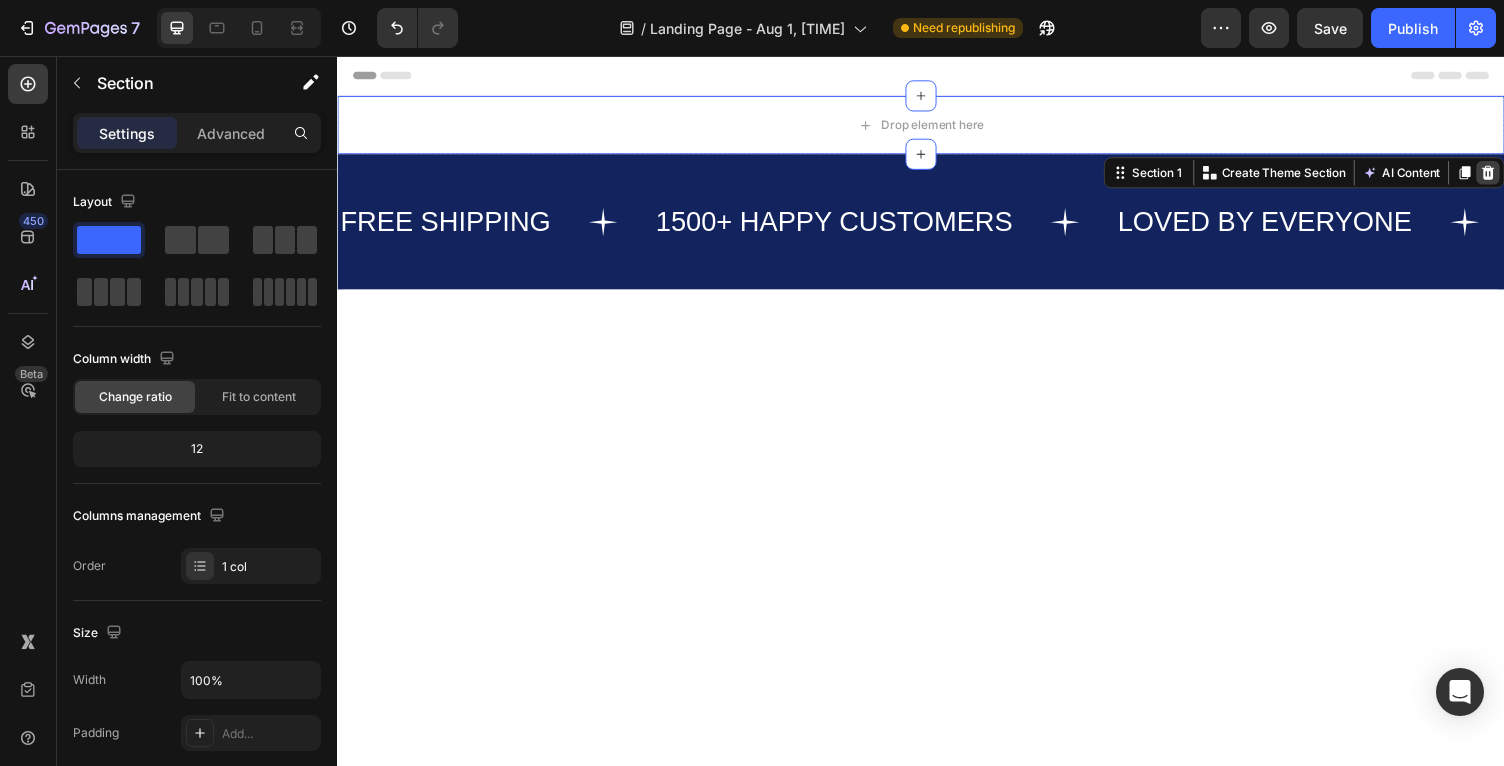 click at bounding box center (1520, 176) 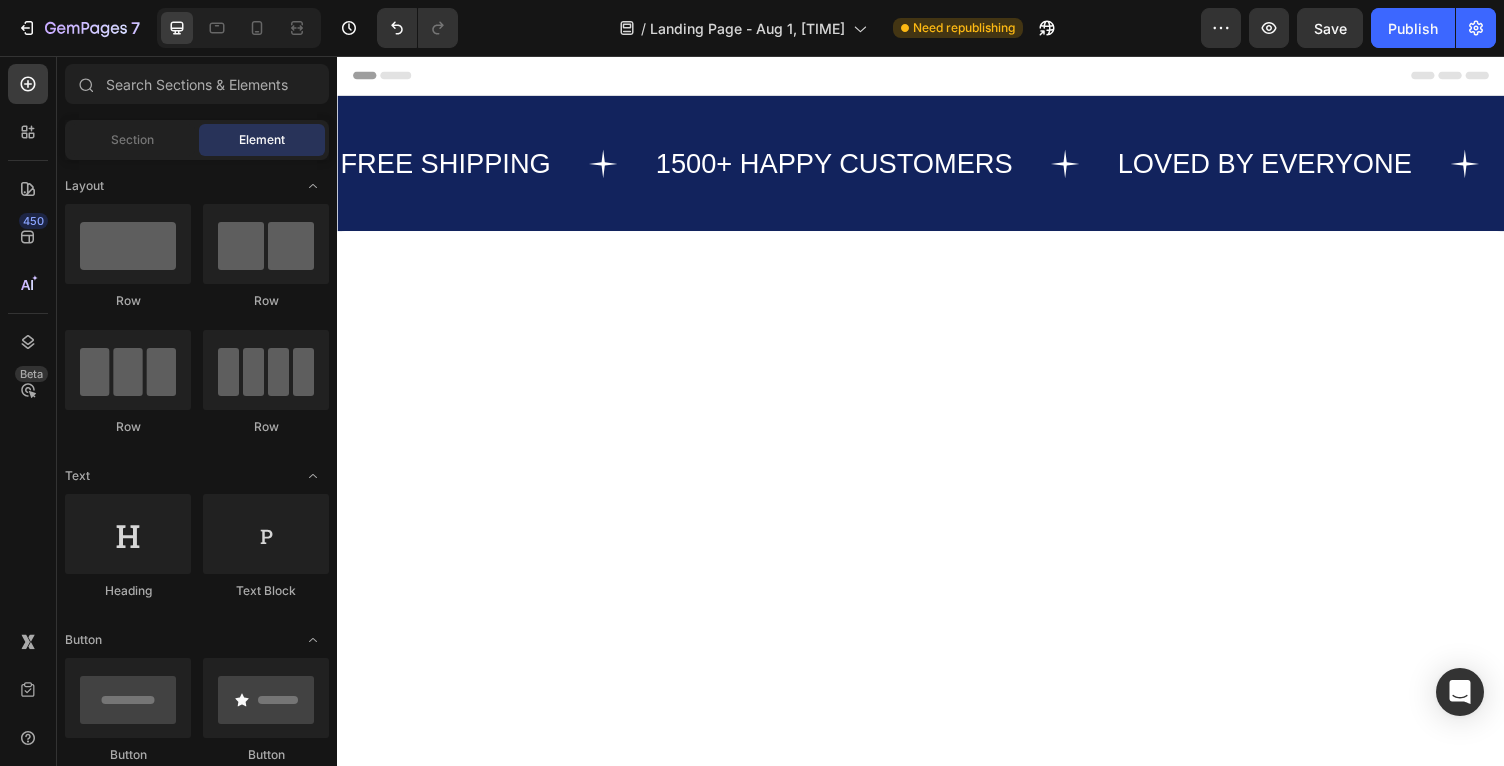 click on "Header" at bounding box center (937, 76) 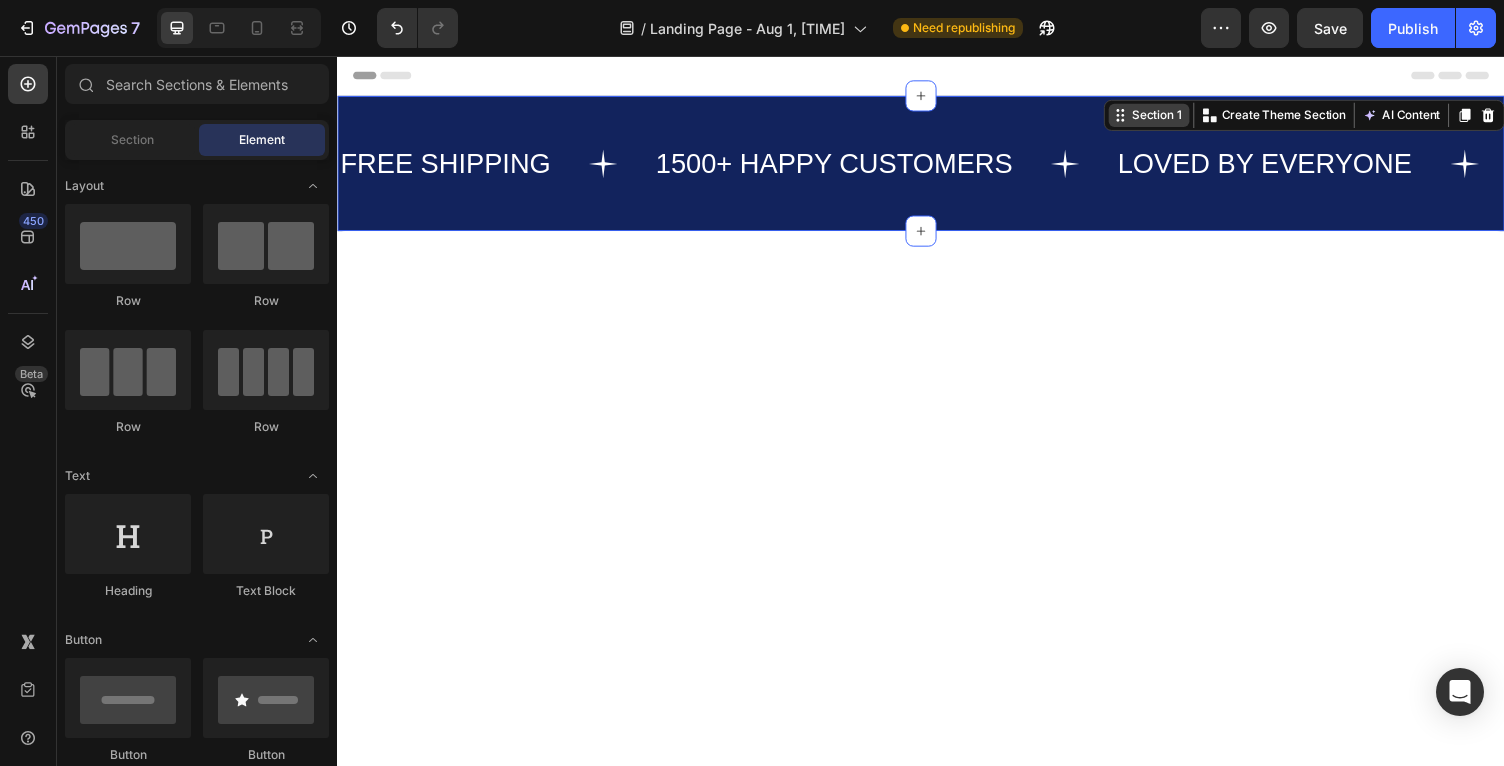 click on "Section 1   Create Theme Section AI Content Write with GemAI What would you like to describe here? Tone and Voice Persuasive [BRAND] Show more Generate" at bounding box center (1331, 117) 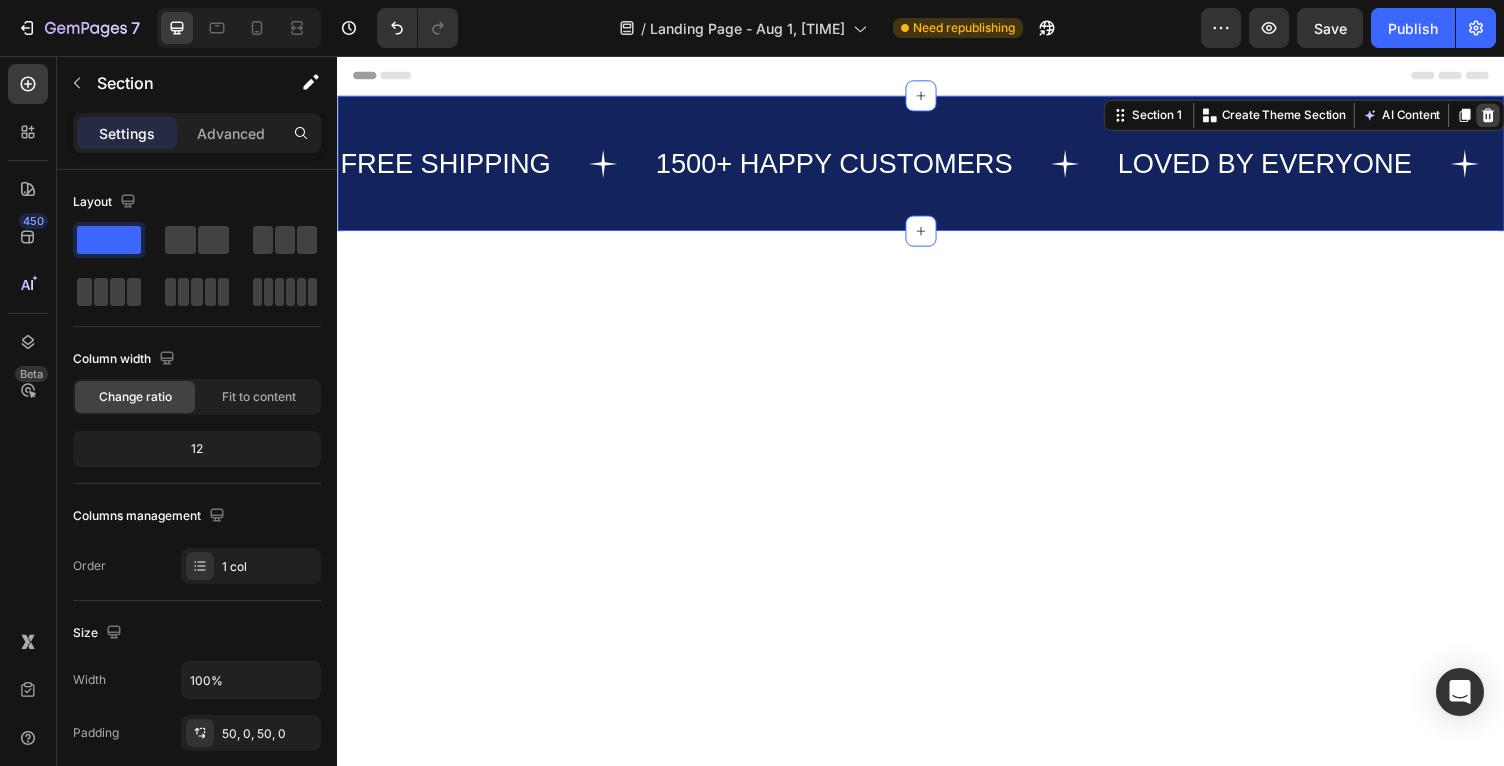 click at bounding box center [1520, 117] 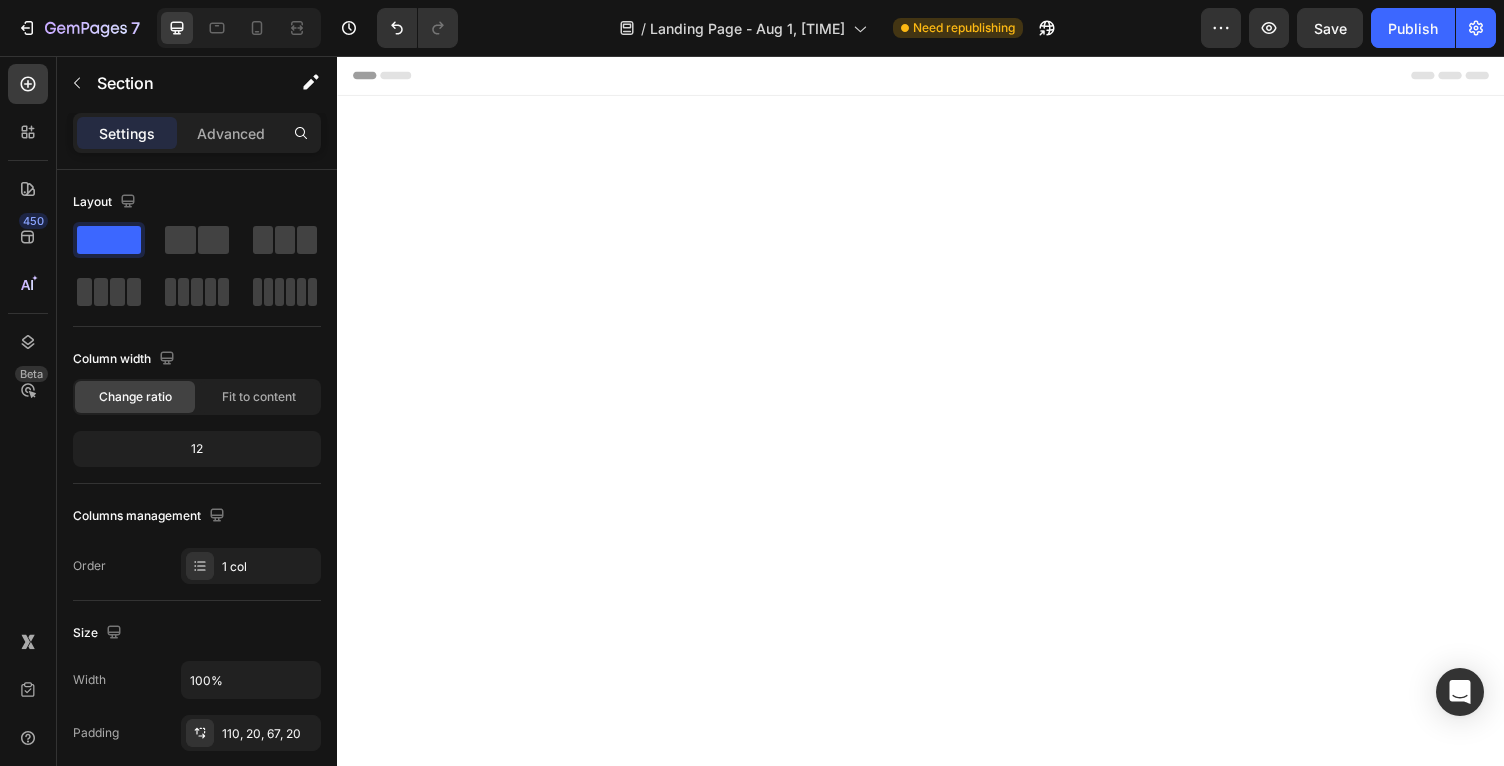 click at bounding box center [937, 610] 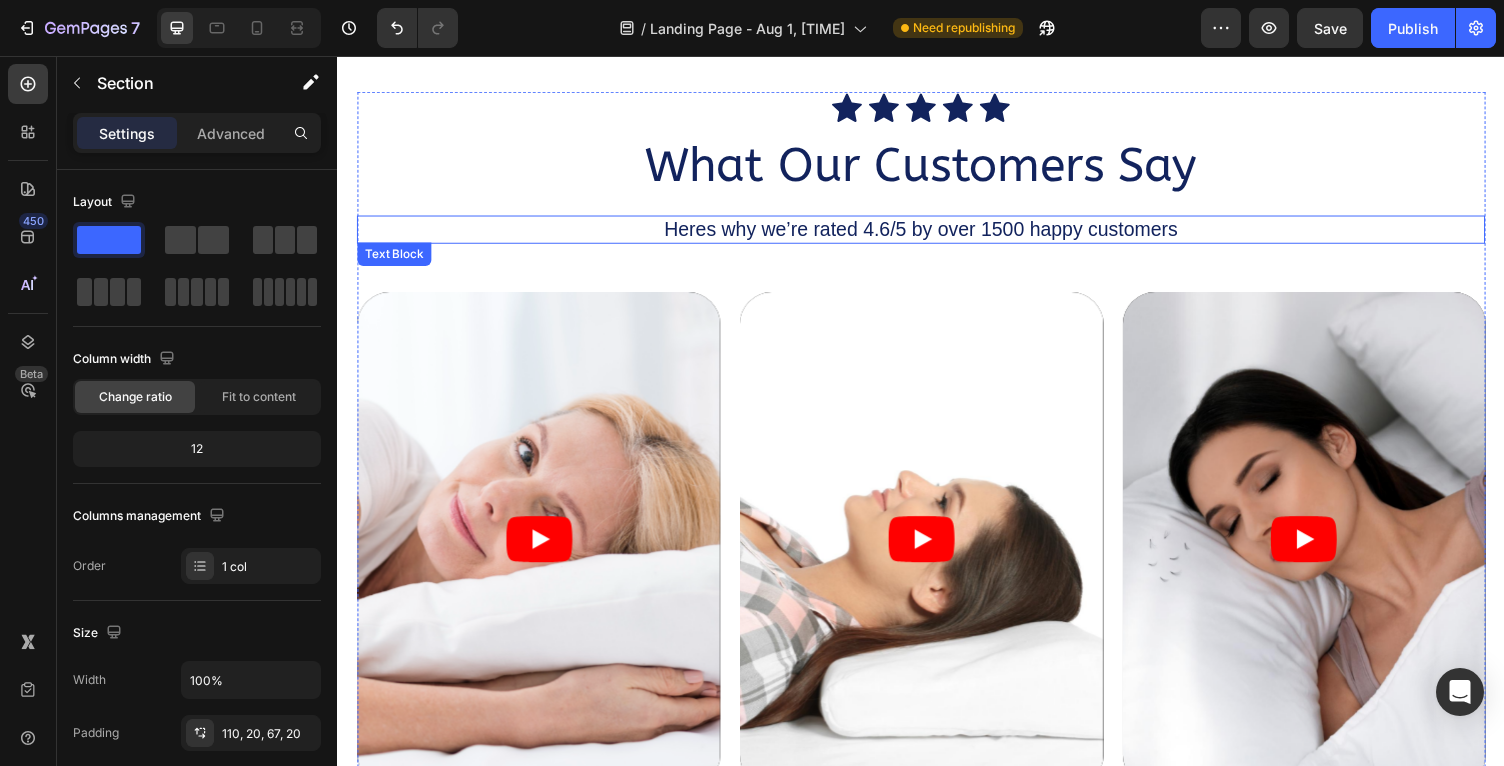 scroll, scrollTop: 0, scrollLeft: 0, axis: both 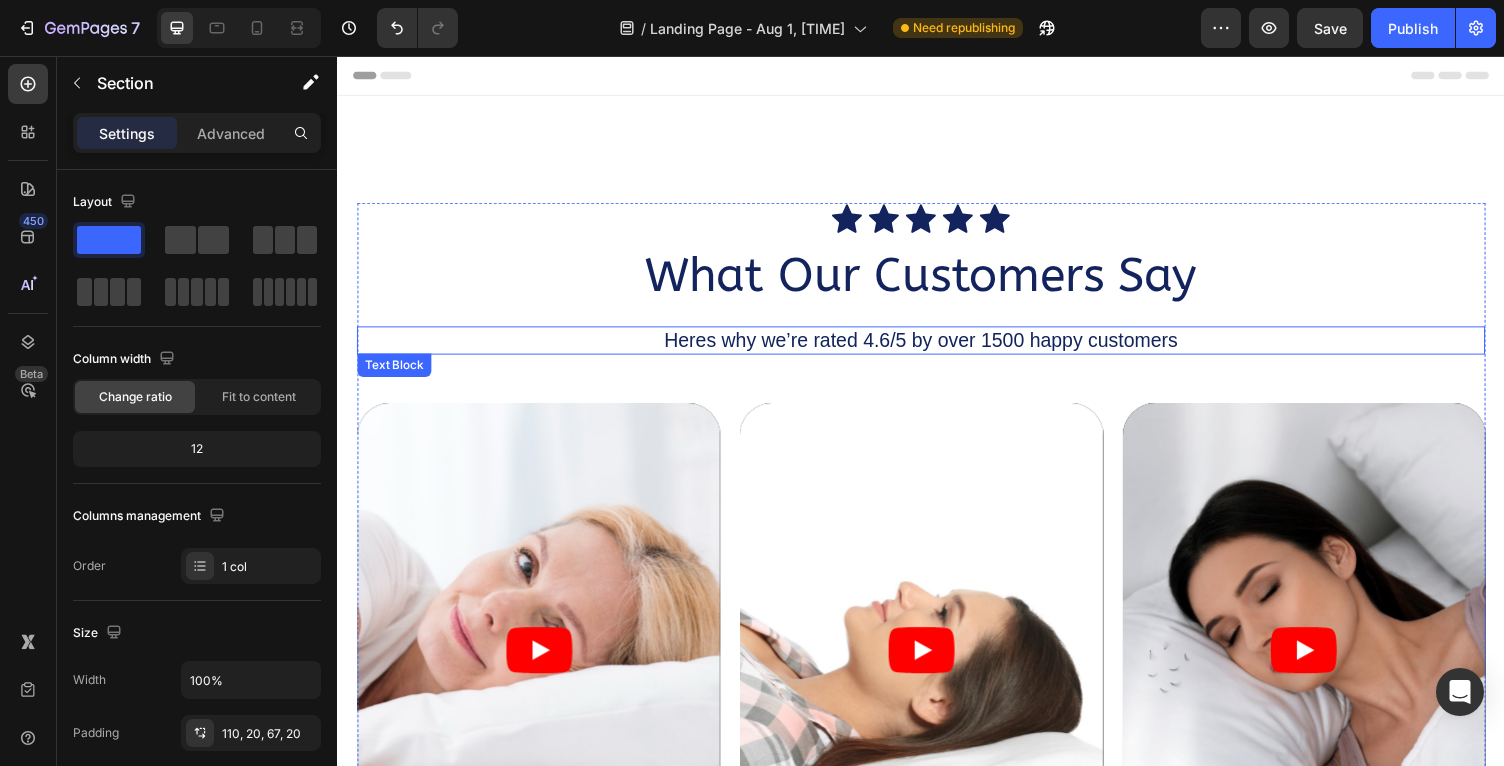 click on "Icon
Icon
Icon
Icon
Icon Icon List What Our Customers Say Heading Heres why we’re rated 4.6/5 by over 1500 happy customers Text Block Video Video Video Carousel GET YOURS NOW Button Row Section 1" at bounding box center [937, 610] 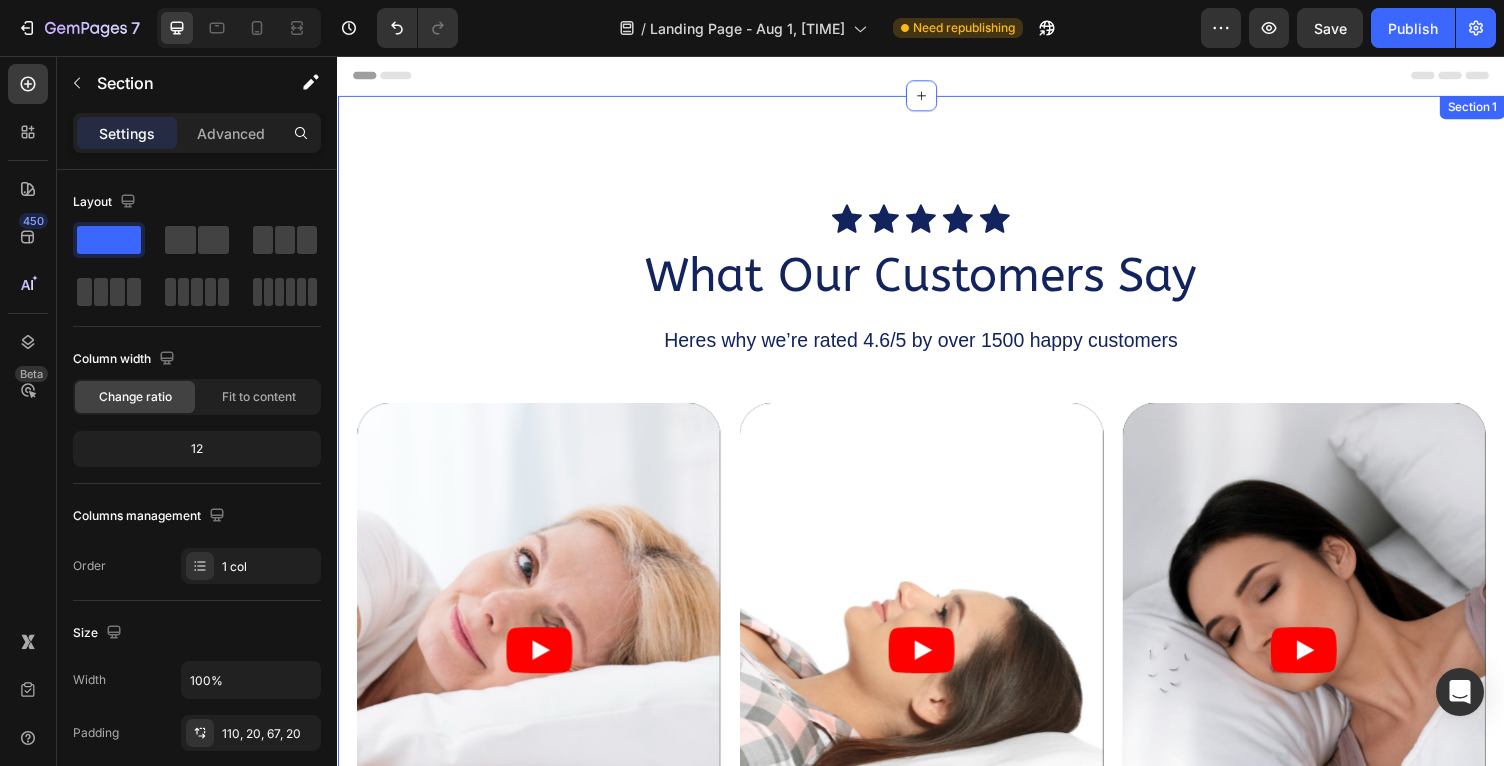 click on "Icon
Icon
Icon
Icon
Icon Icon List What Our Customers Say Heading Heres why we’re rated 4.6/5 by over 1500 happy customers Text Block Video Video Video Carousel GET YOURS NOW Button Row Section 1" at bounding box center [937, 610] 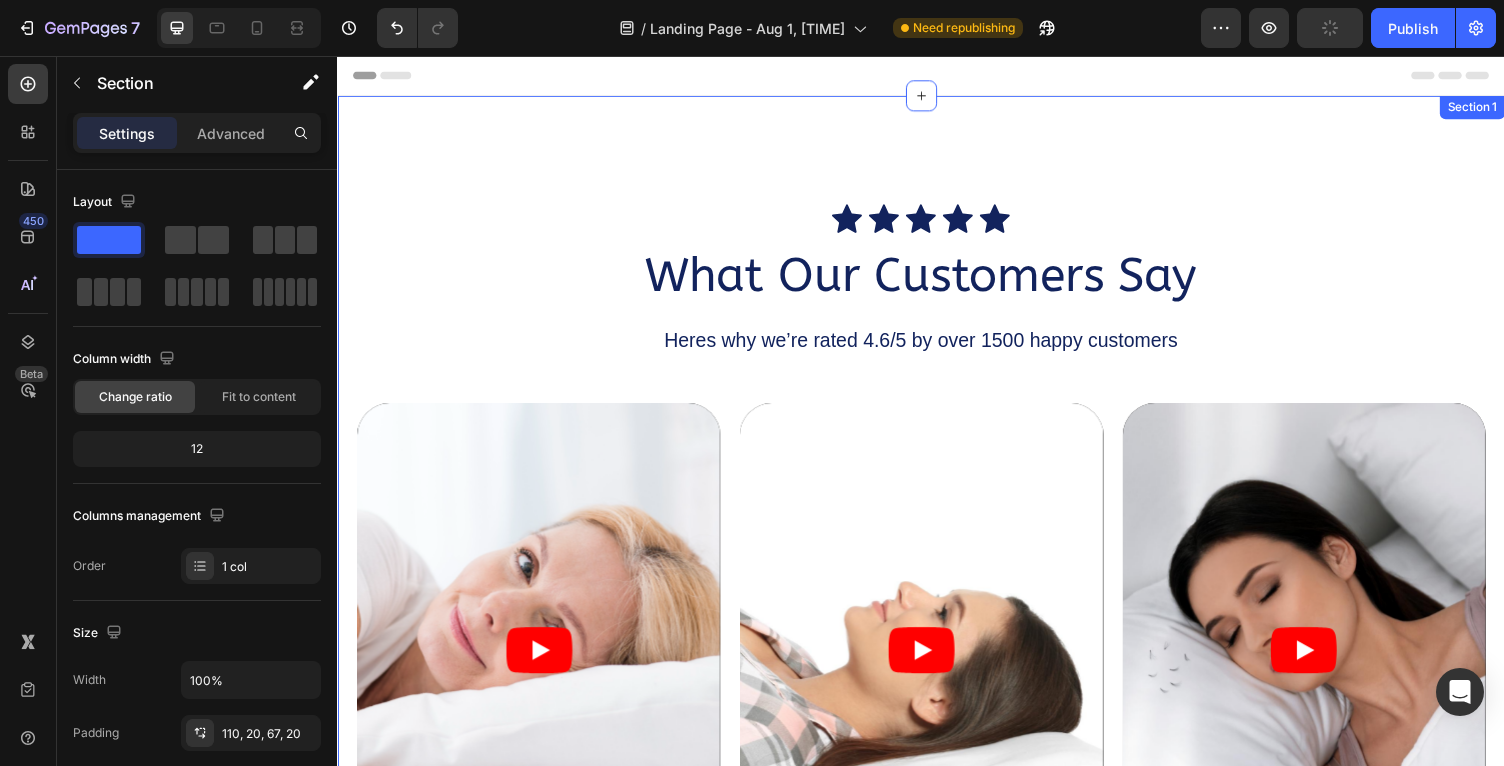 drag, startPoint x: 1500, startPoint y: 156, endPoint x: 789, endPoint y: 289, distance: 723.3326 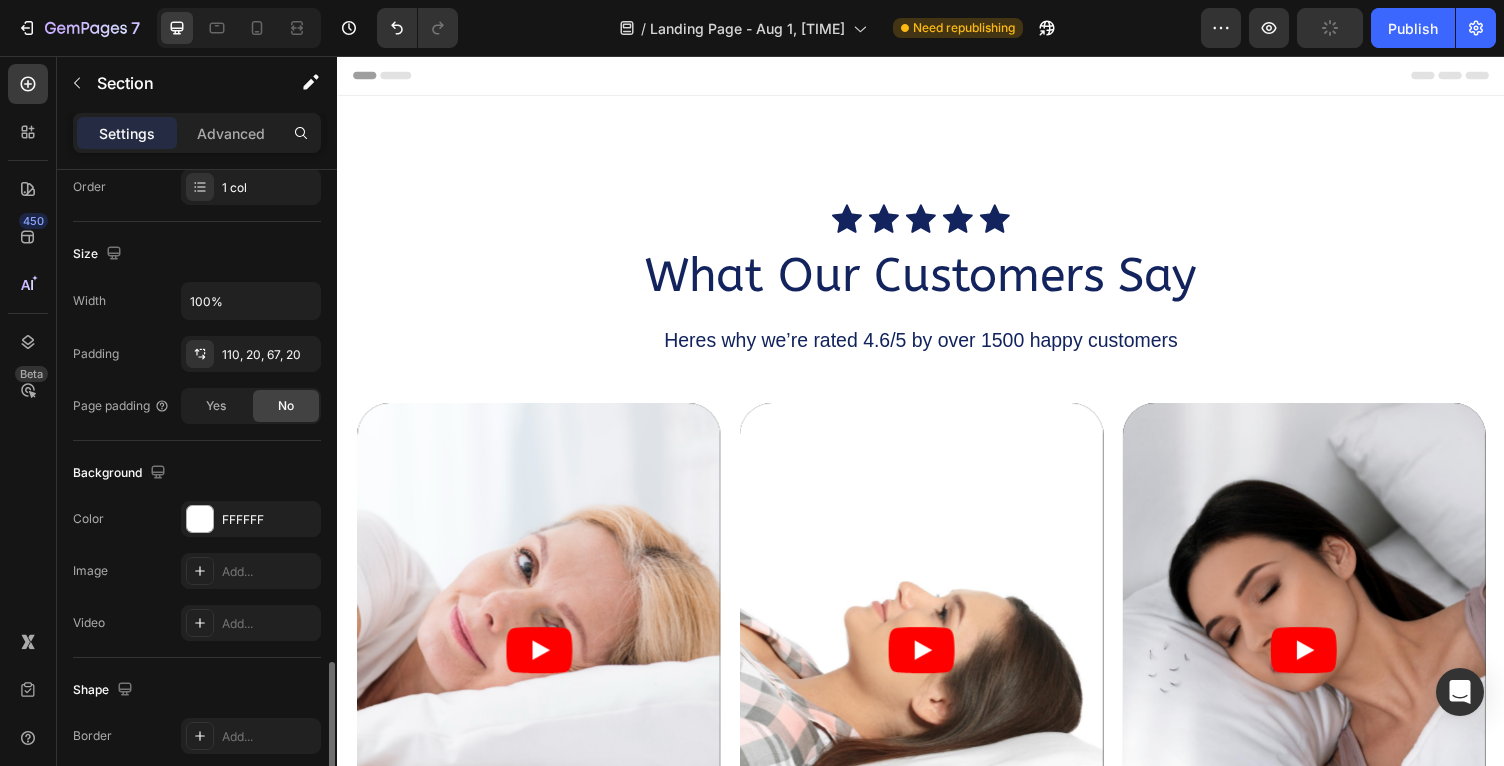 scroll, scrollTop: 567, scrollLeft: 0, axis: vertical 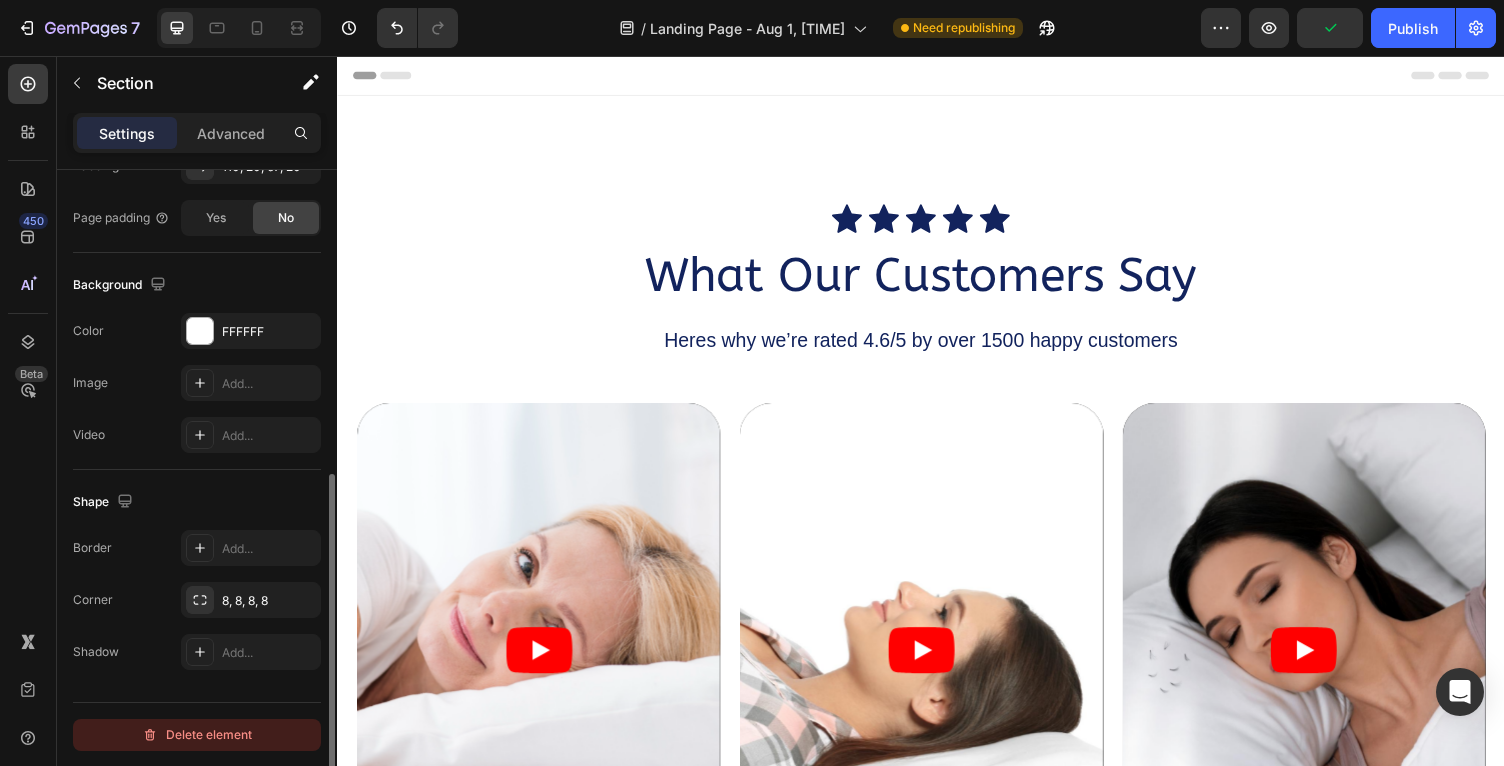 click on "Delete element" at bounding box center (197, 735) 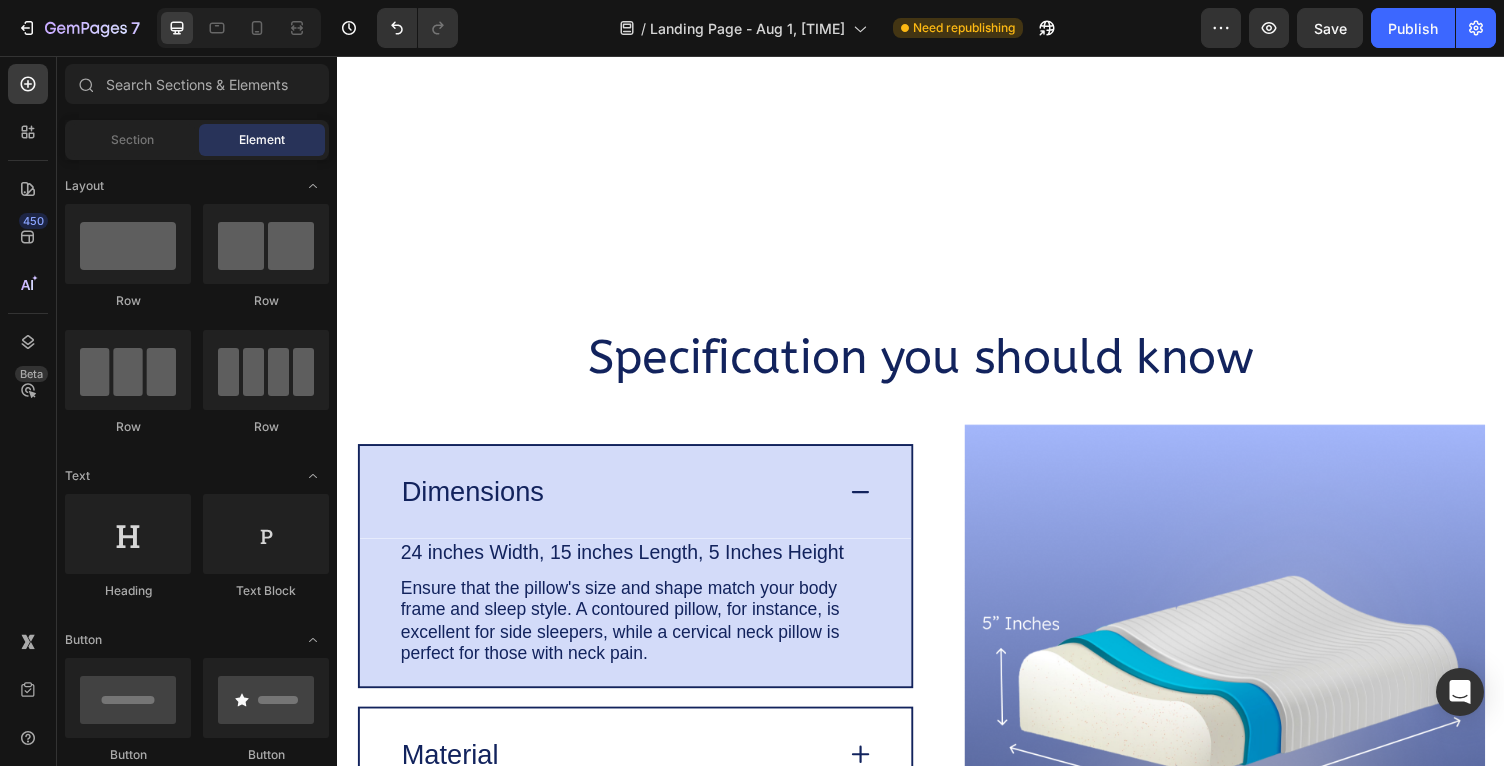 scroll, scrollTop: 0, scrollLeft: 0, axis: both 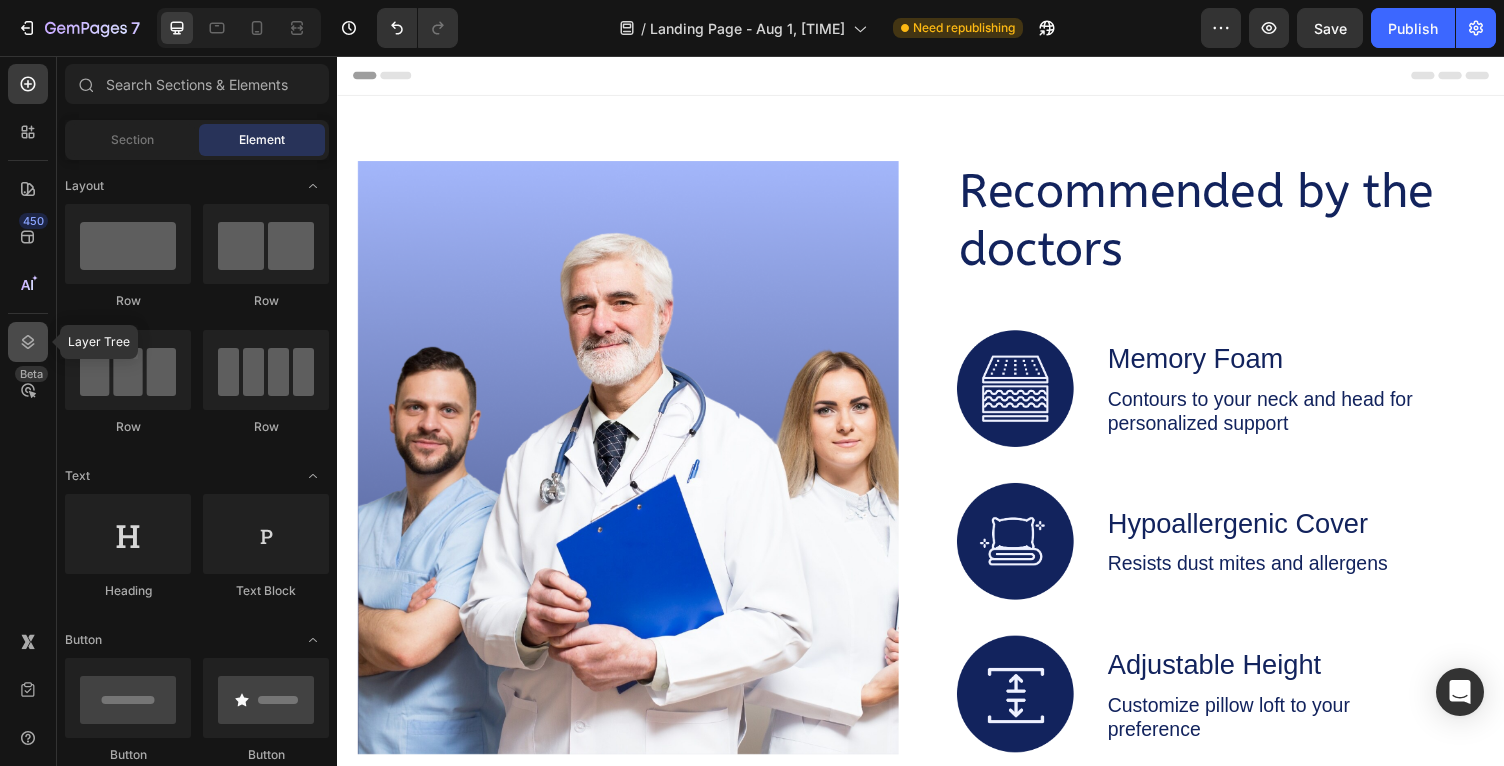 click 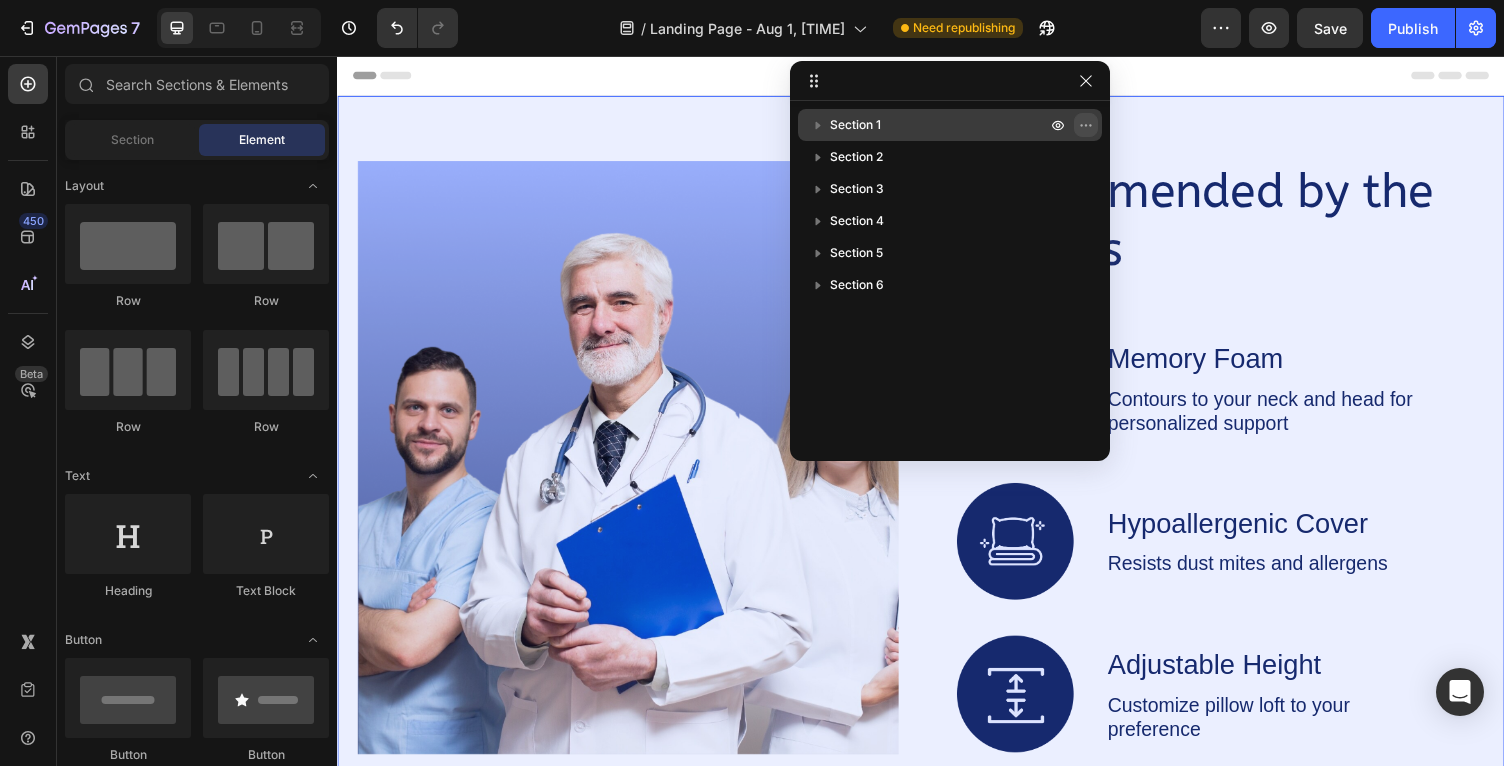 click 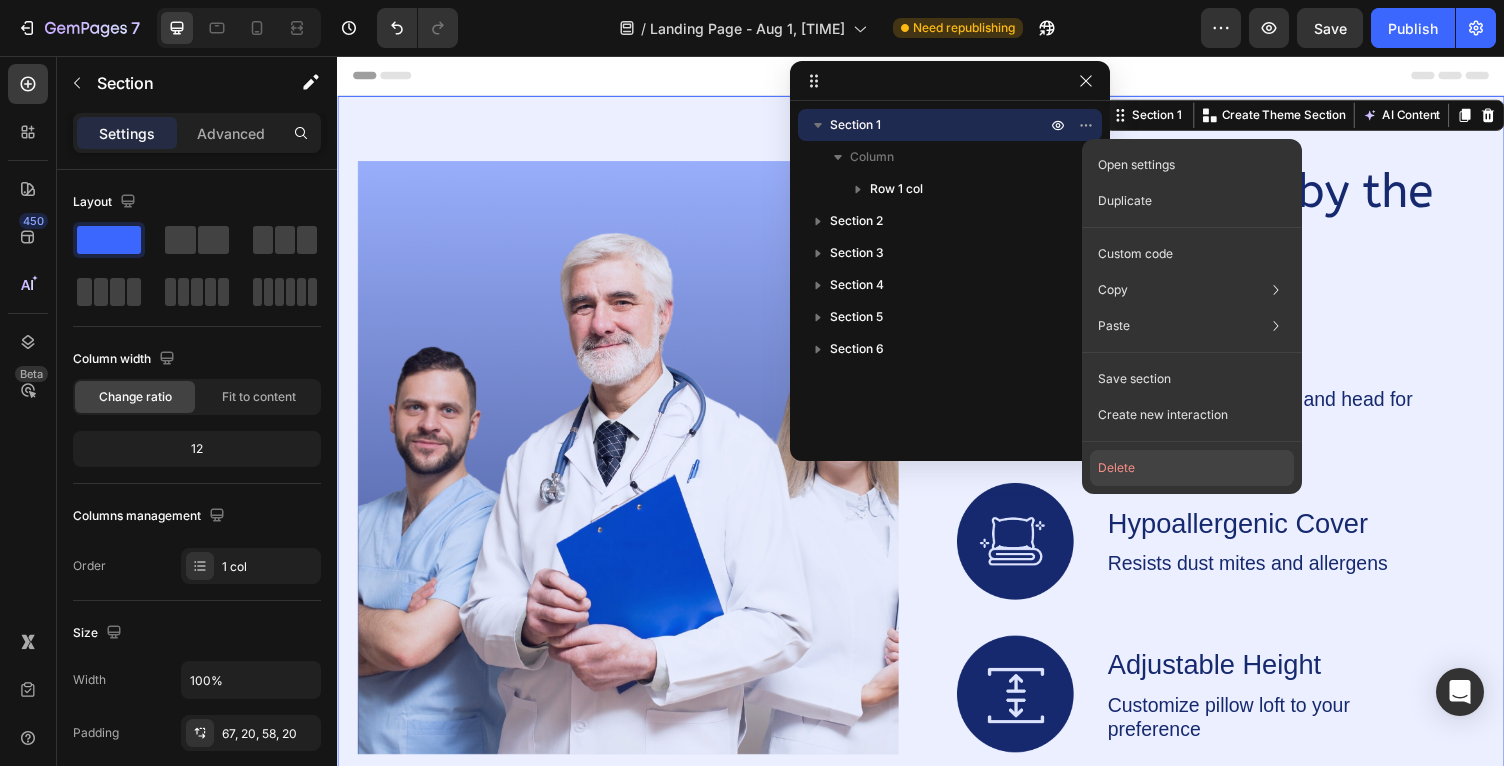 click on "Delete" 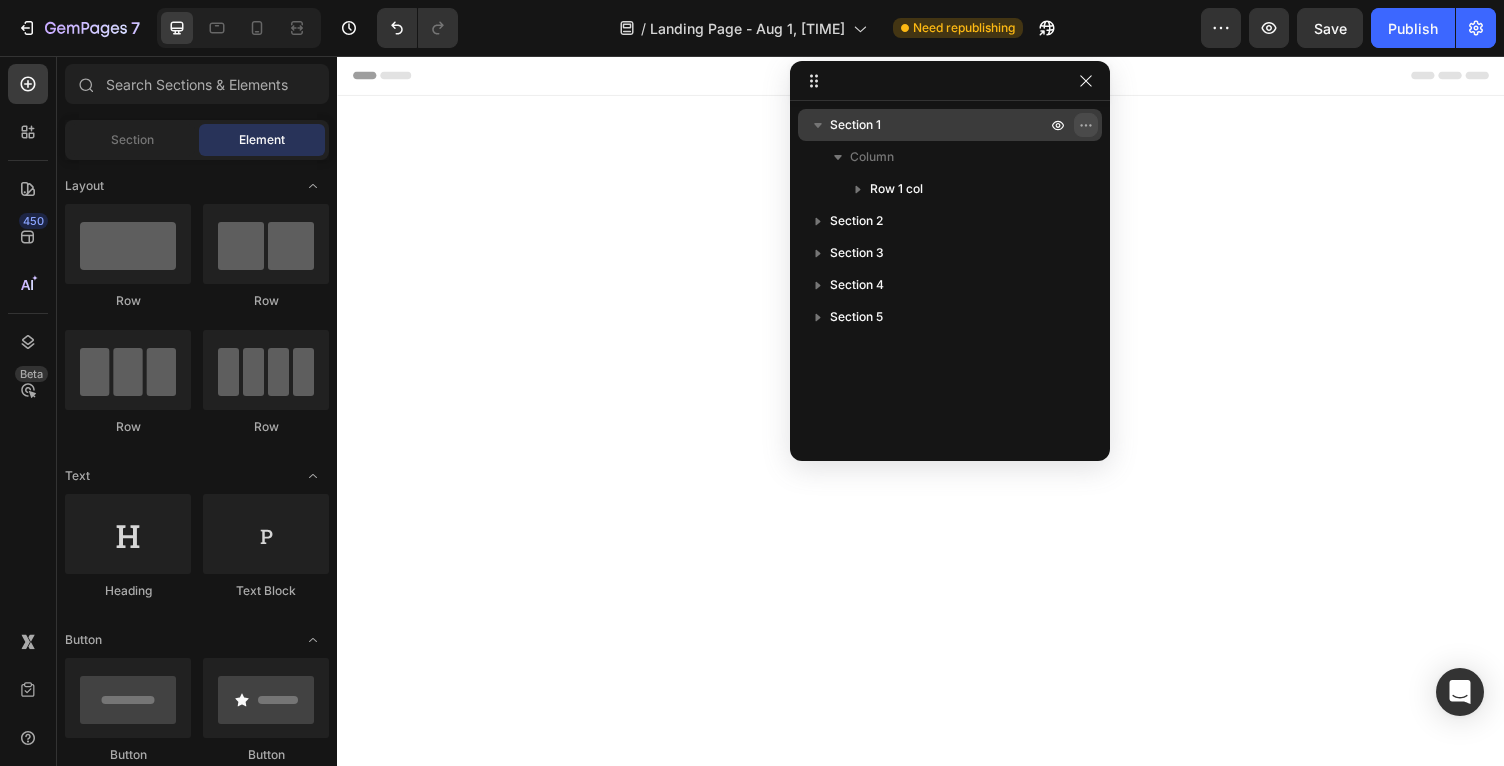 click 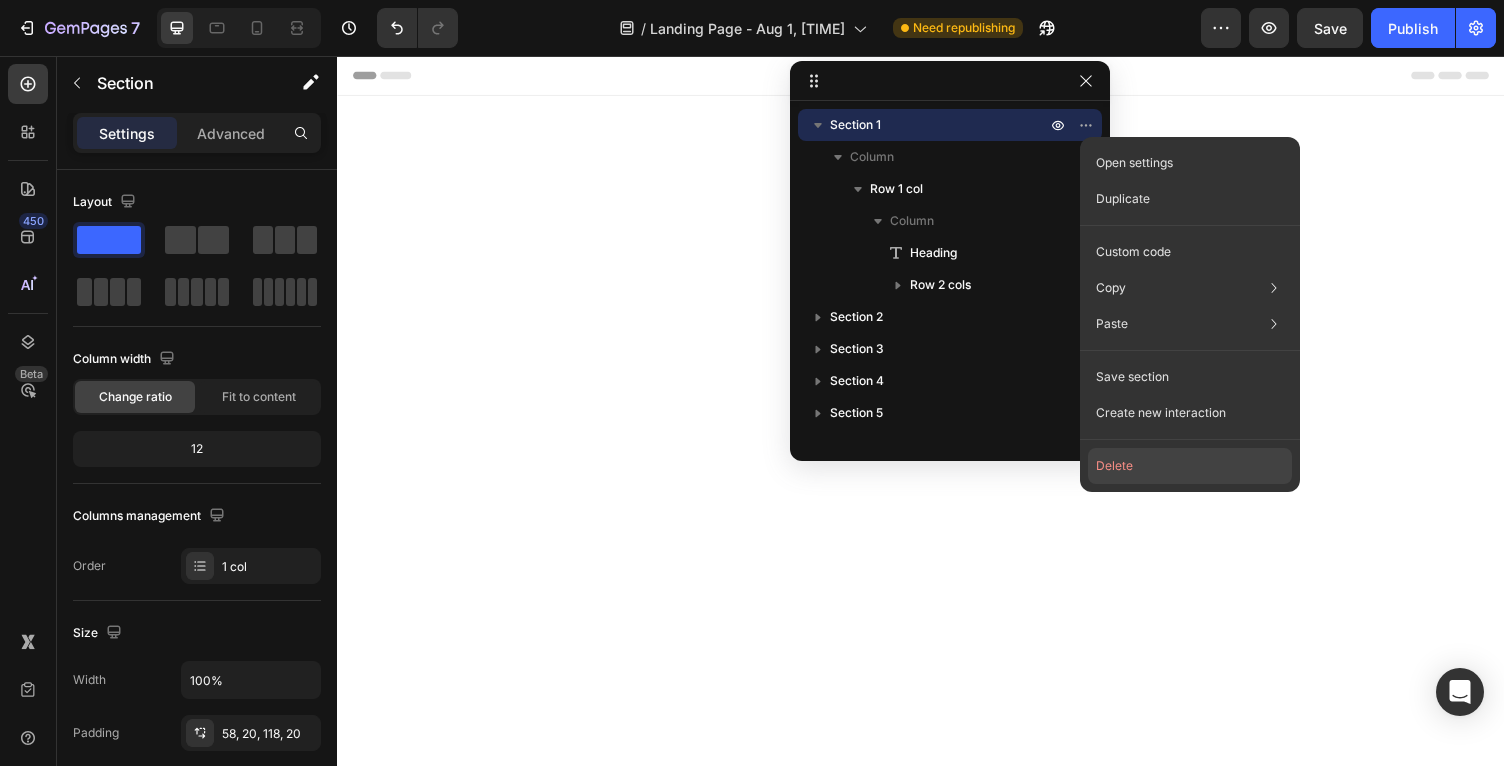 click on "Delete" 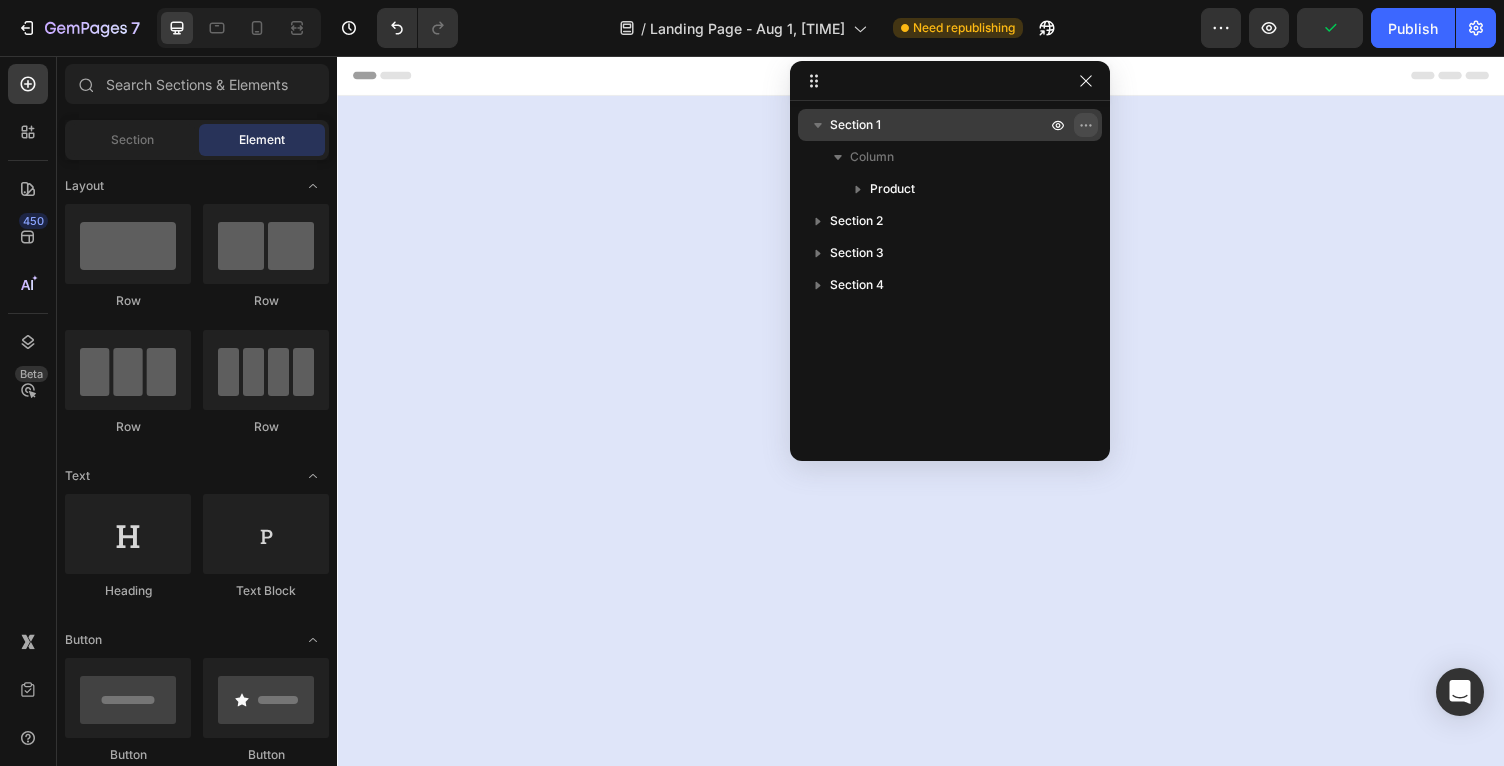 click 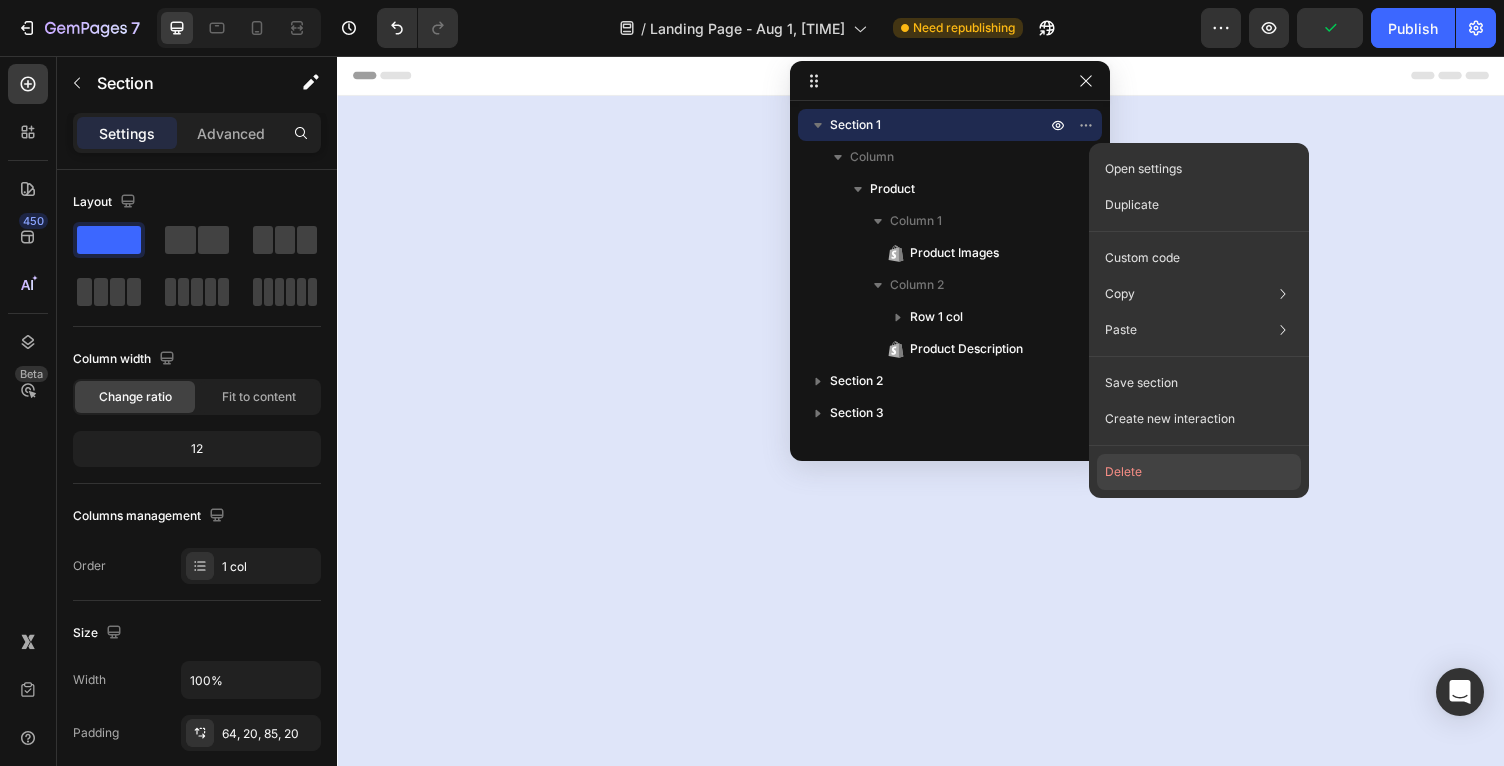 click on "Delete" 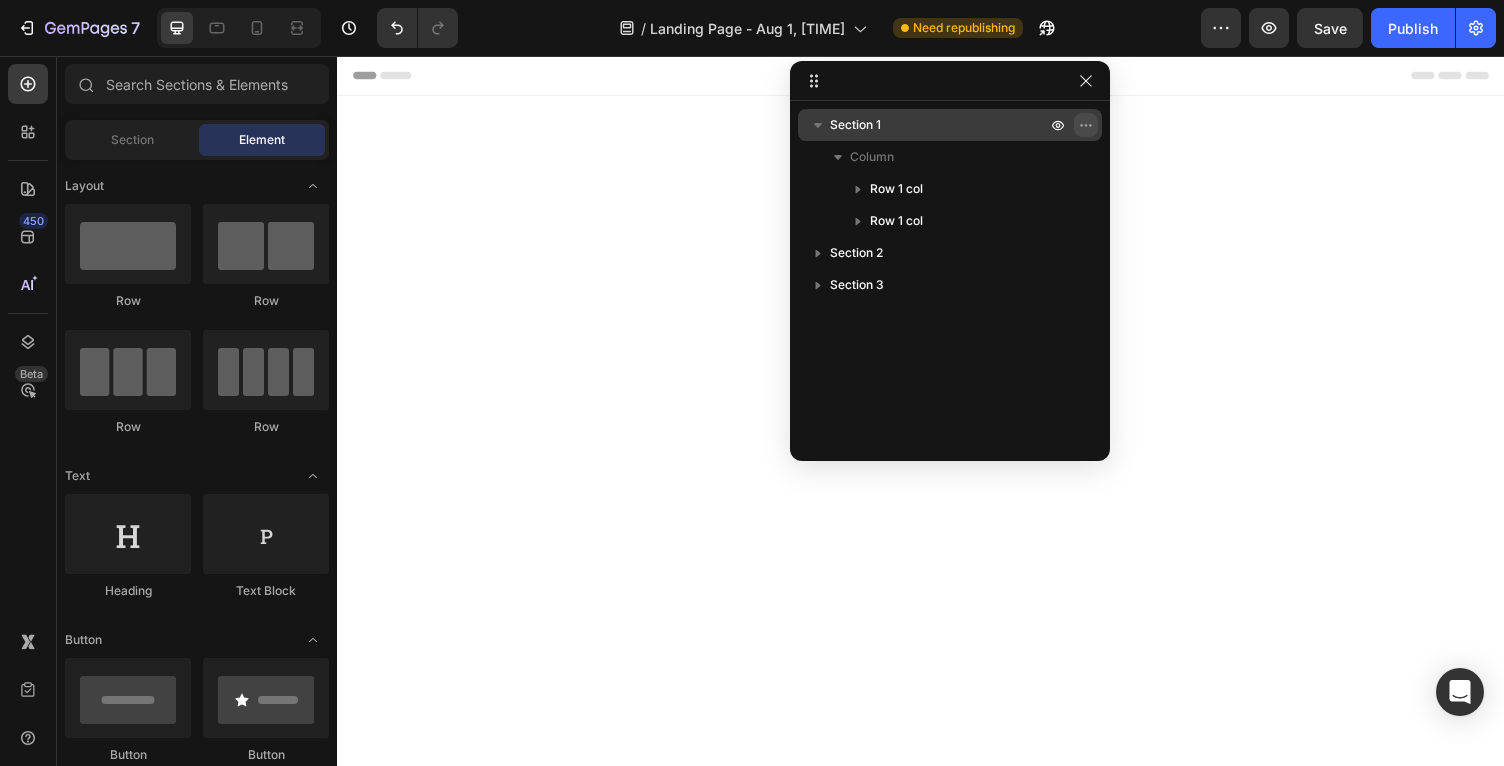 click at bounding box center [1086, 125] 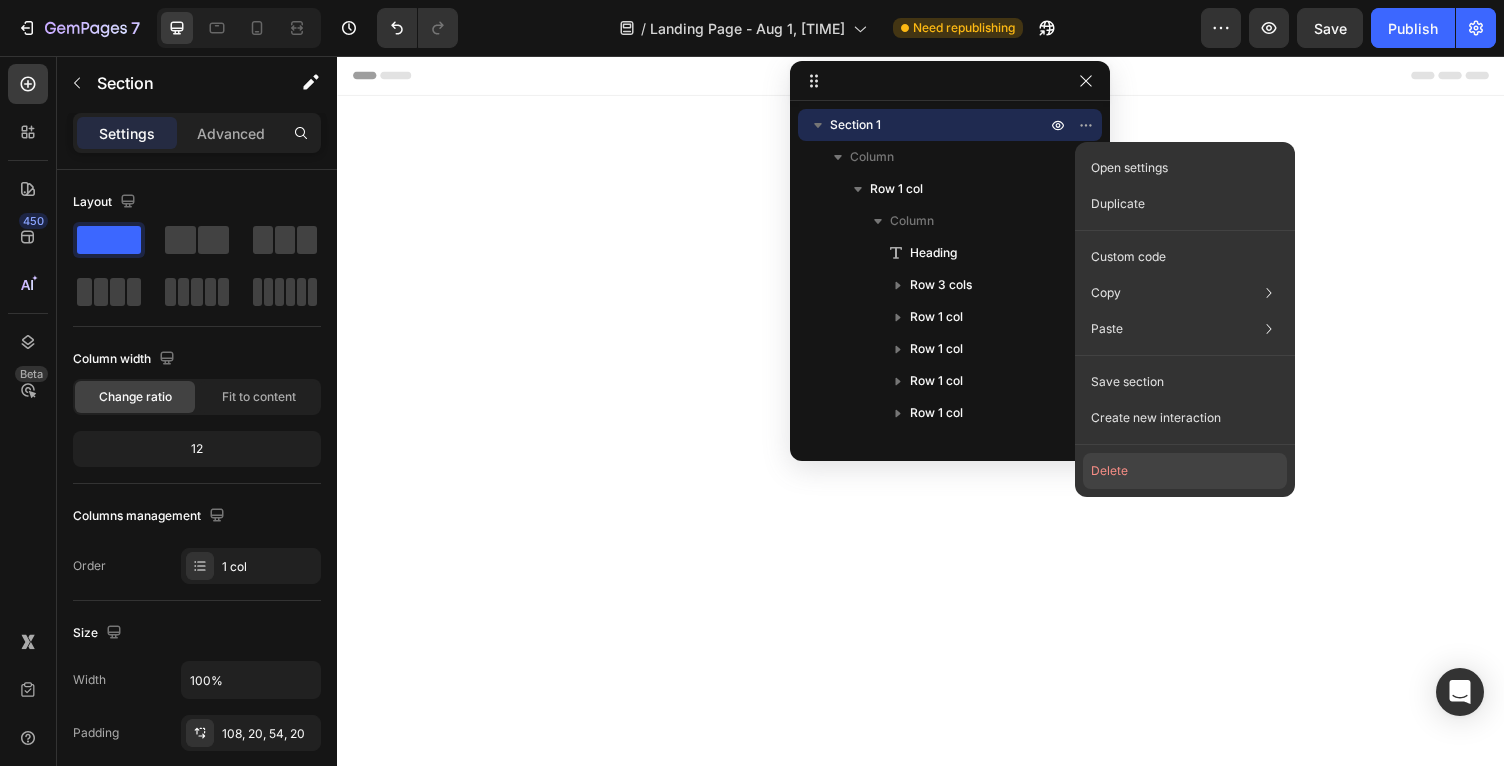 click on "Delete" 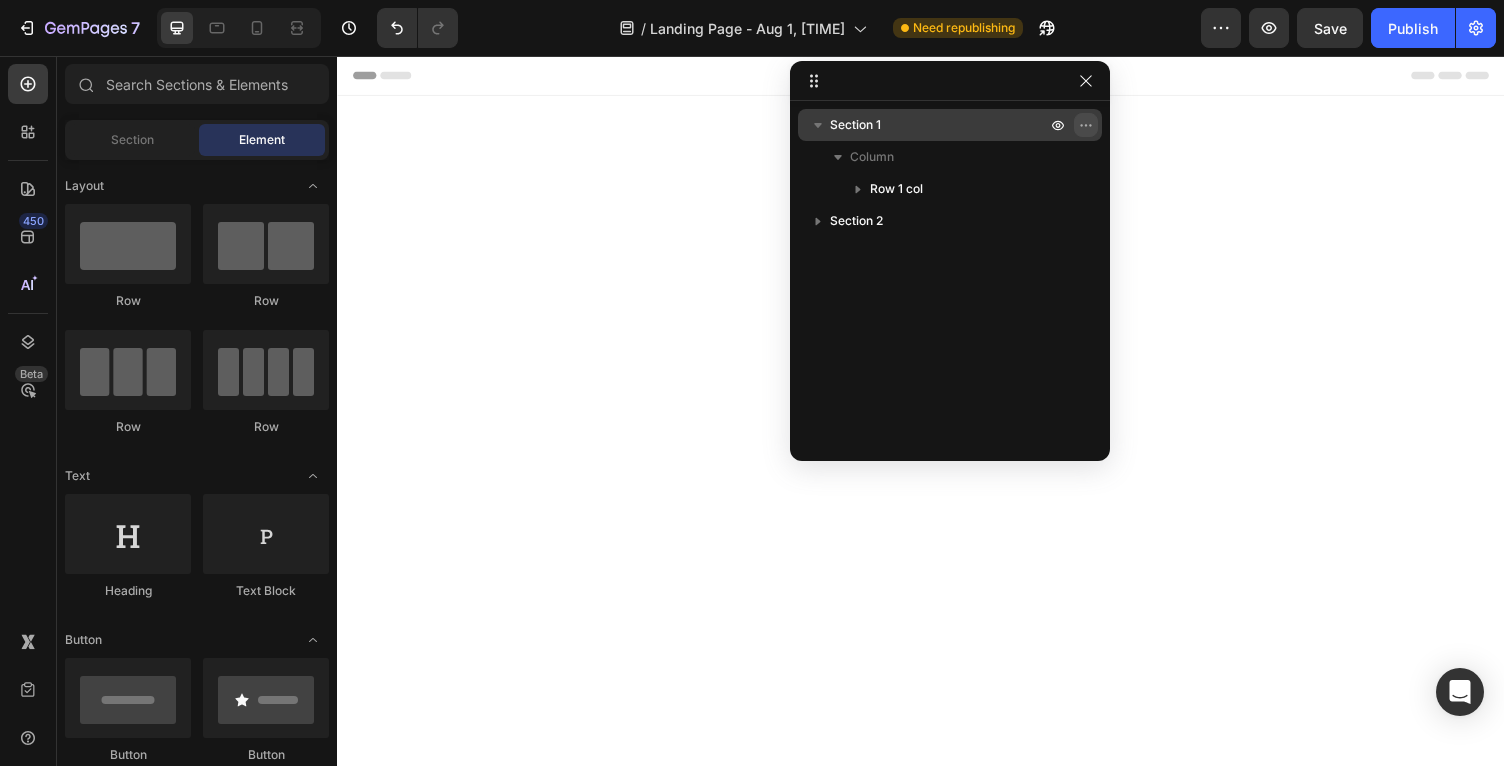click 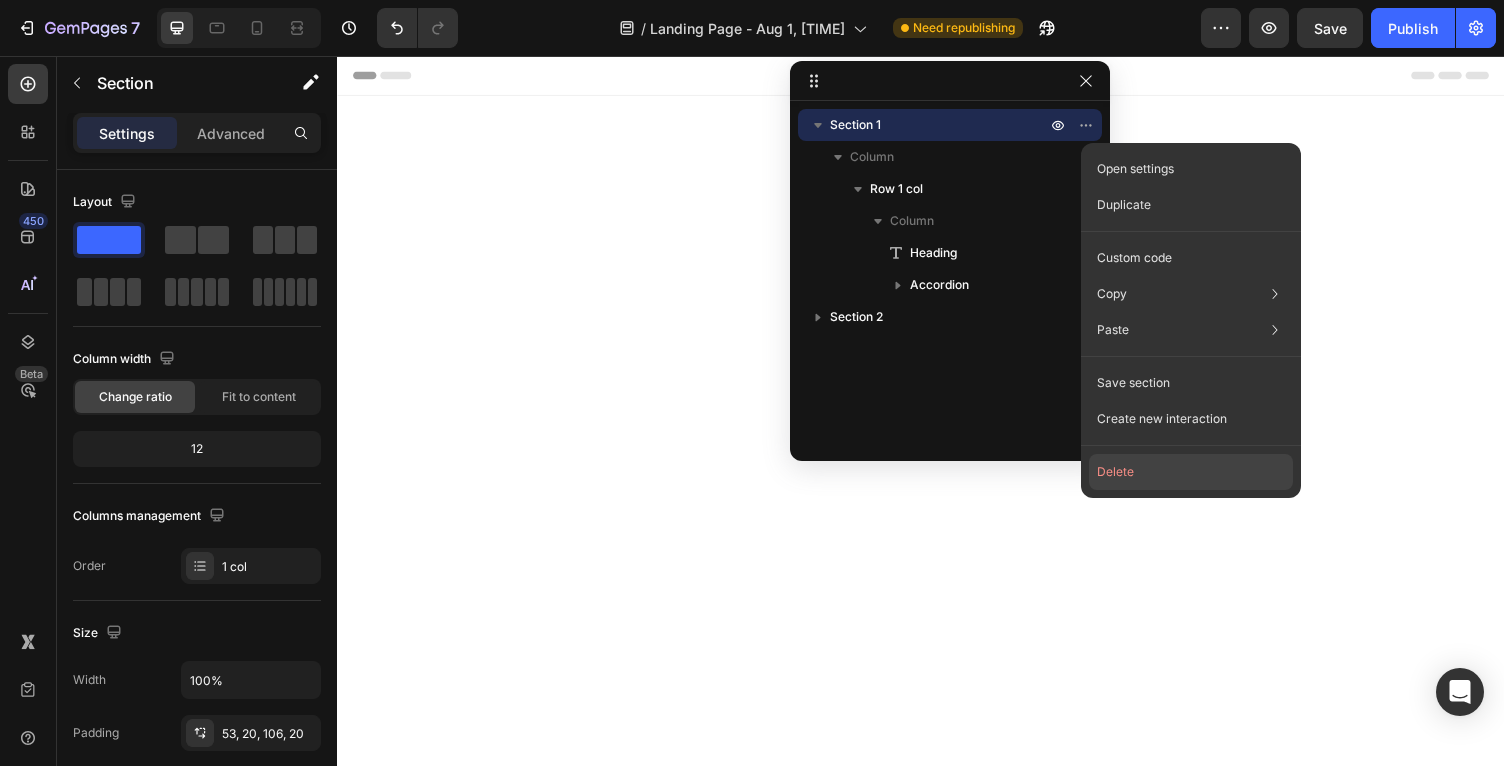 click on "Delete" 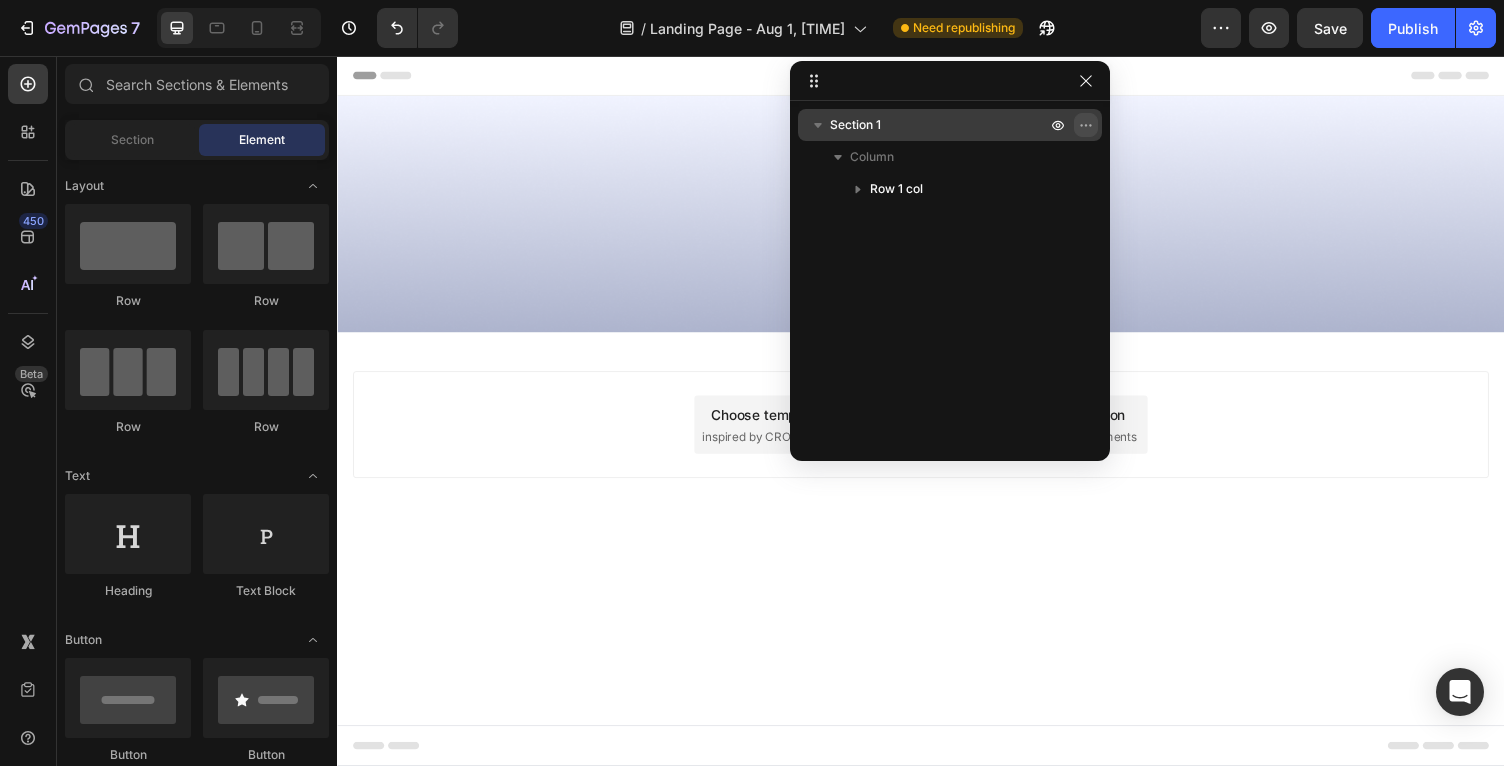 click 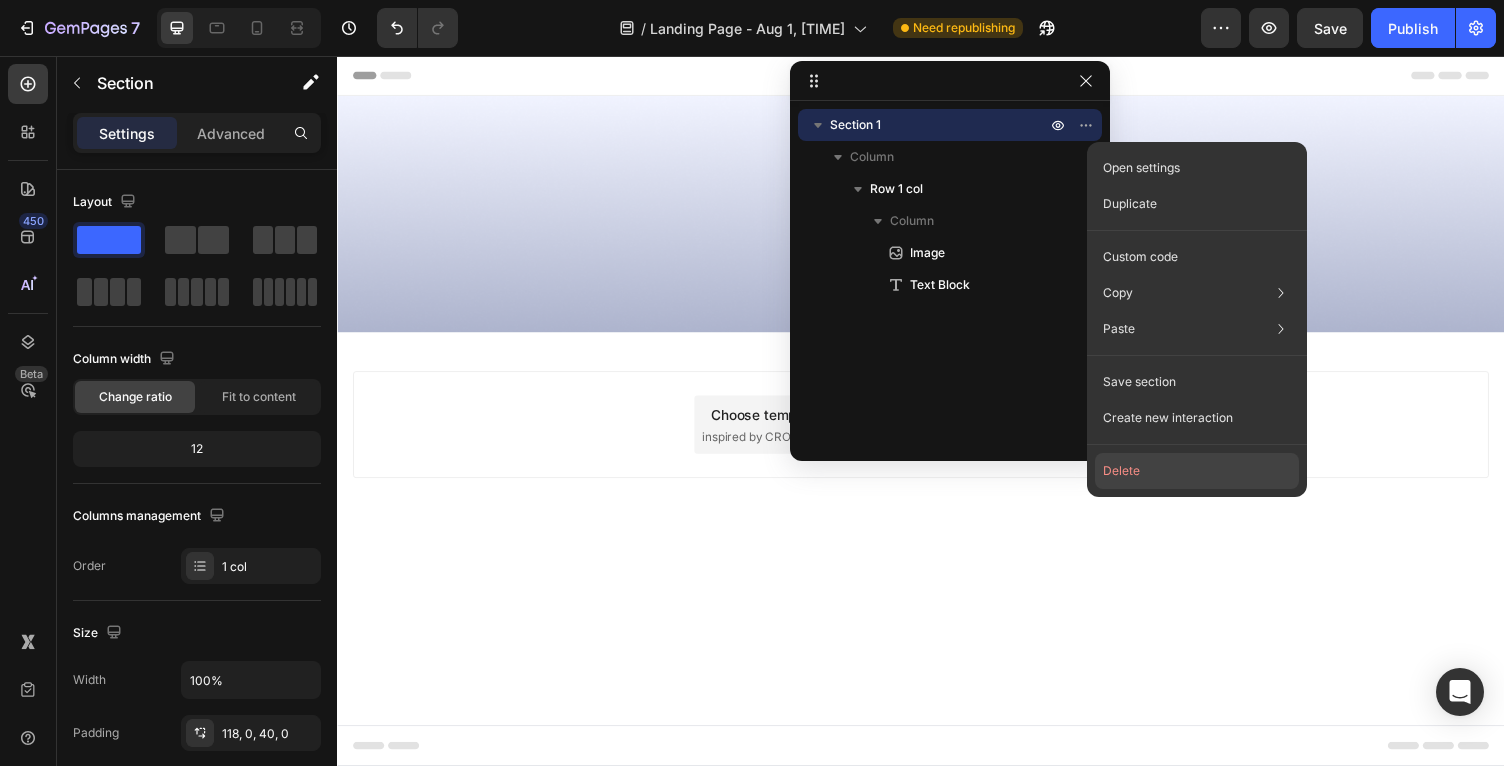 click on "Delete" 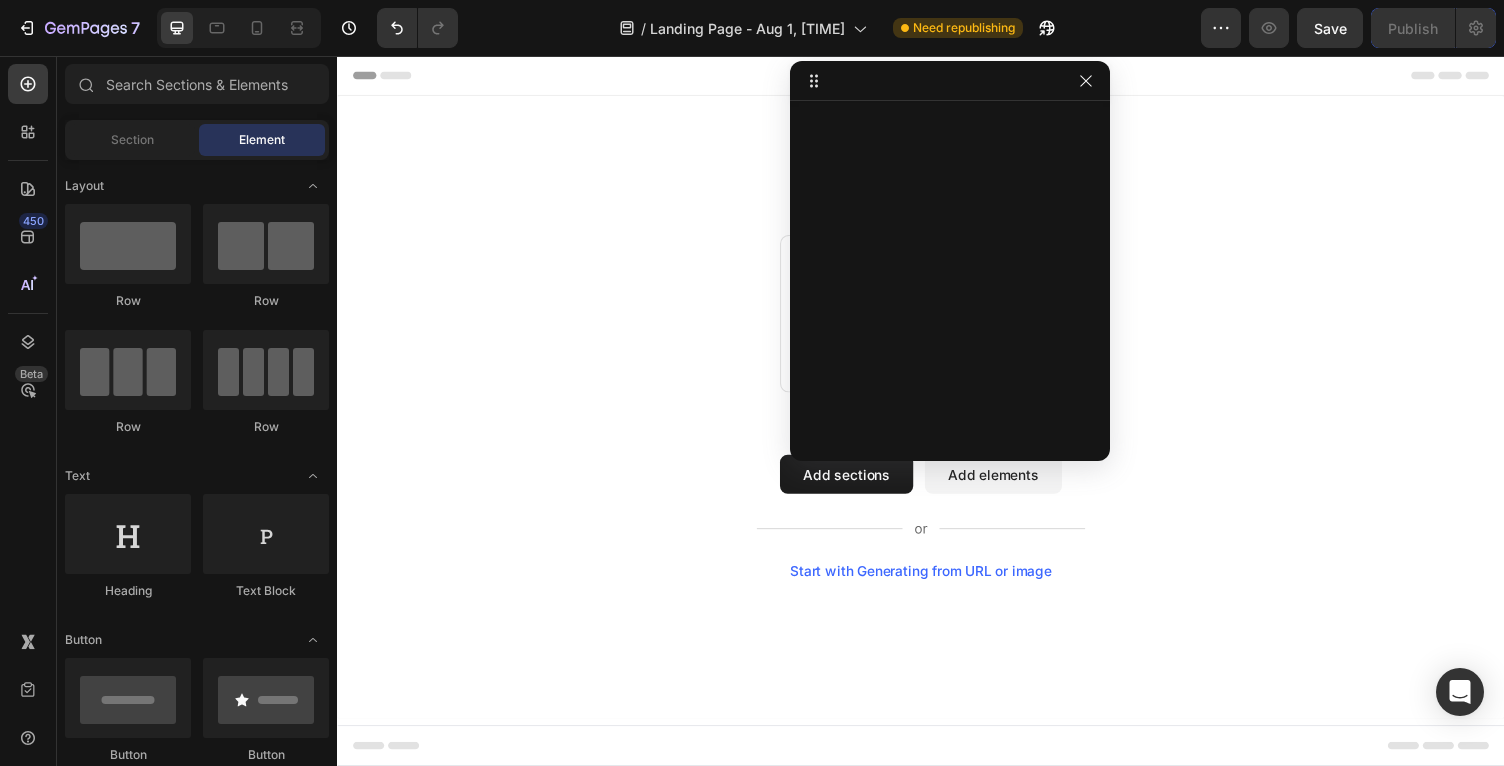 click 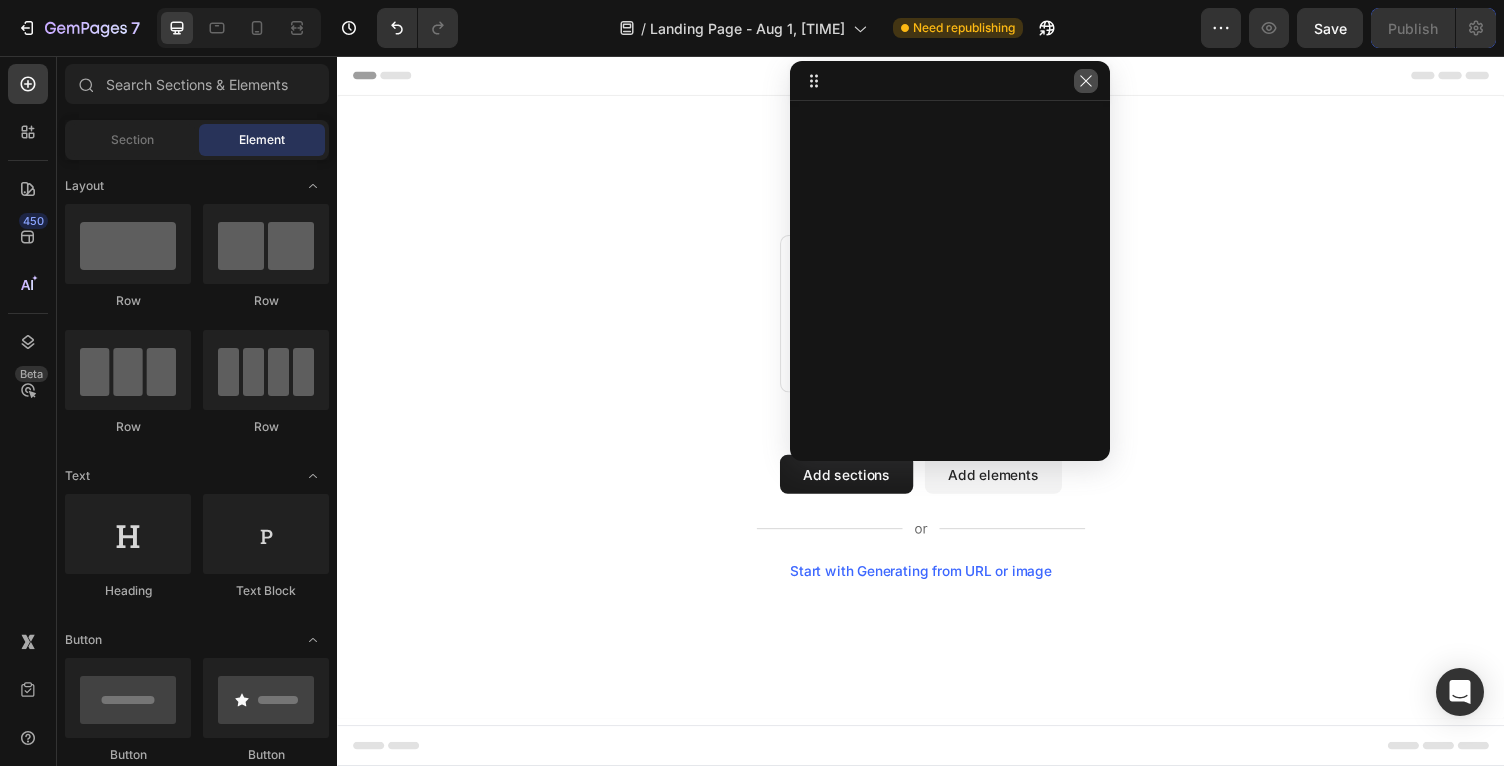 click 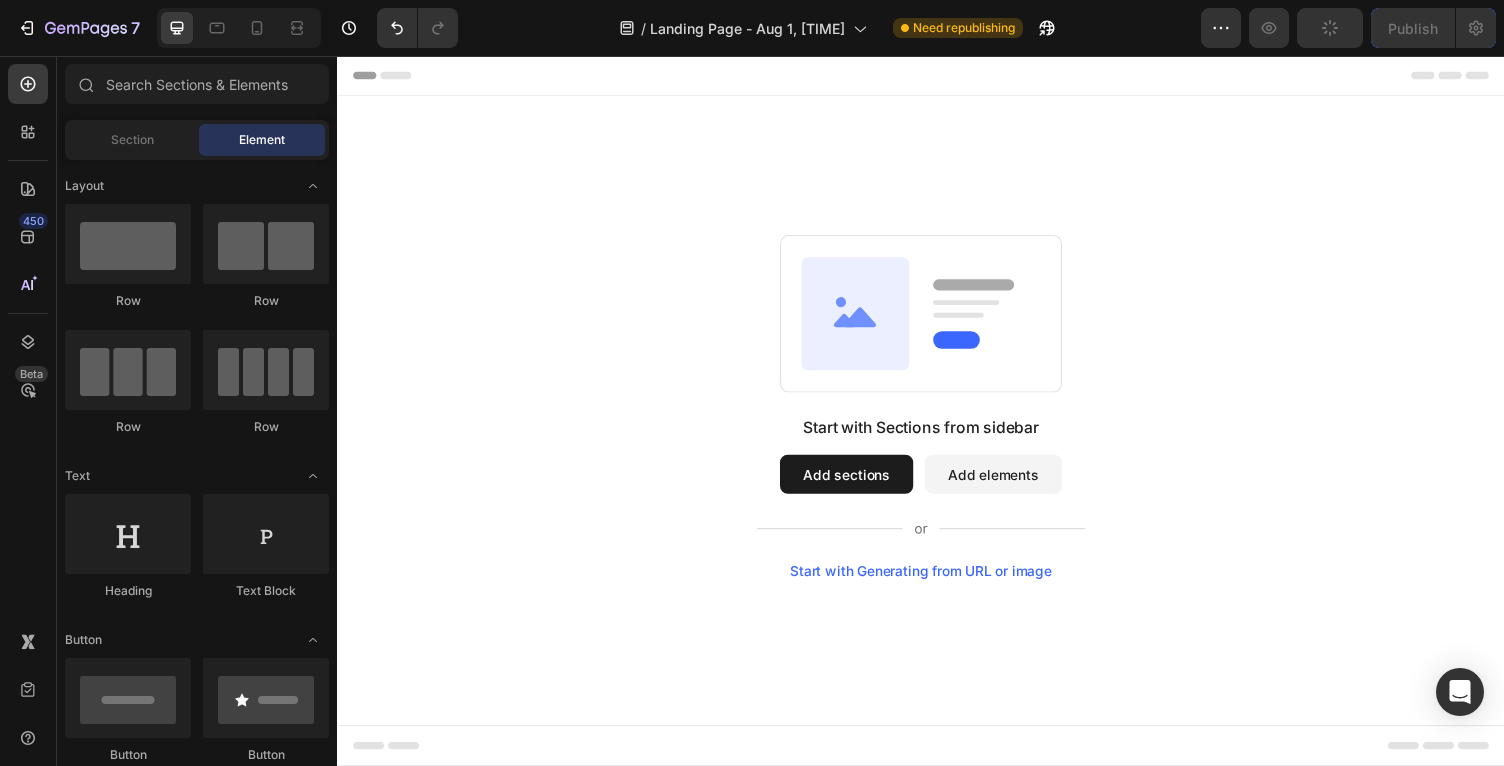 click on "Start with Sections from sidebar Add sections Add elements Start with Generating from URL or image" at bounding box center (937, 417) 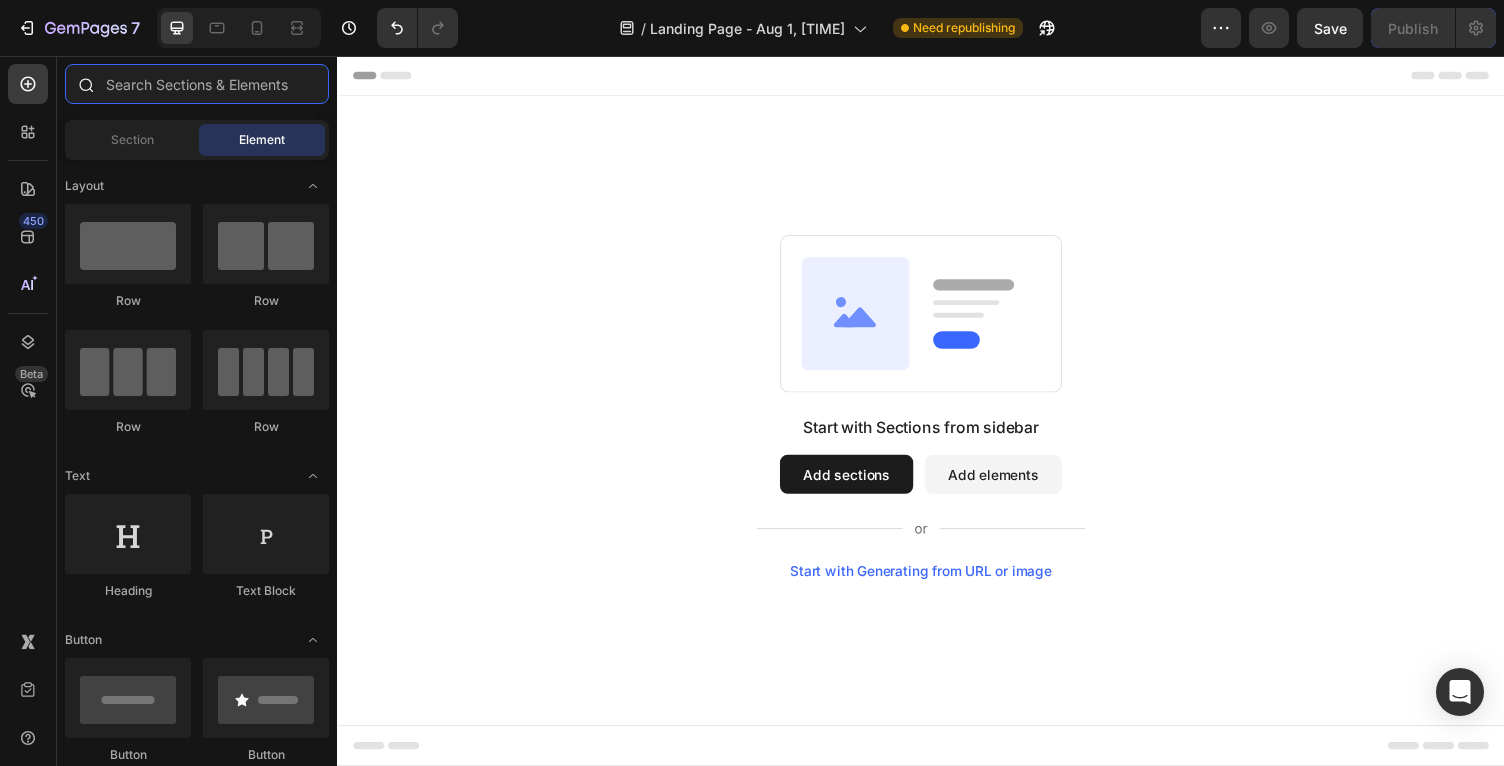 click at bounding box center (197, 84) 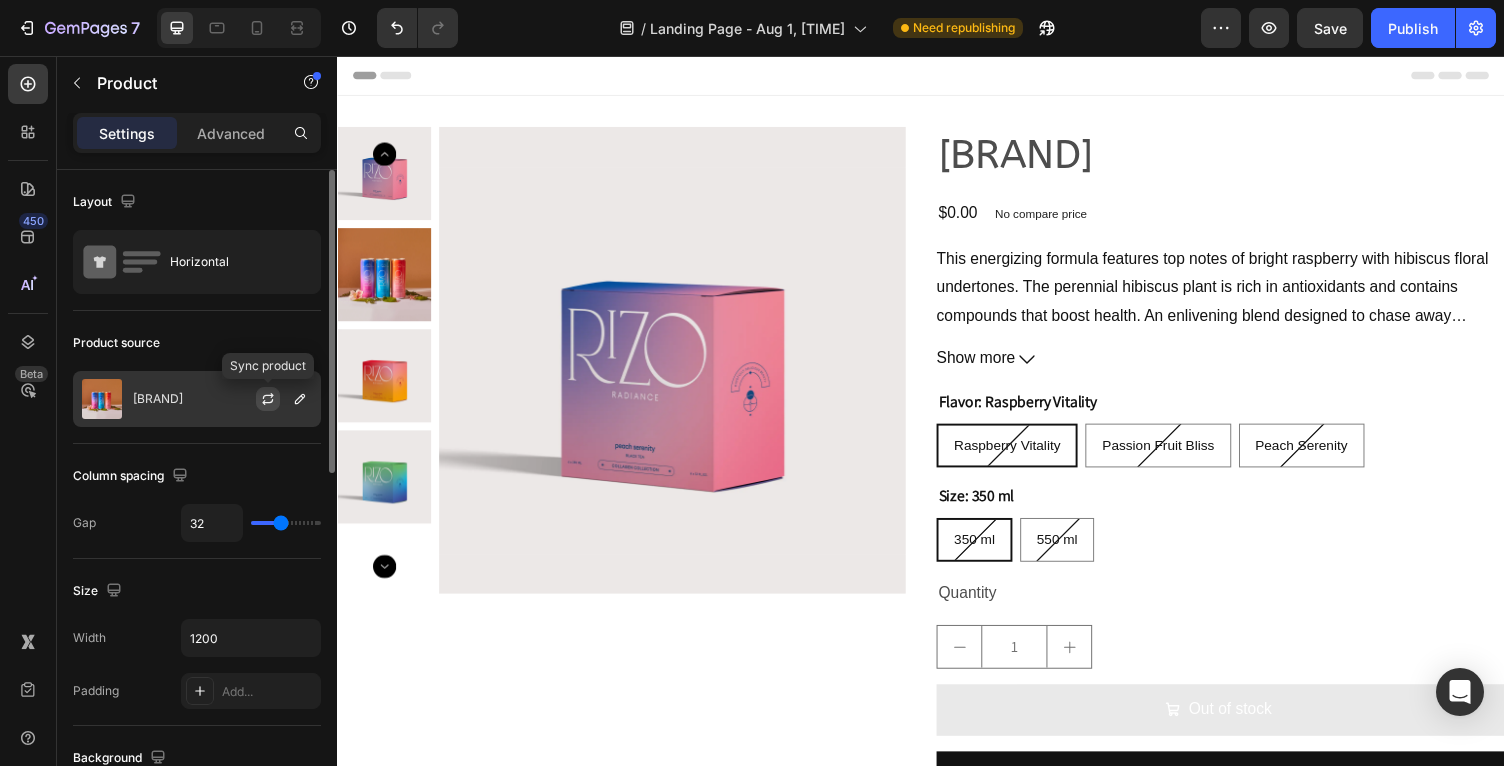click 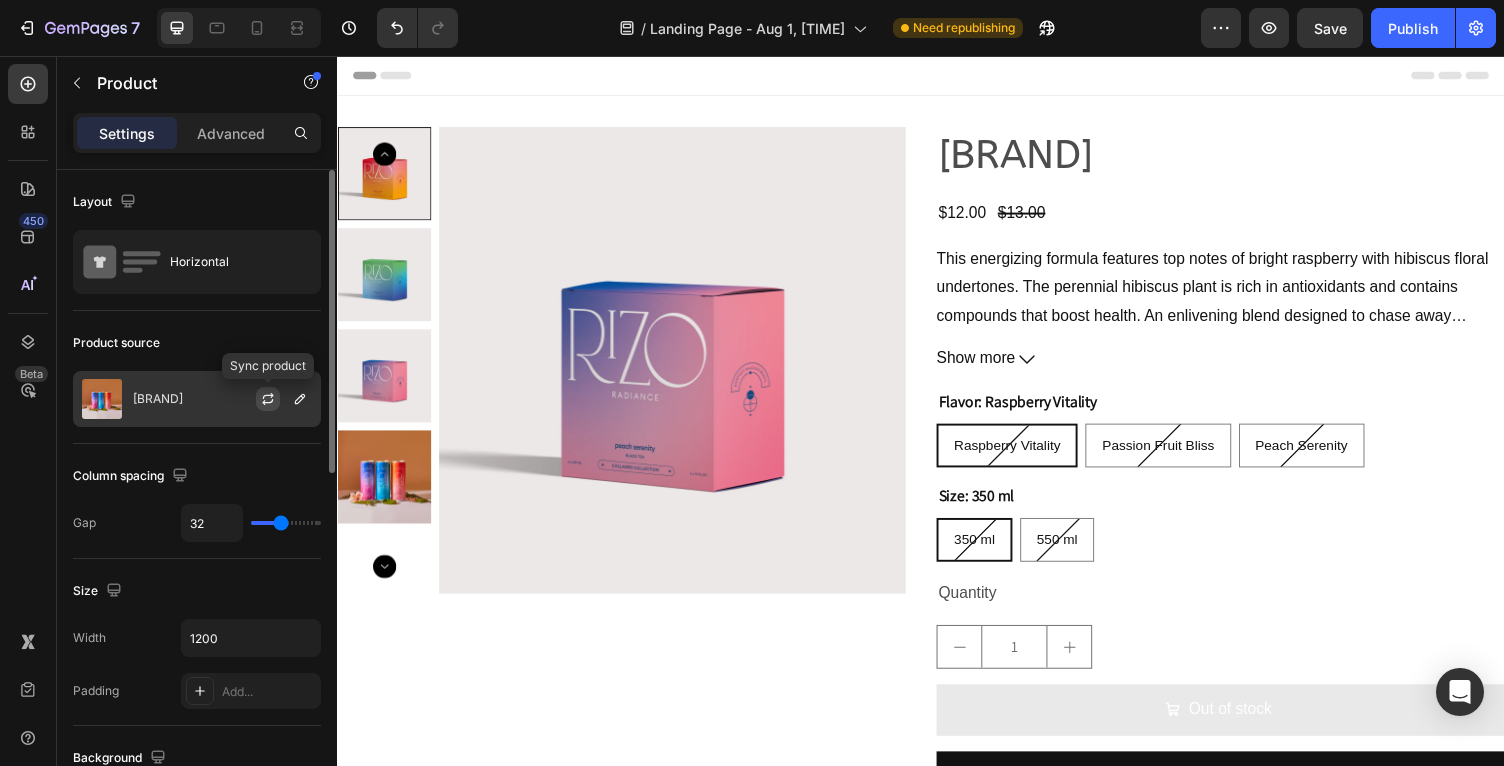 click 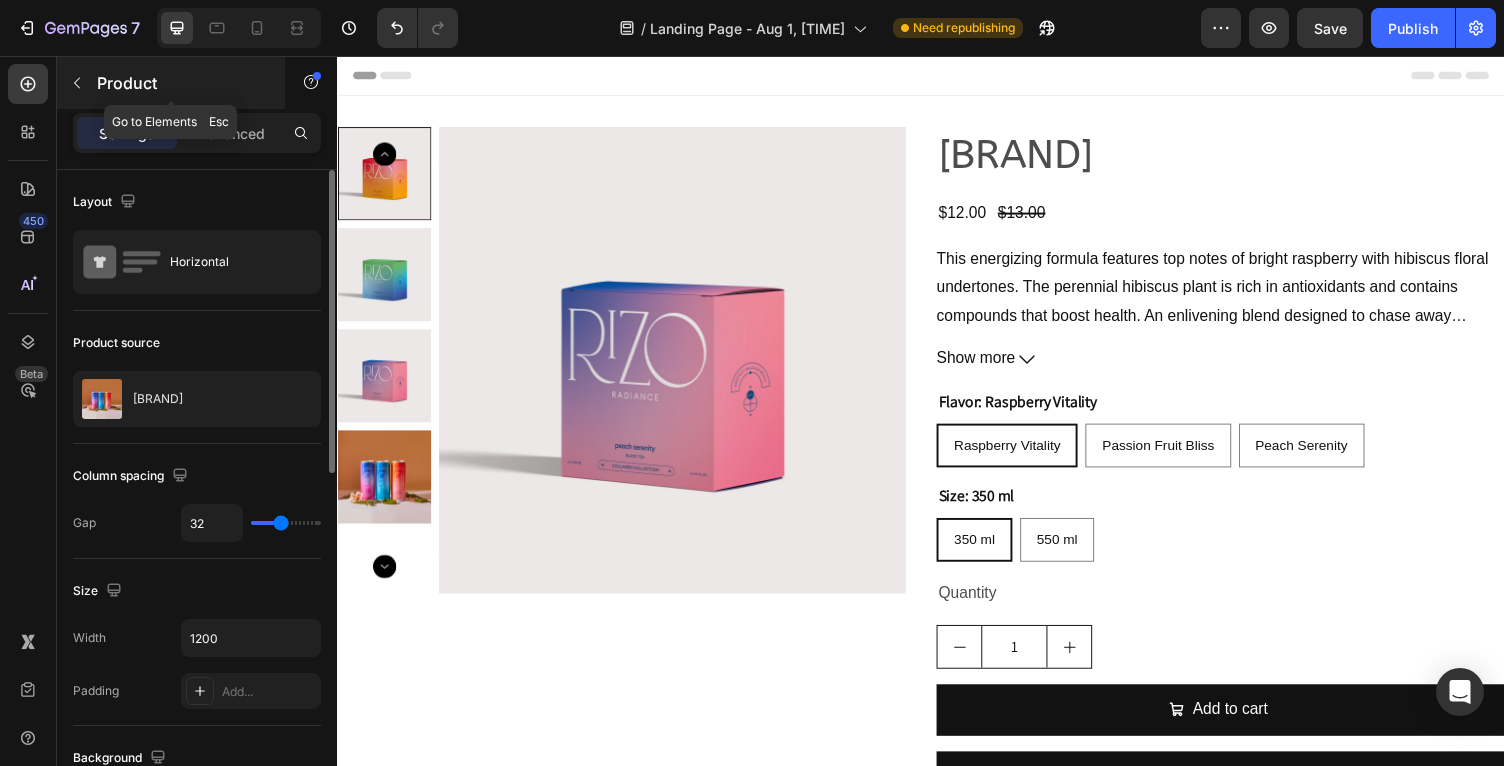 click on "Product" at bounding box center (171, 83) 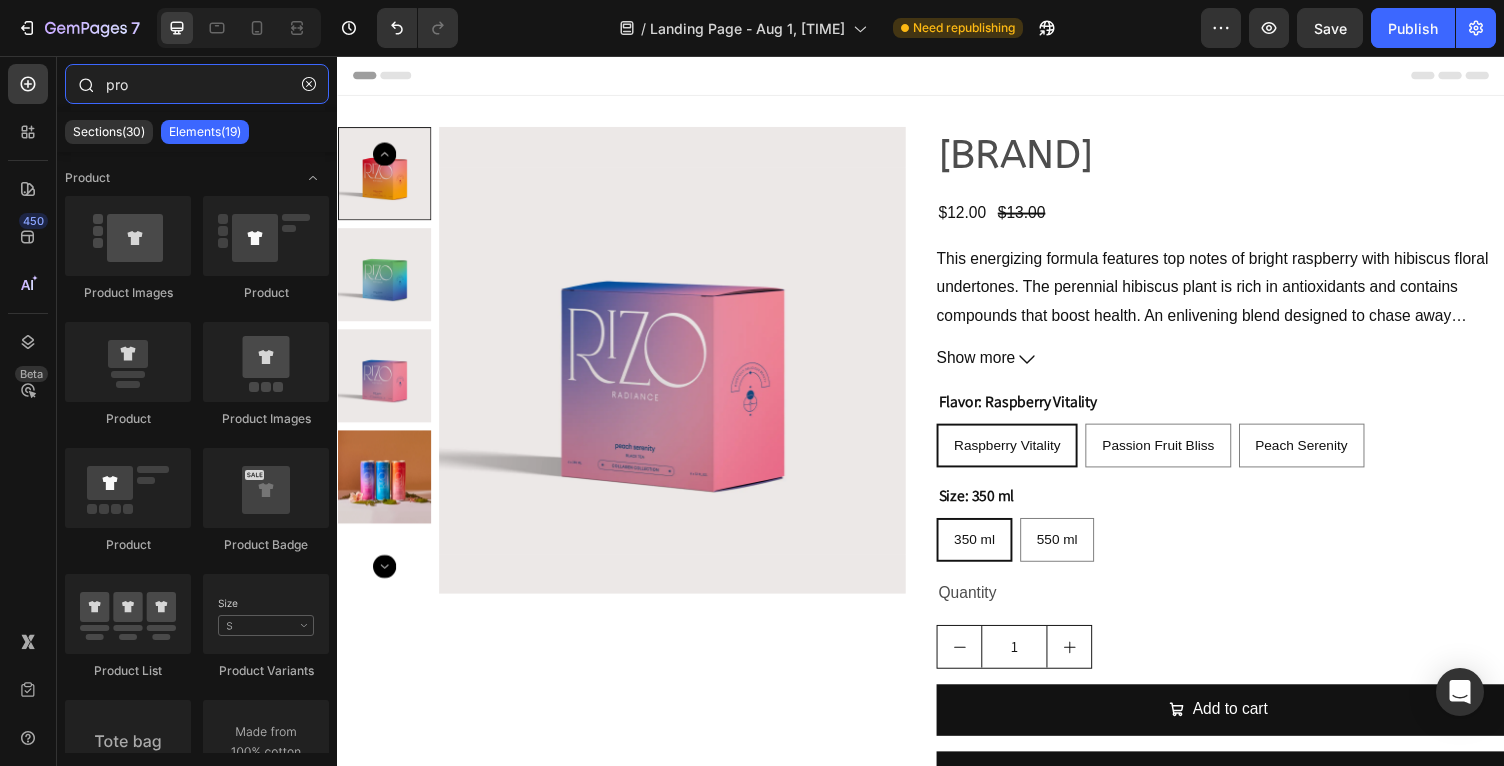 click on "pro" at bounding box center (197, 84) 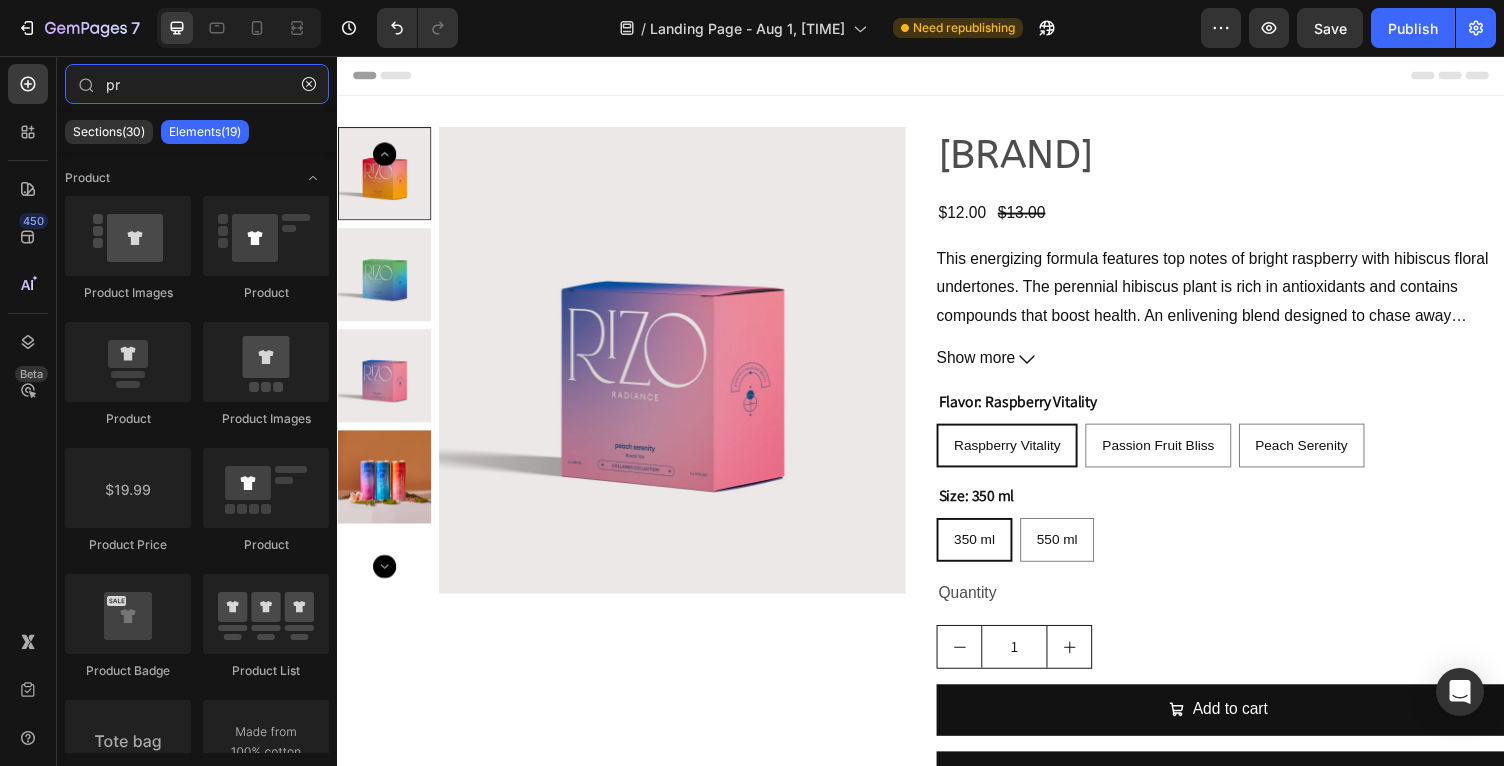 type on "p" 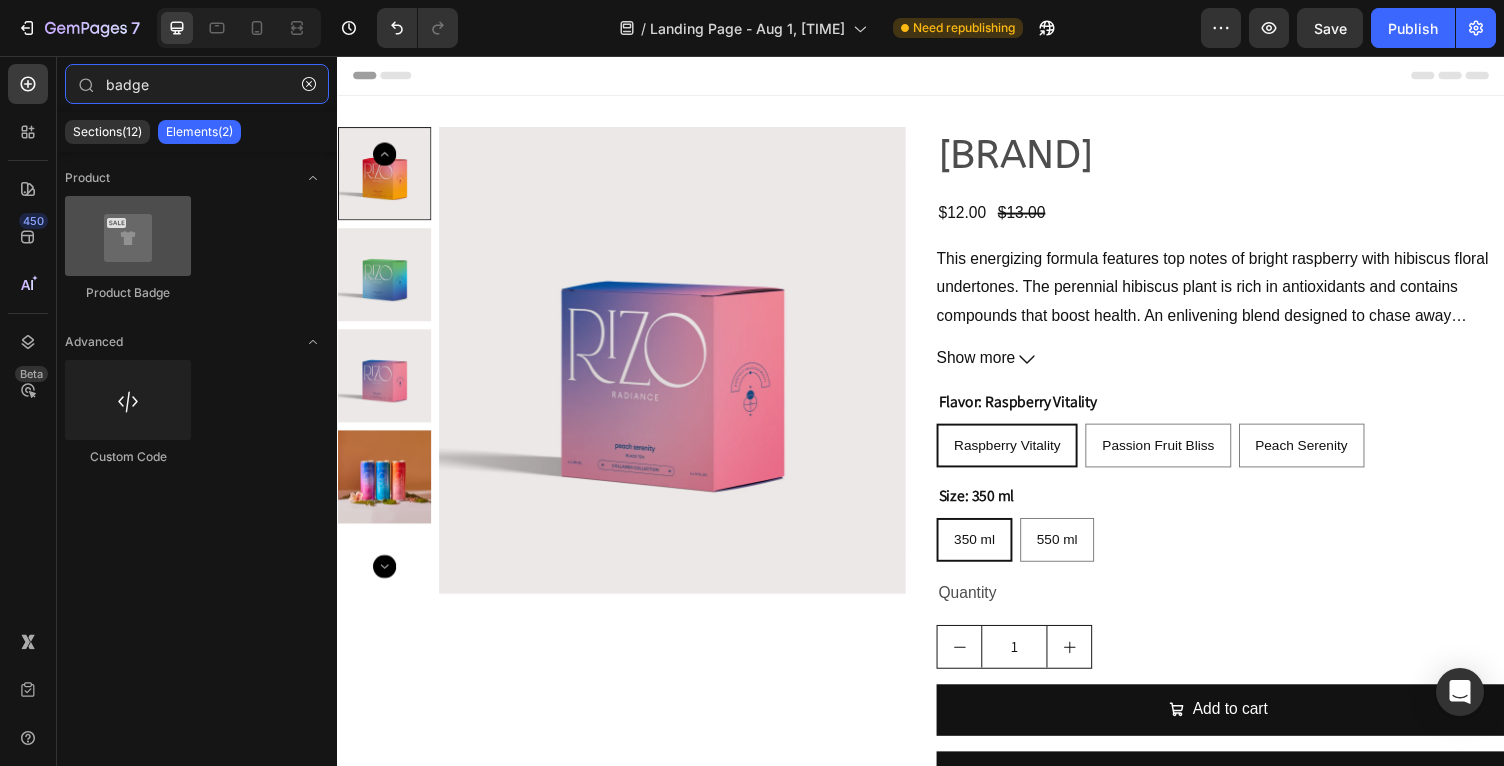 type on "badge" 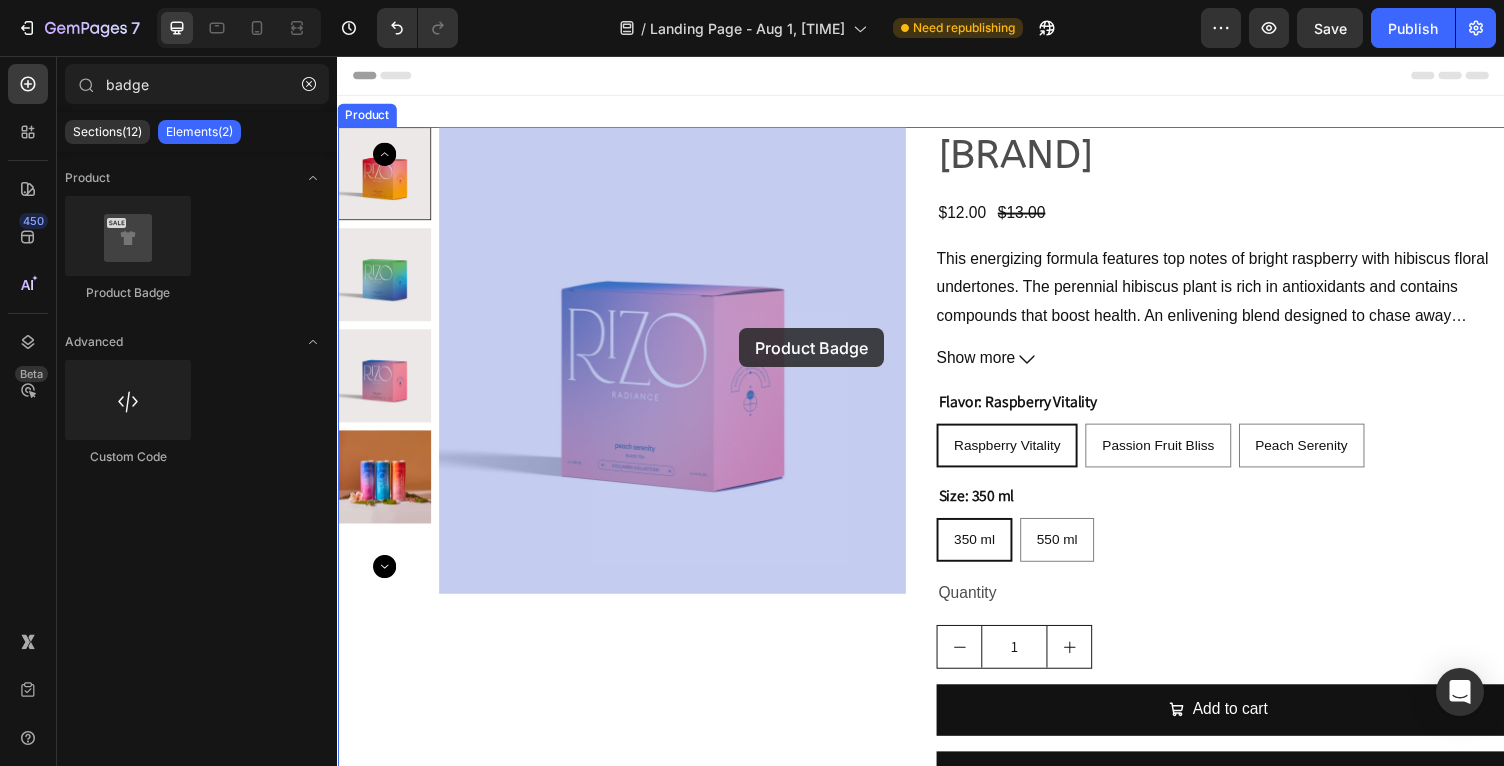 drag, startPoint x: 476, startPoint y: 290, endPoint x: 749, endPoint y: 333, distance: 276.3657 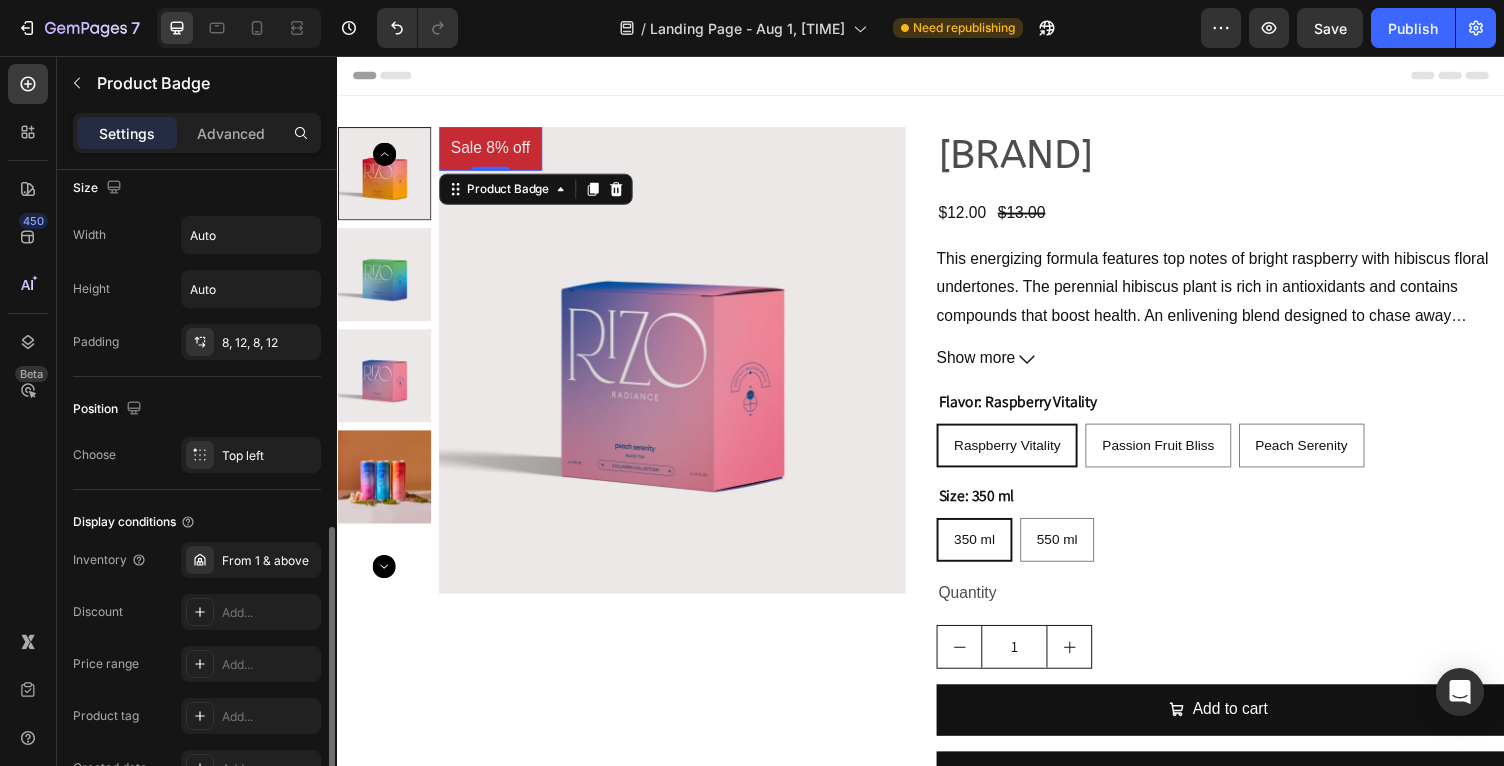 scroll, scrollTop: 1002, scrollLeft: 0, axis: vertical 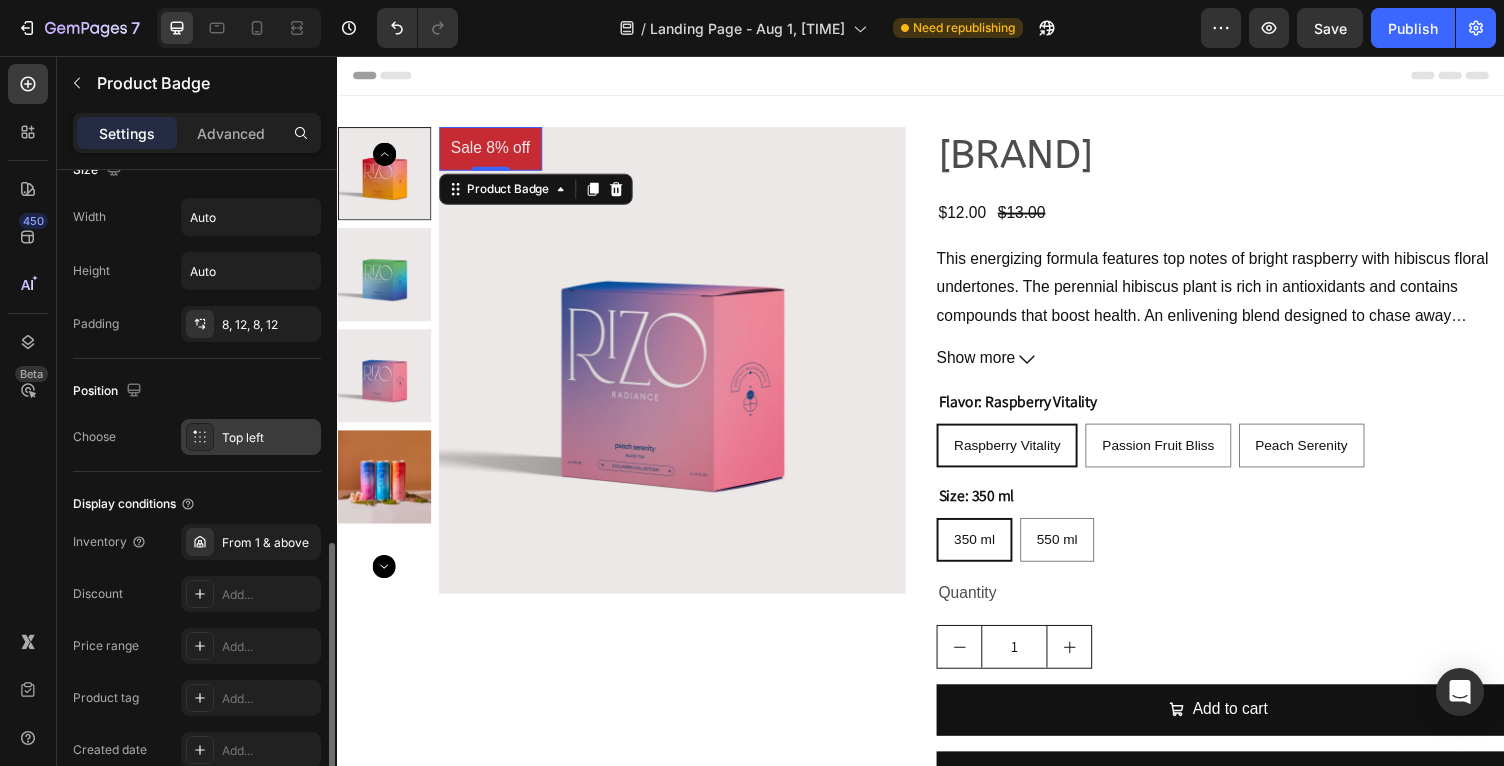 click on "Top left" at bounding box center [269, 438] 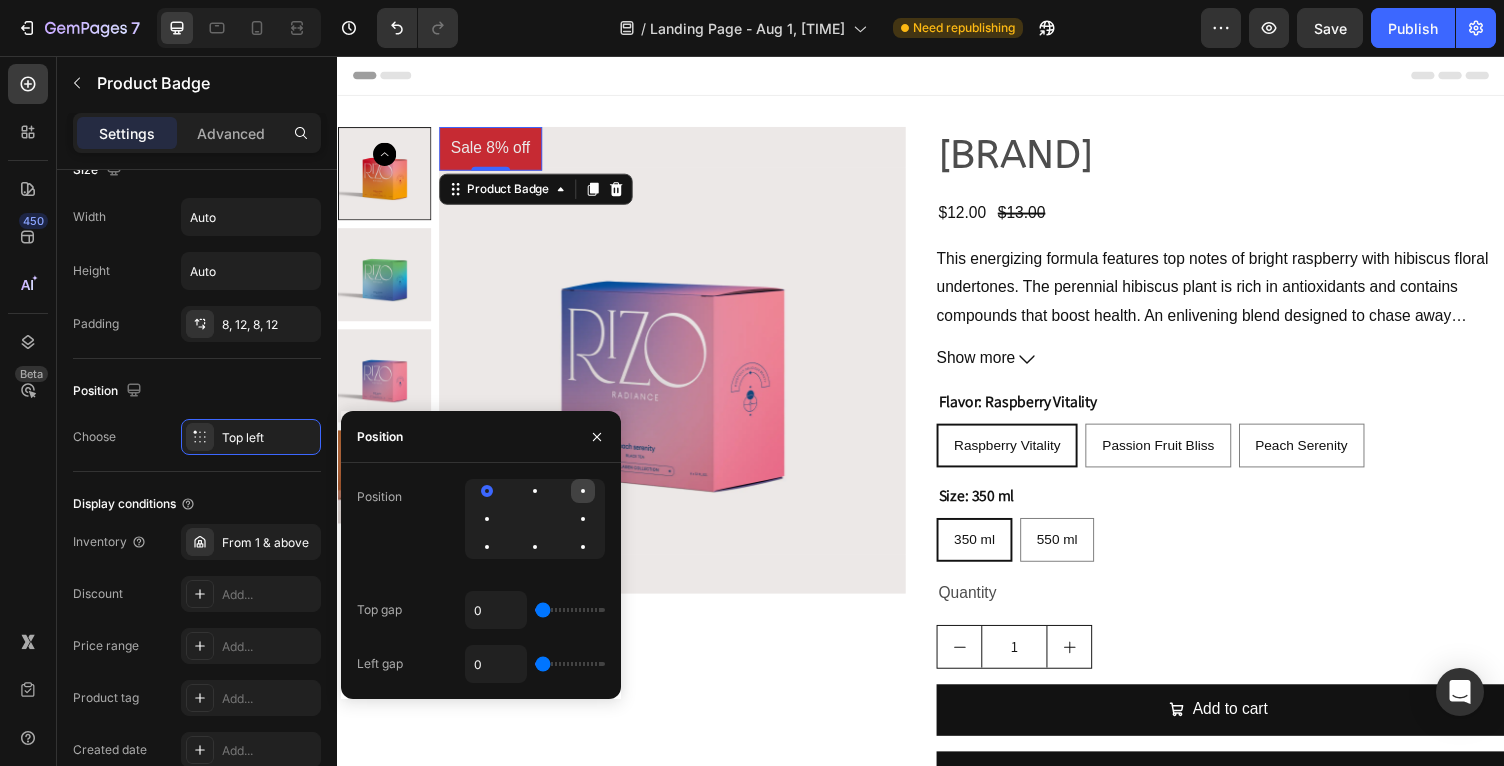 click 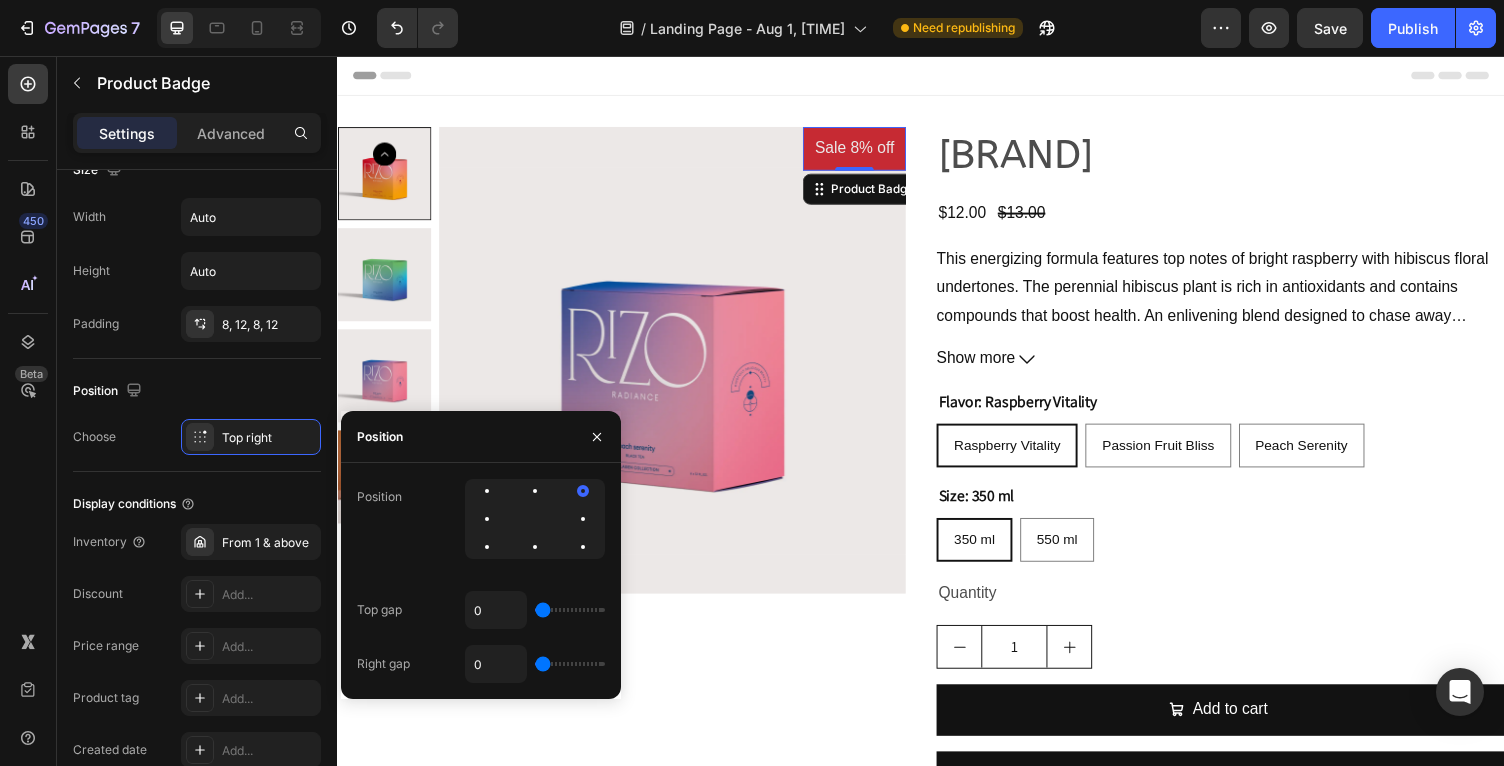 type on "2" 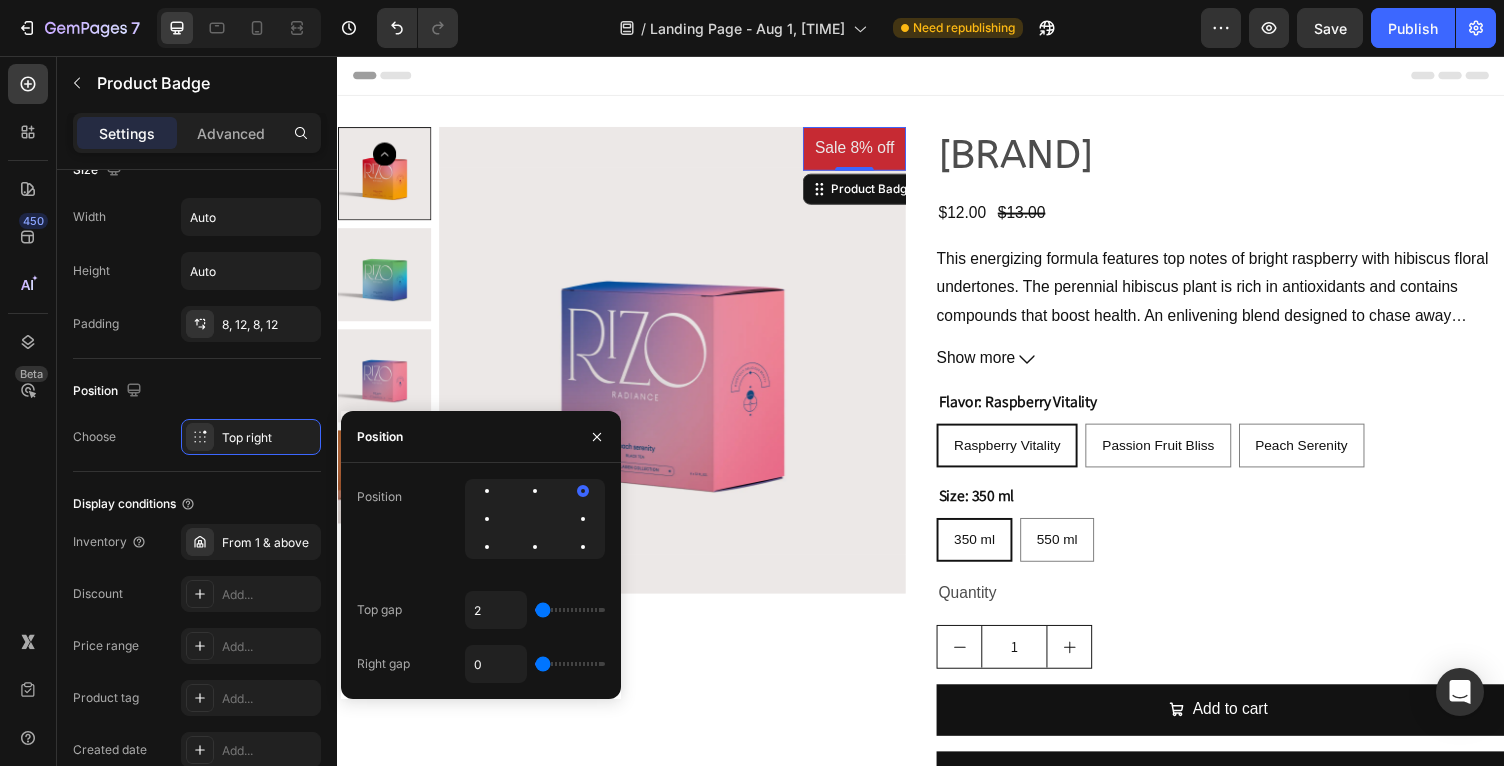 type on "21" 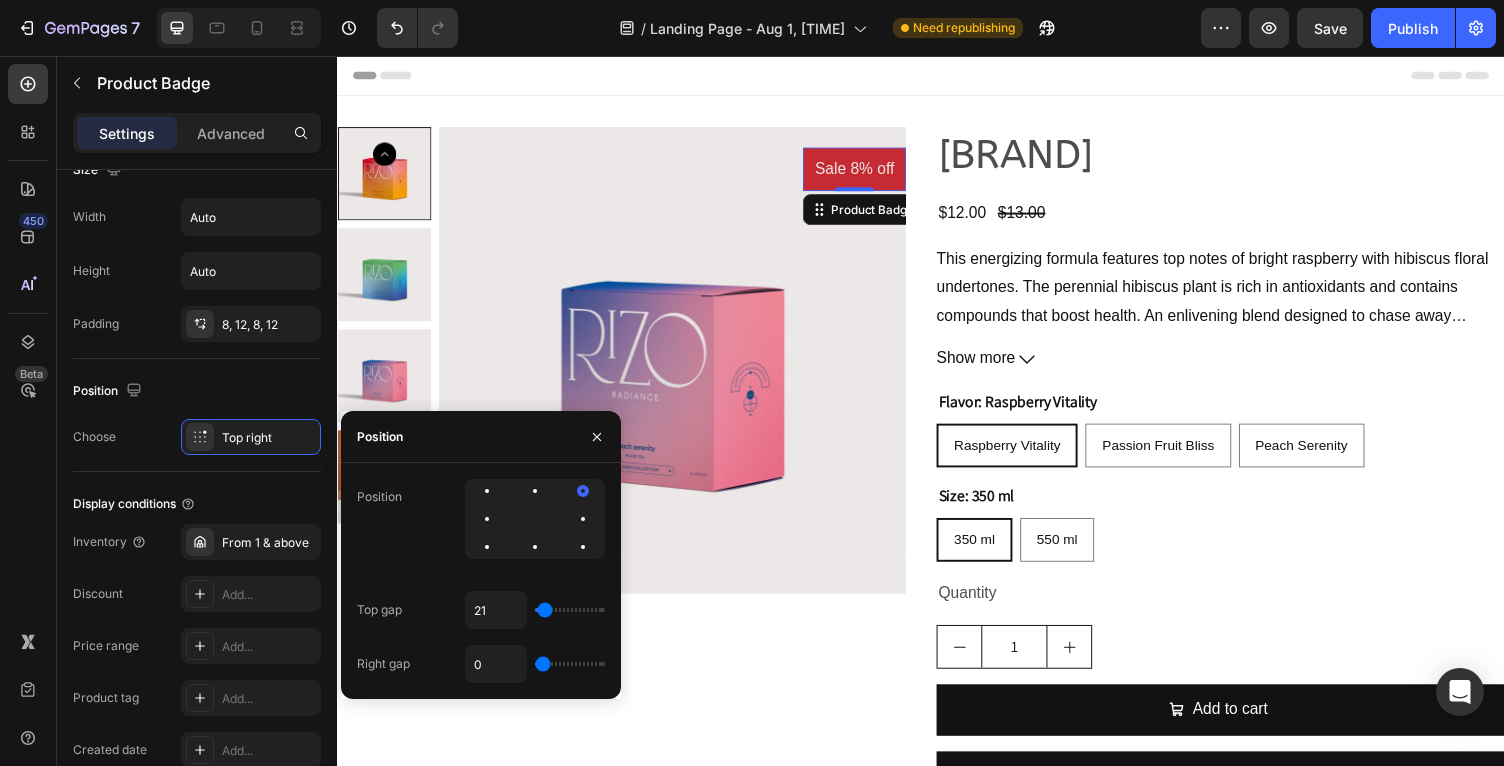 type on "25" 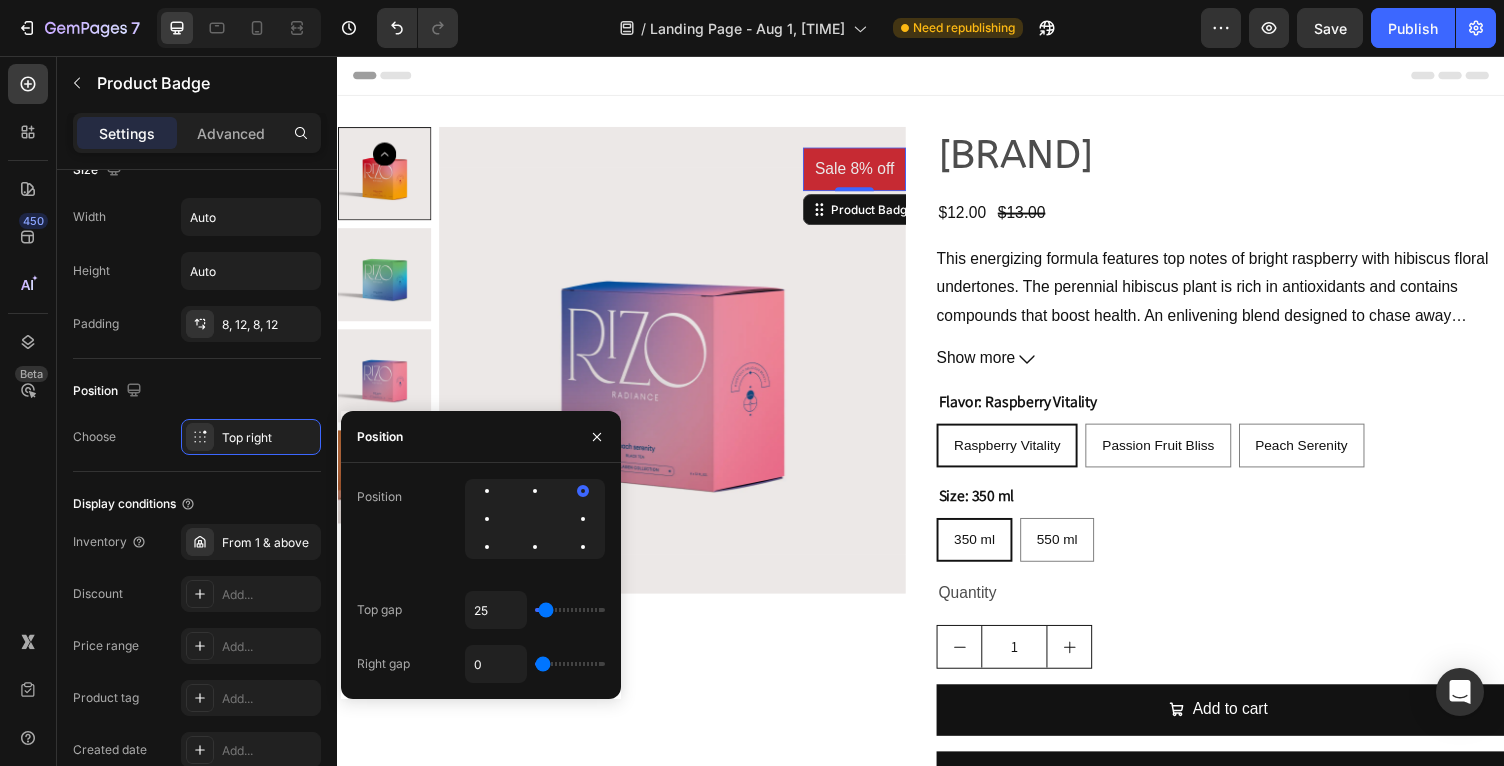 type on "35" 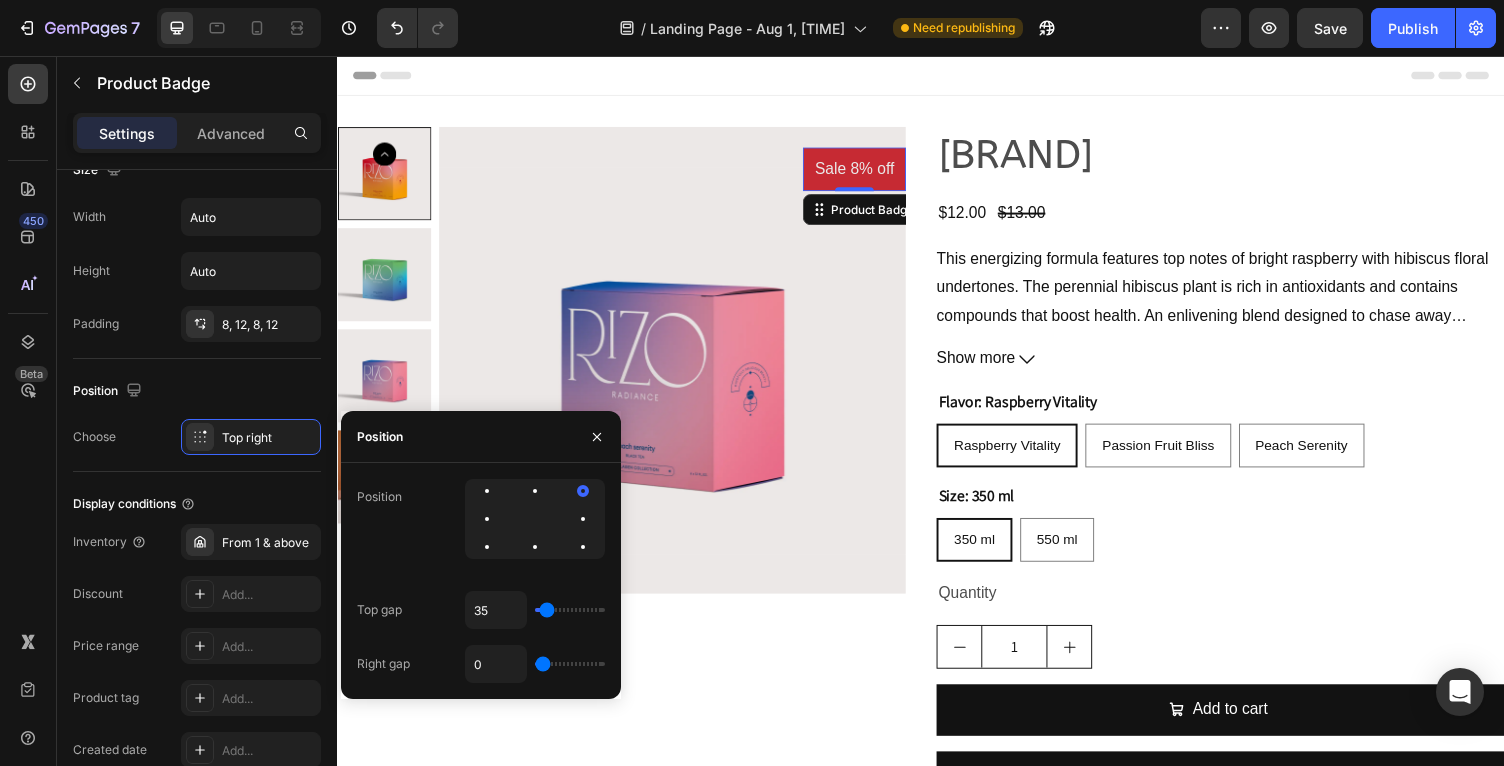 type on "45" 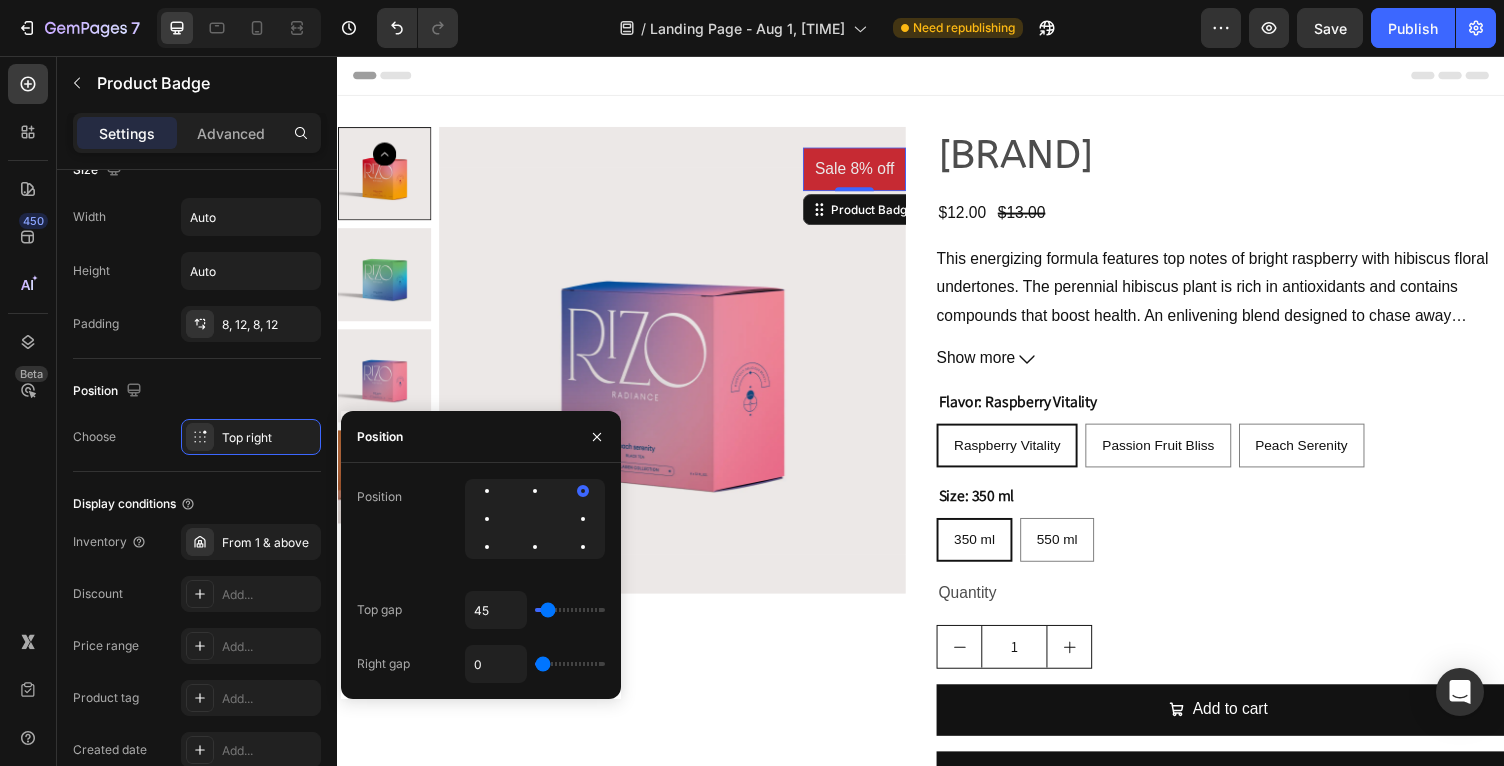 type on "49" 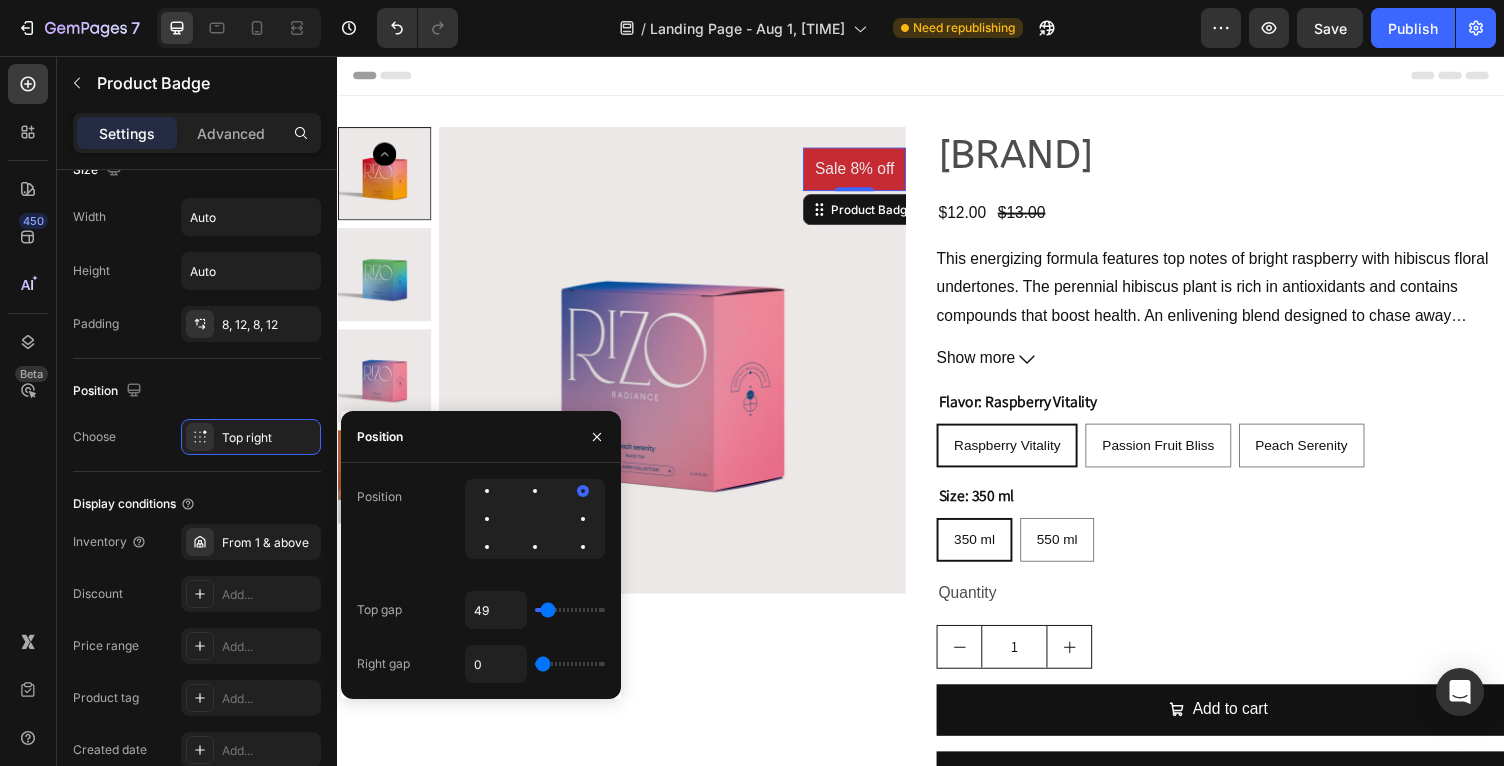 type on "52" 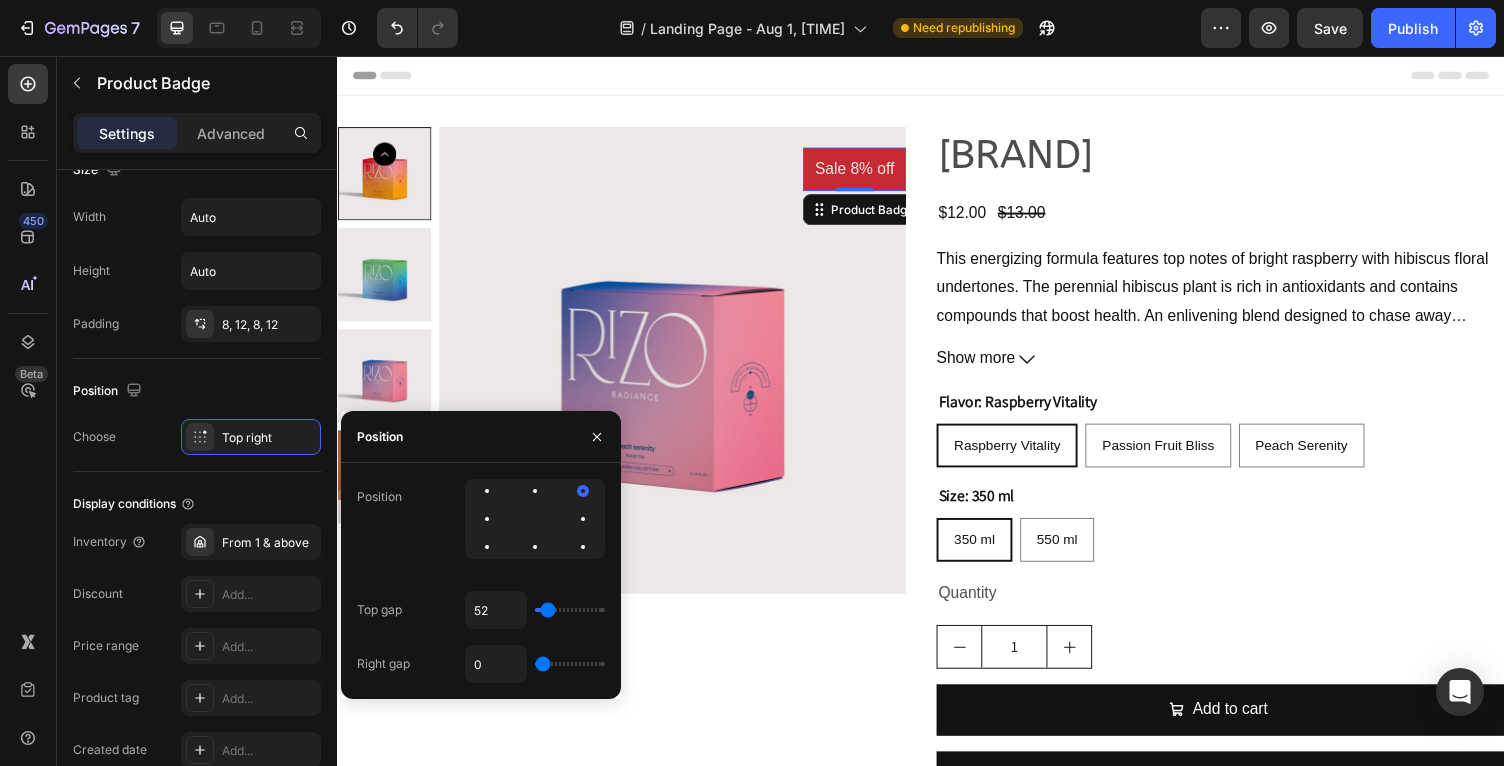 type on "52" 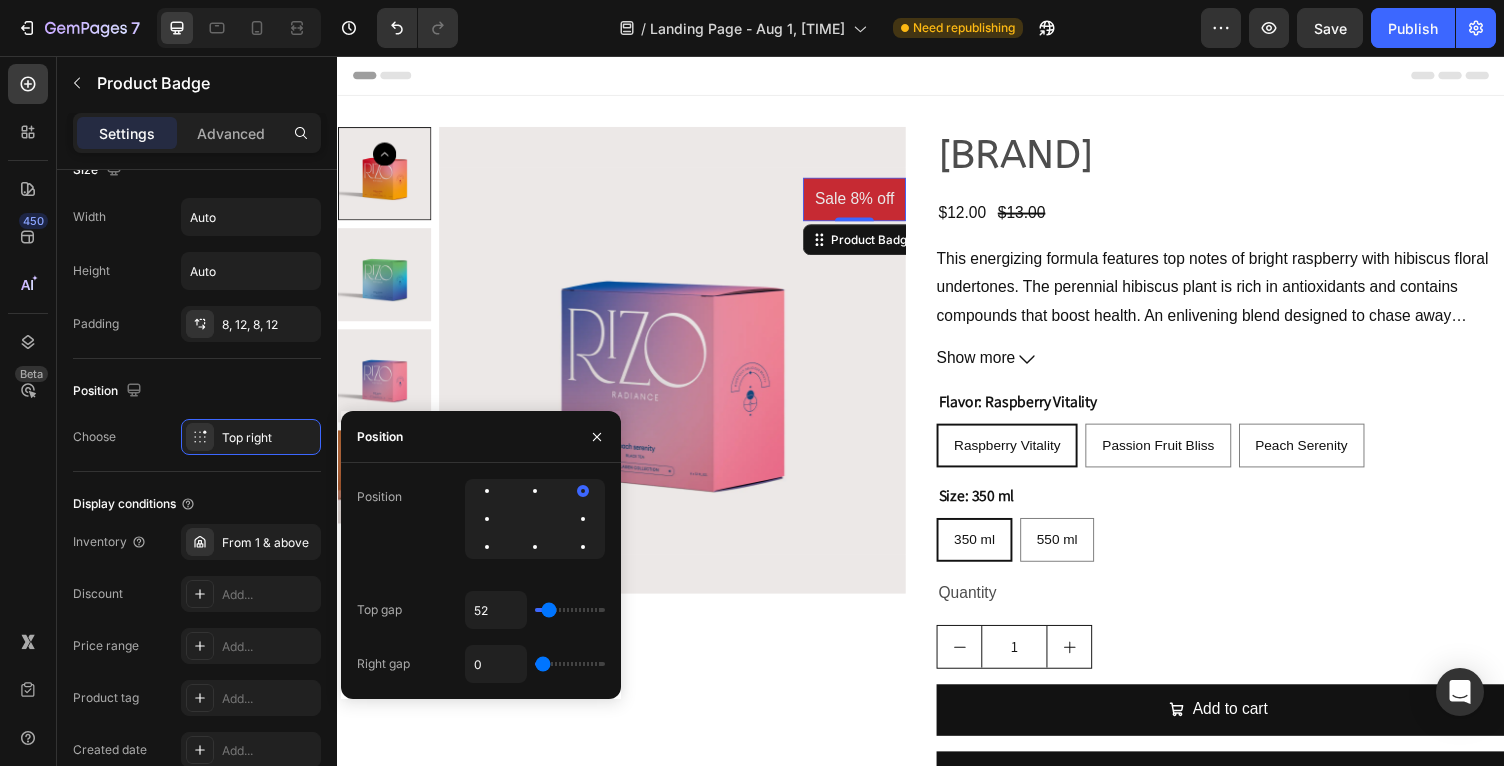 type on "54" 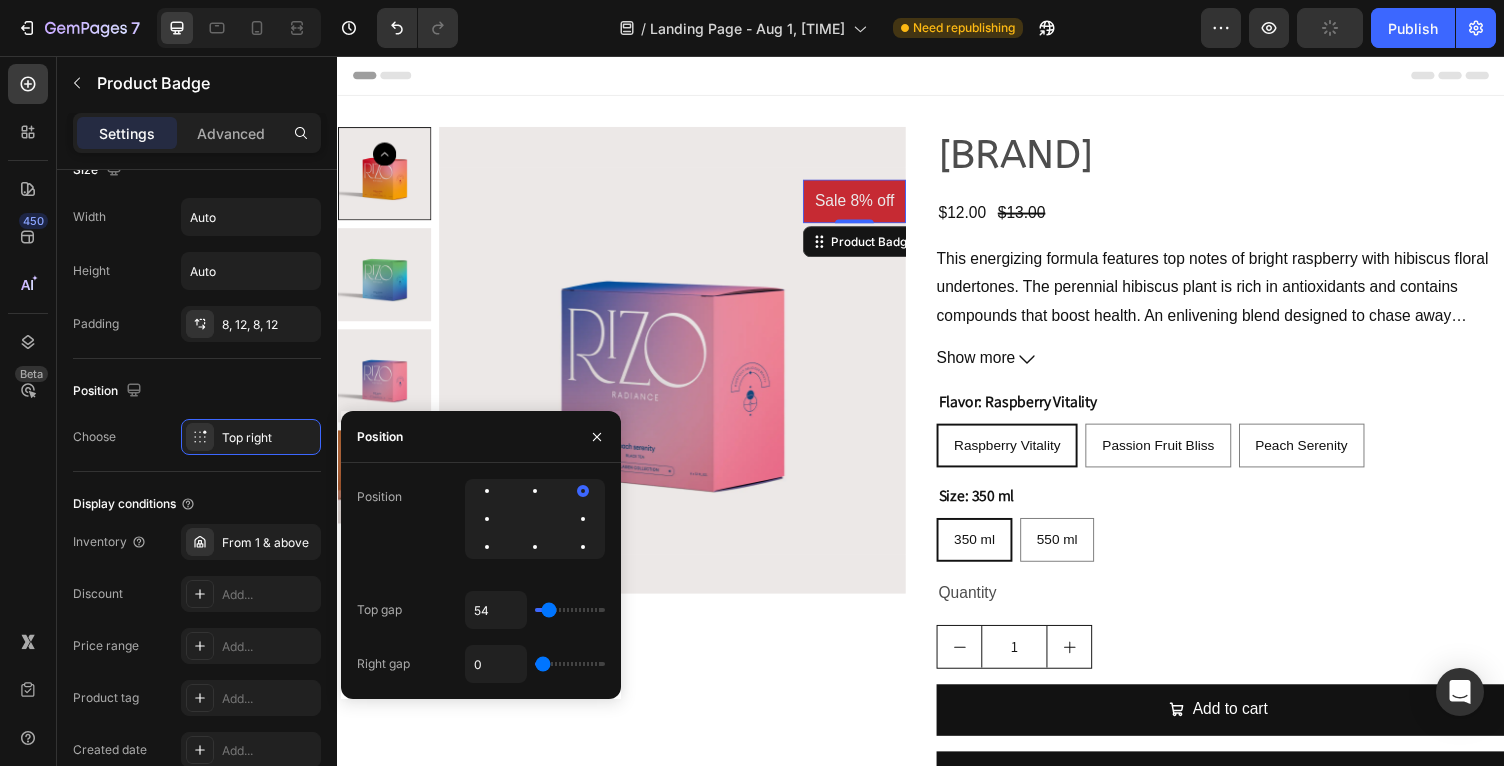 type on "41" 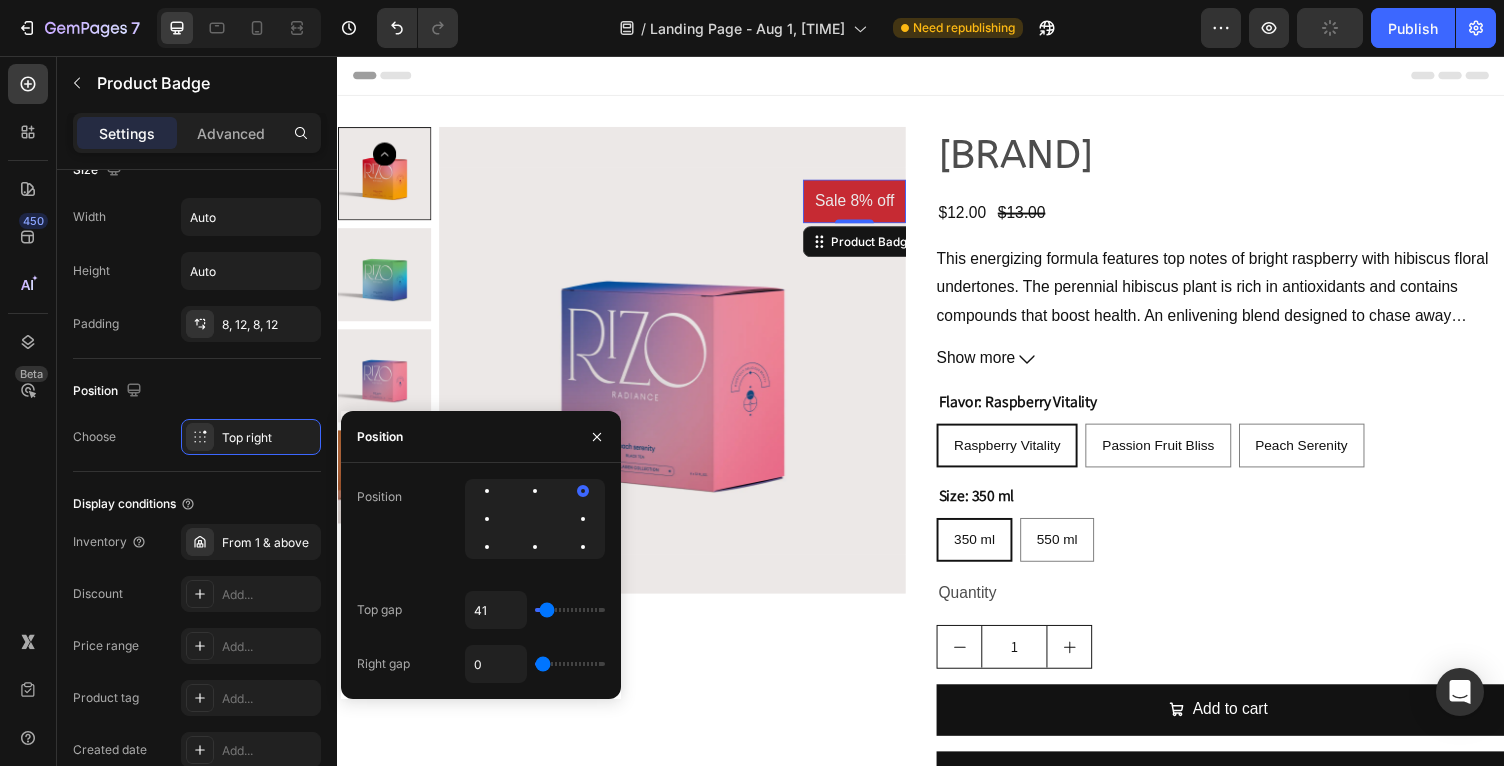type on "36" 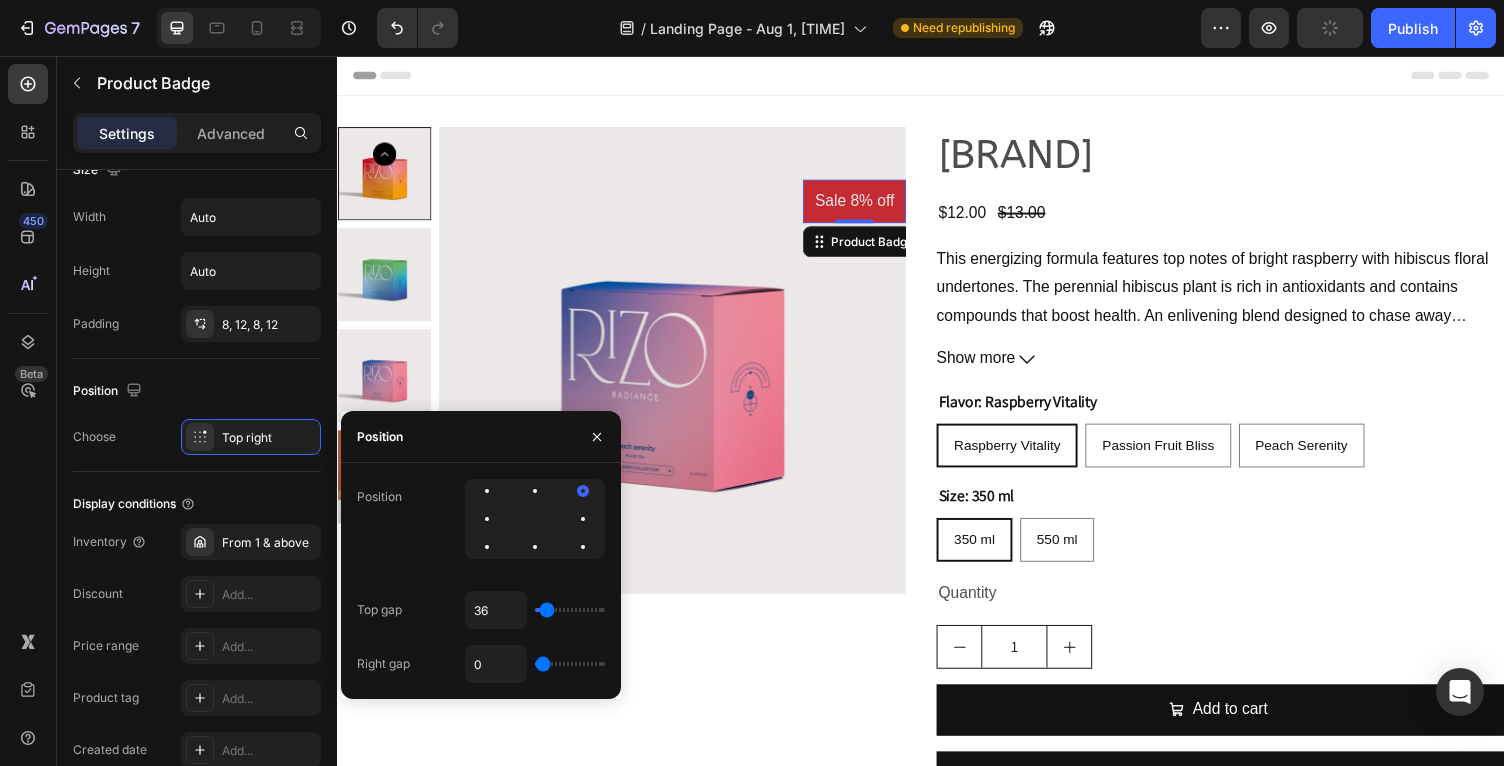 type on "32" 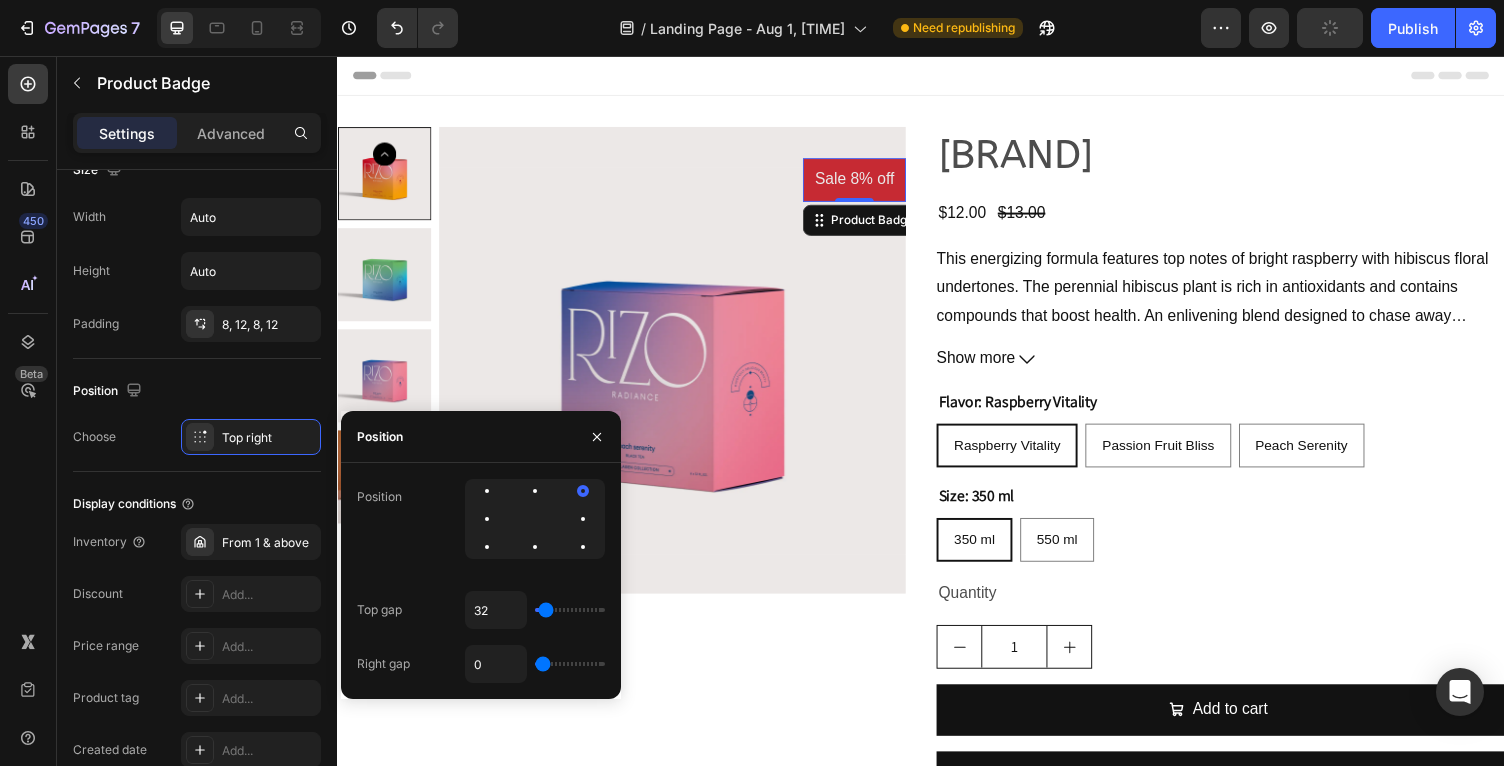 type on "29" 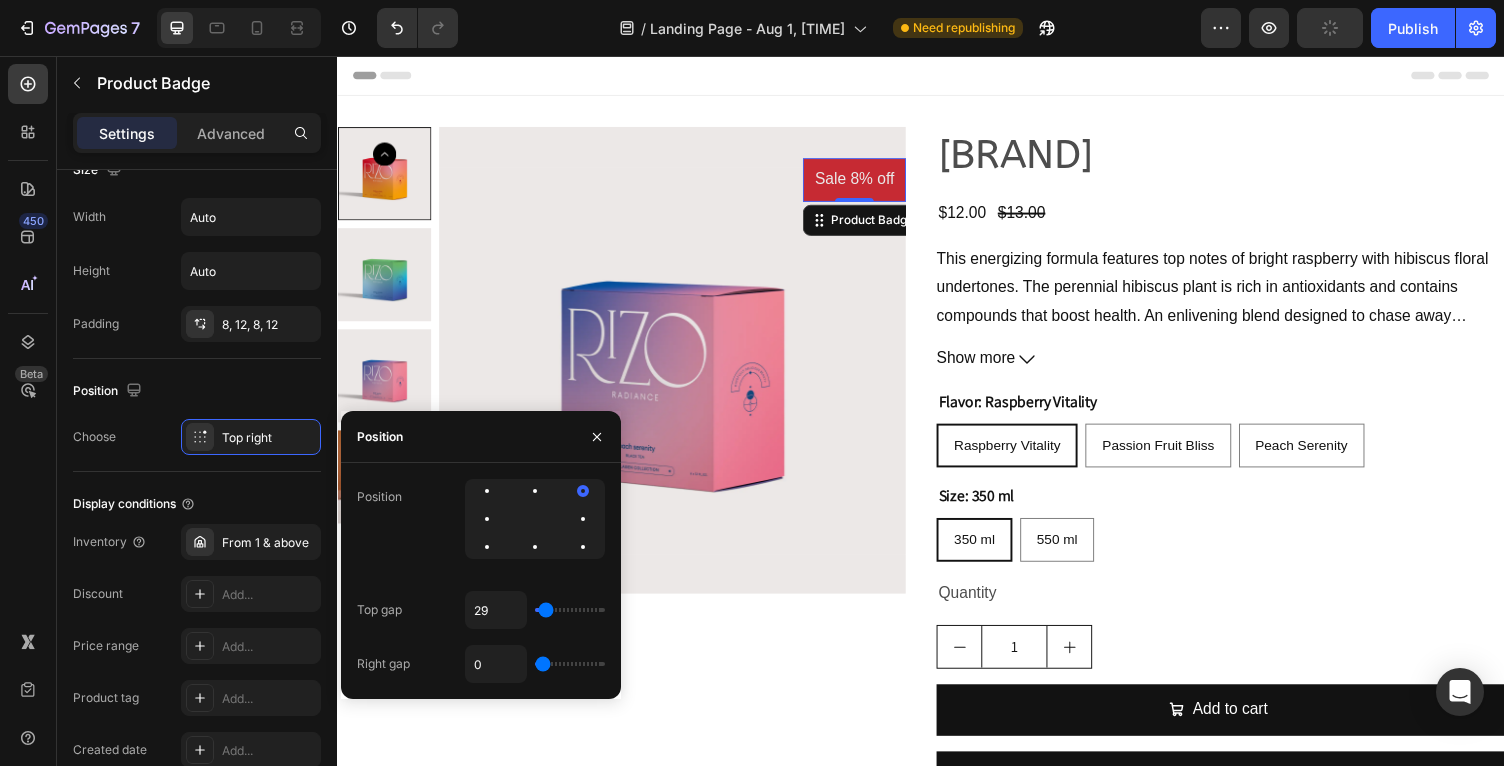 type on "22" 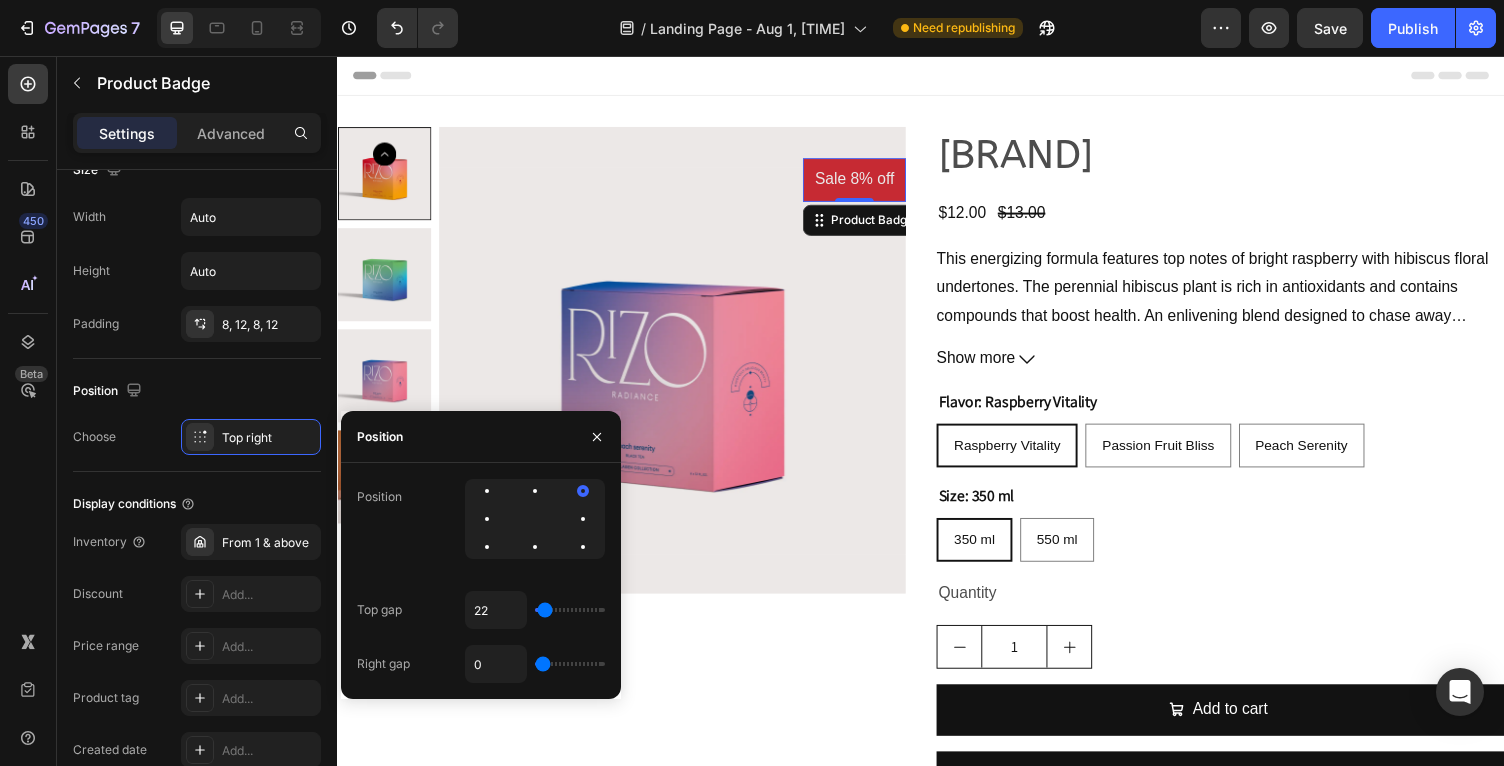 type on "18" 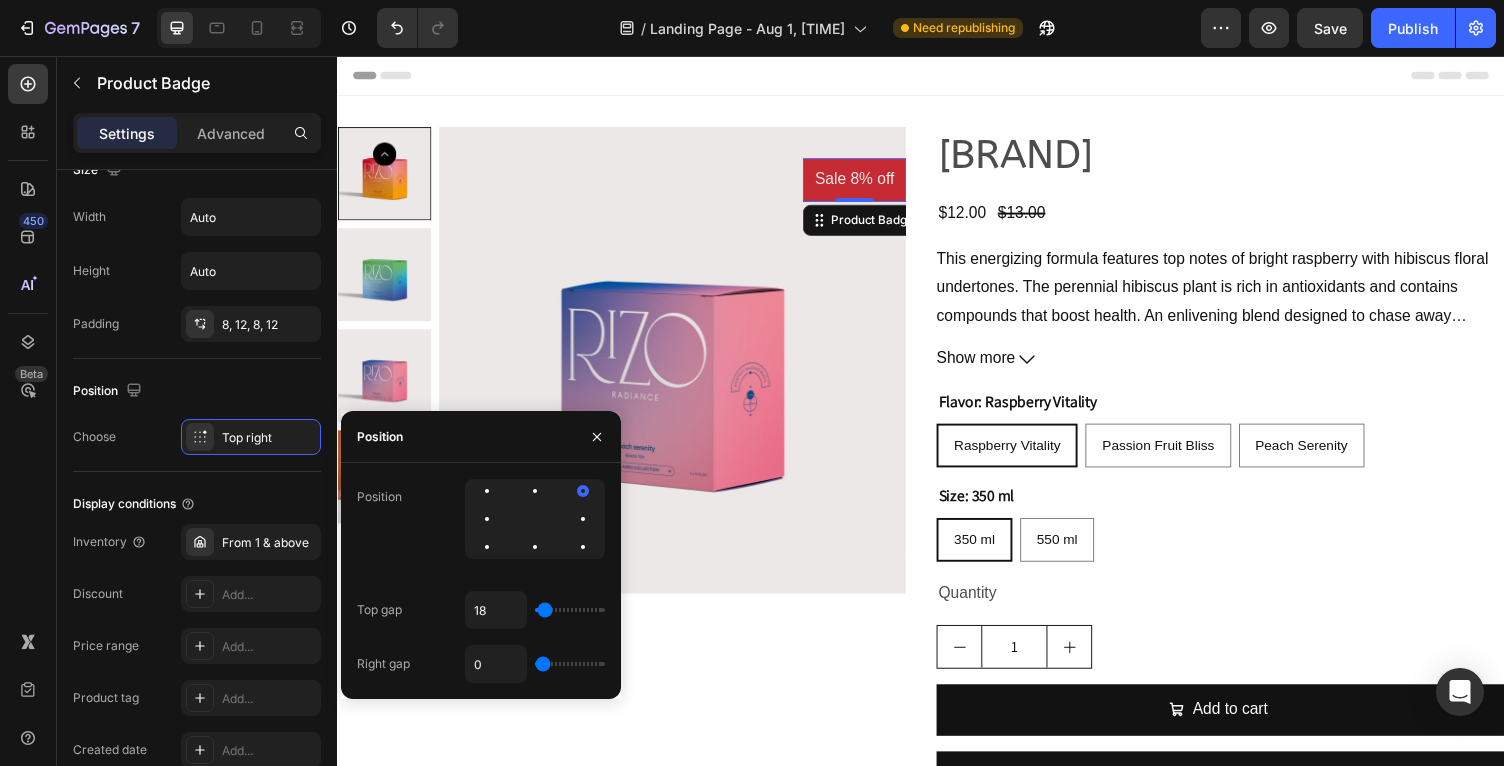 type on "15" 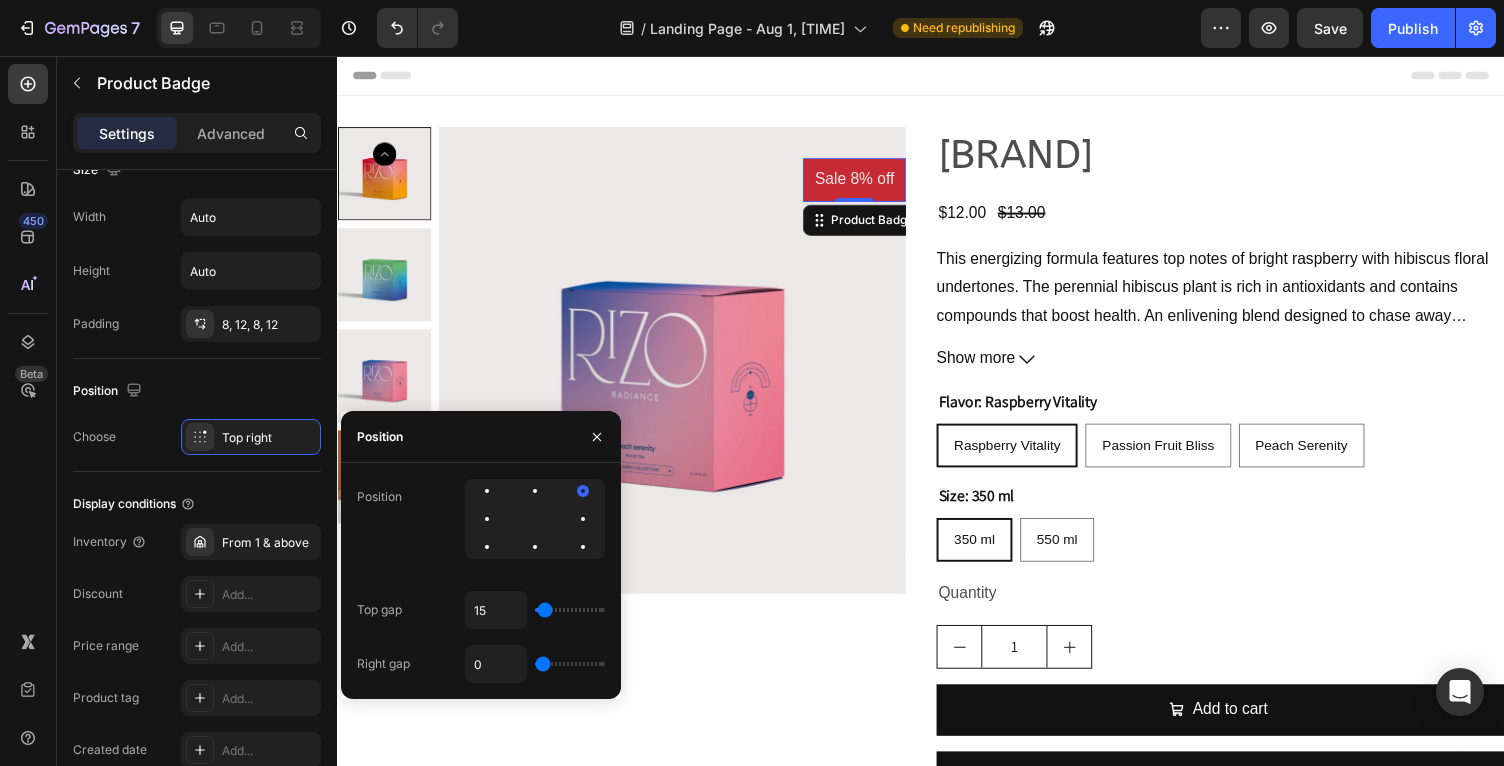 type on "13" 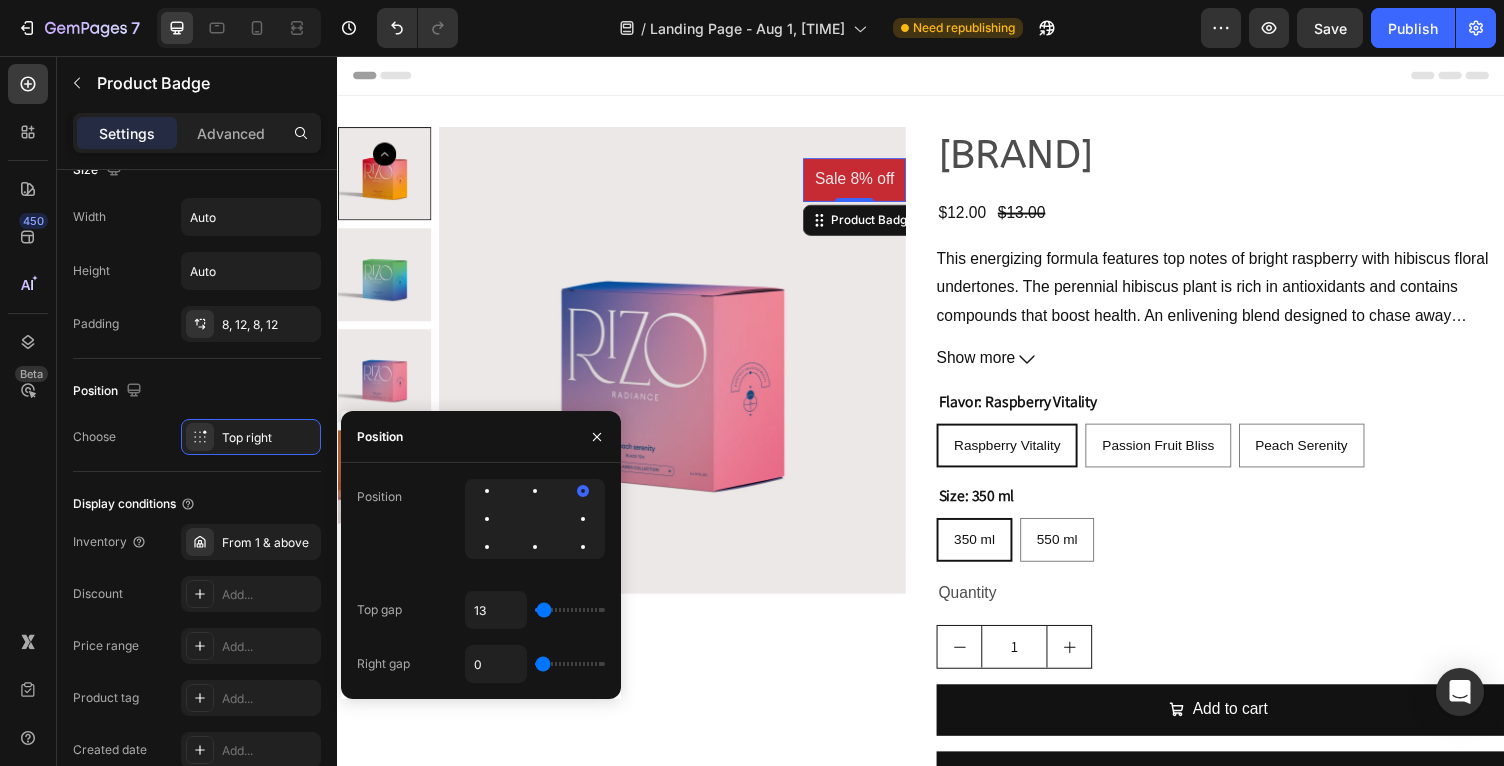 type on "12" 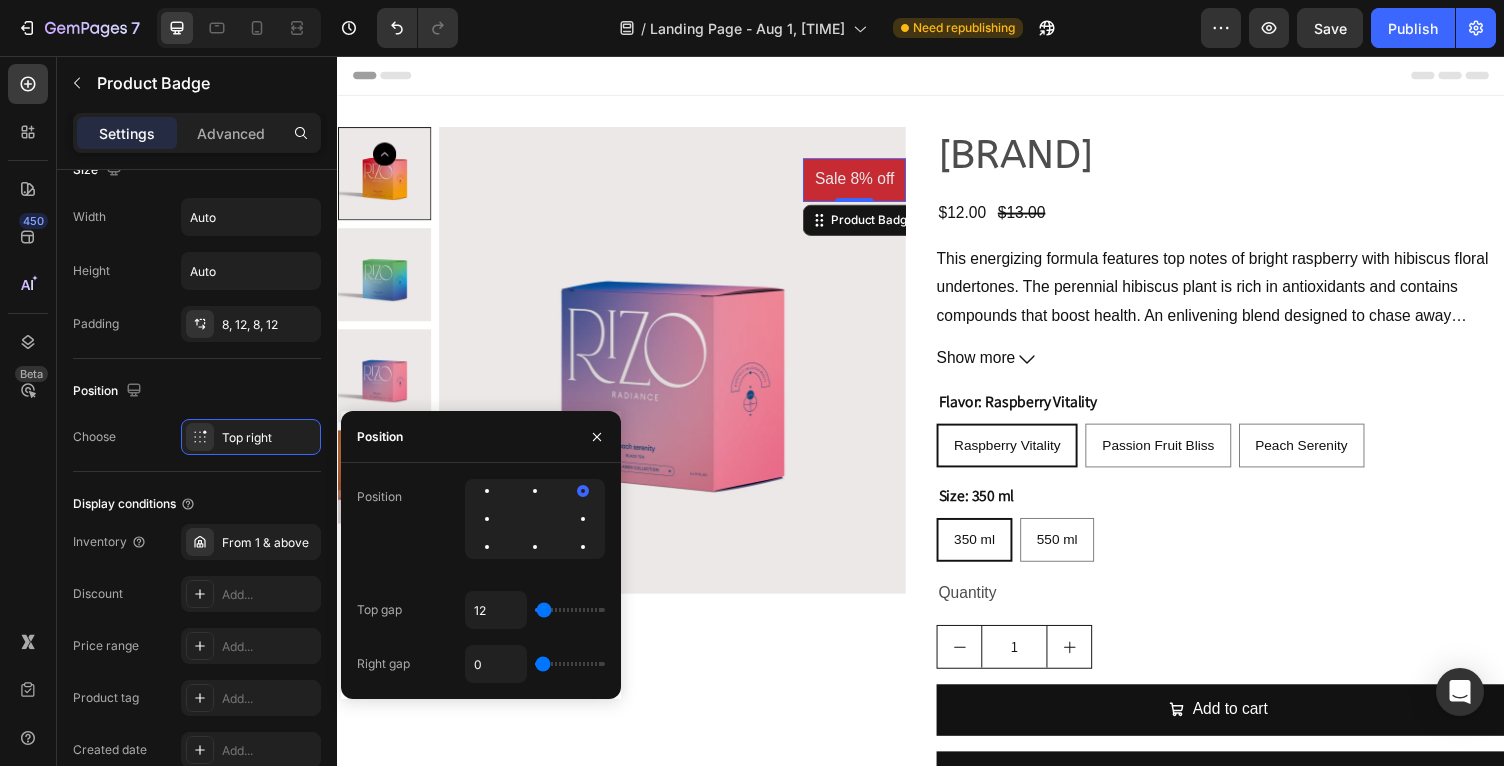 type on "11" 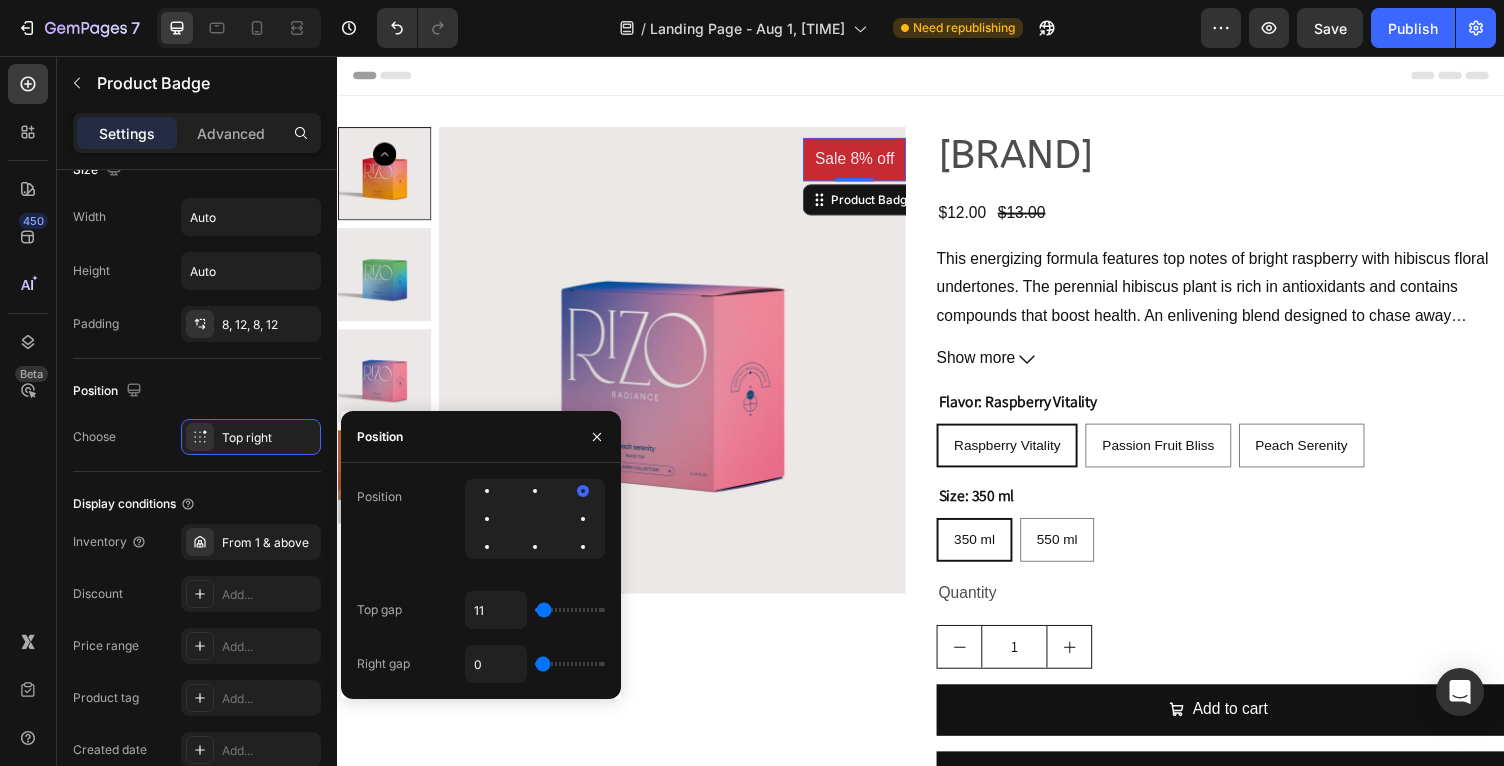 type on "11" 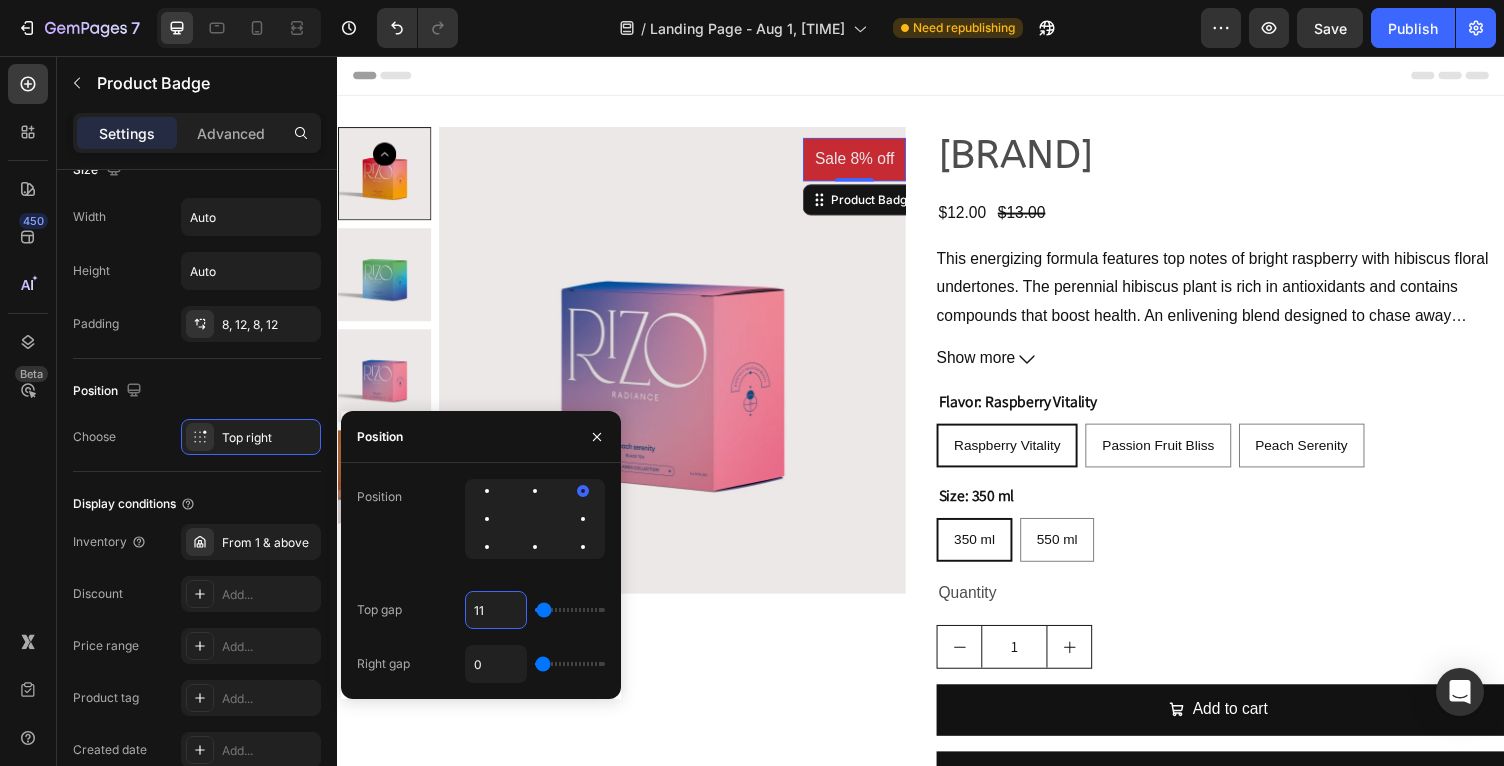 click on "11" at bounding box center (496, 610) 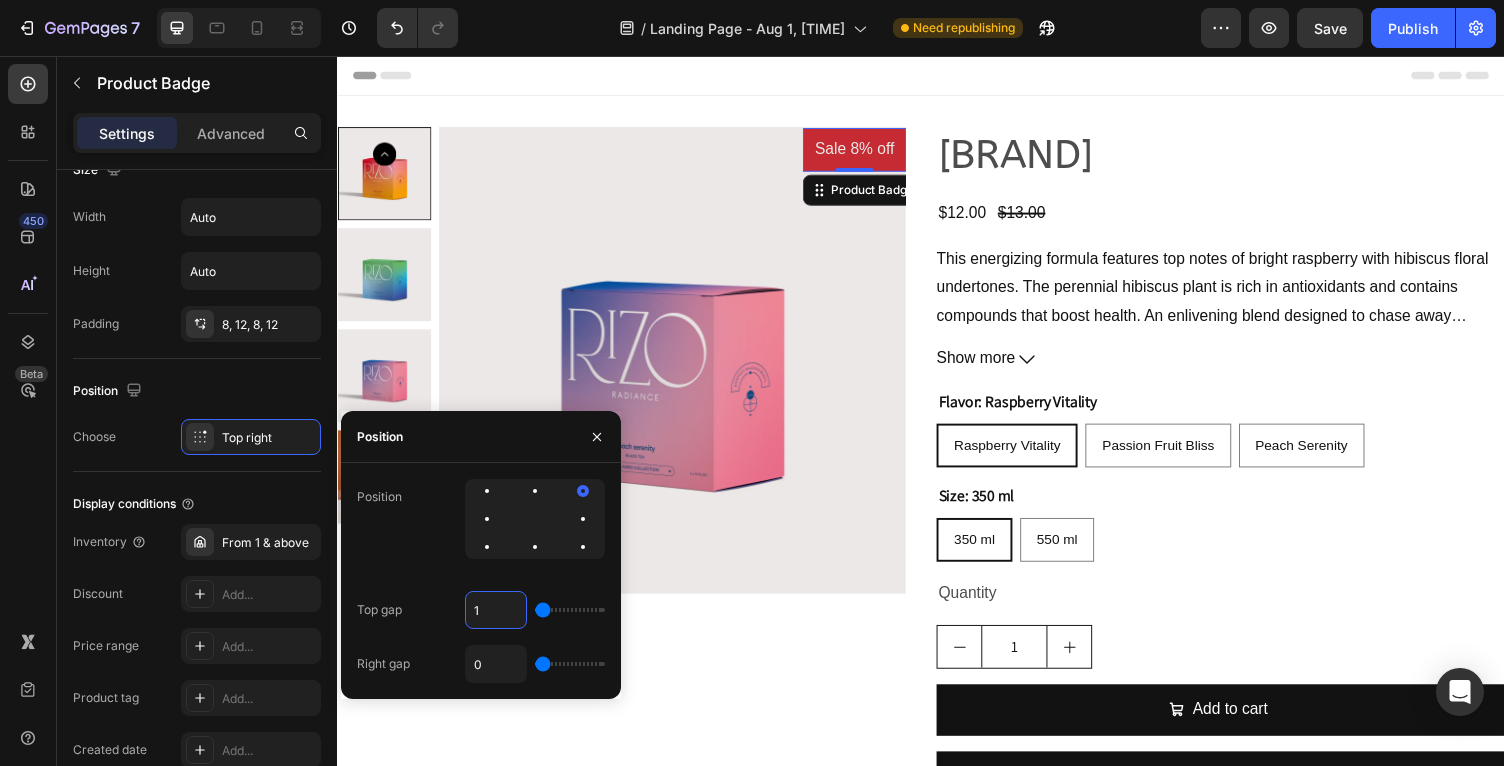 type on "12" 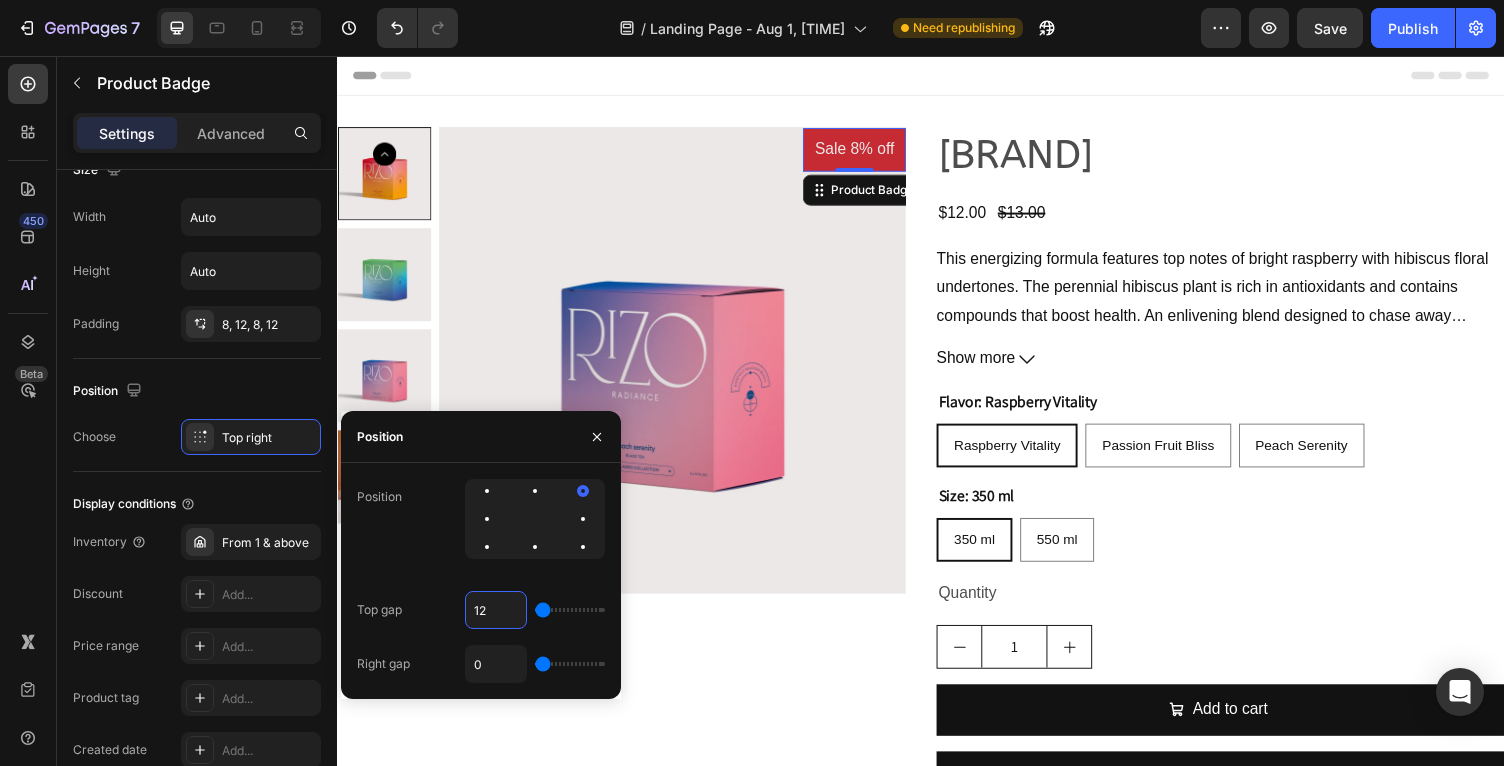 type on "12" 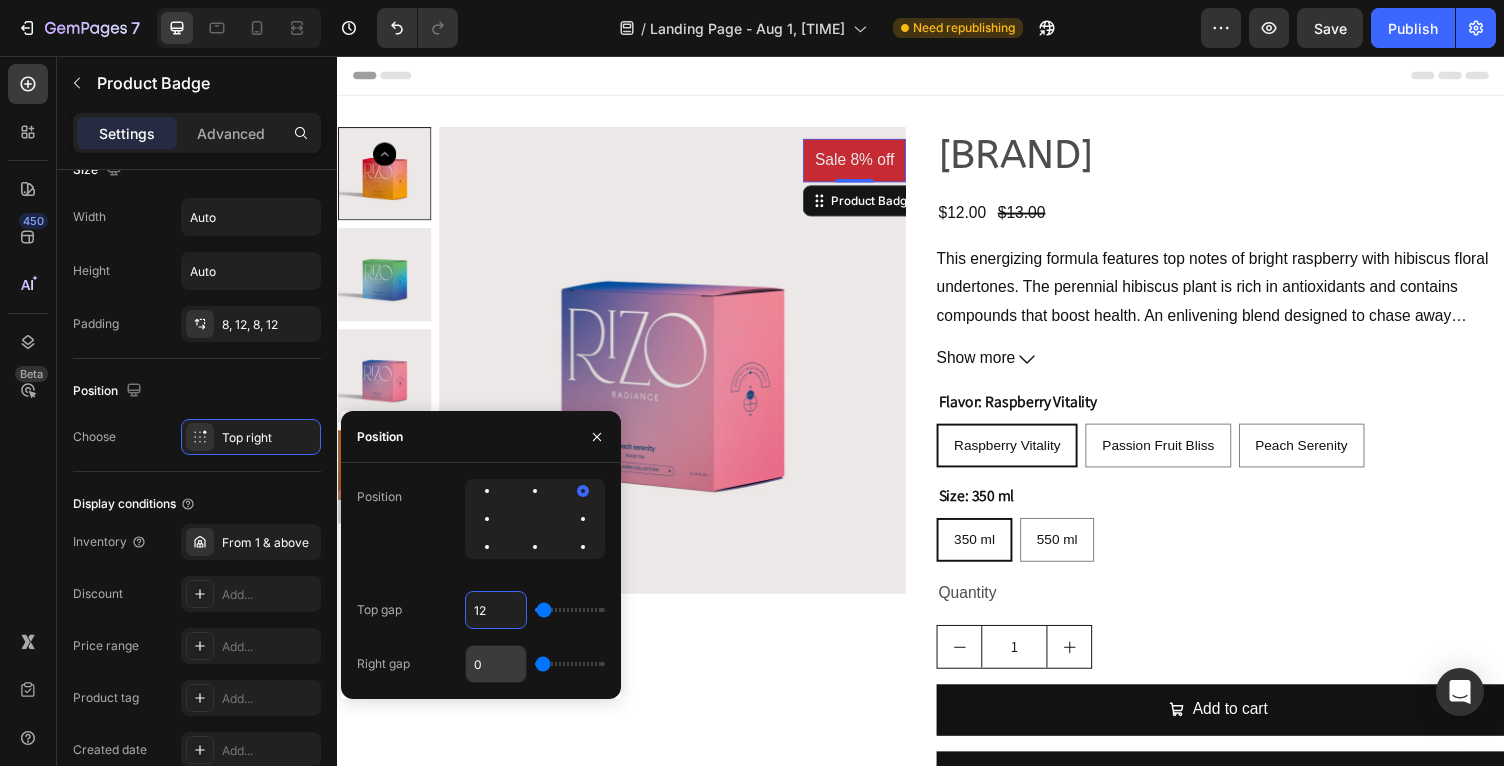 type on "12" 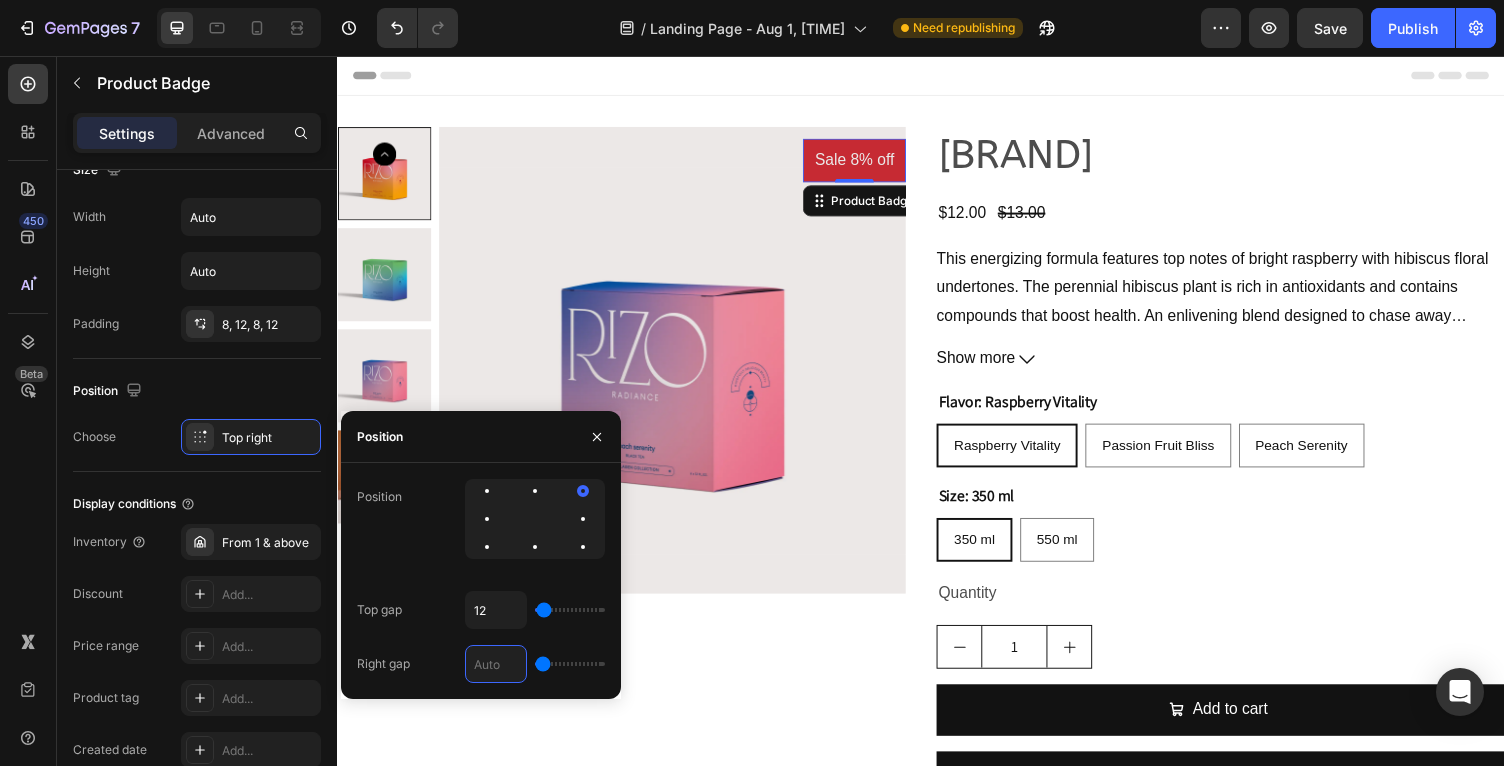 type on "1" 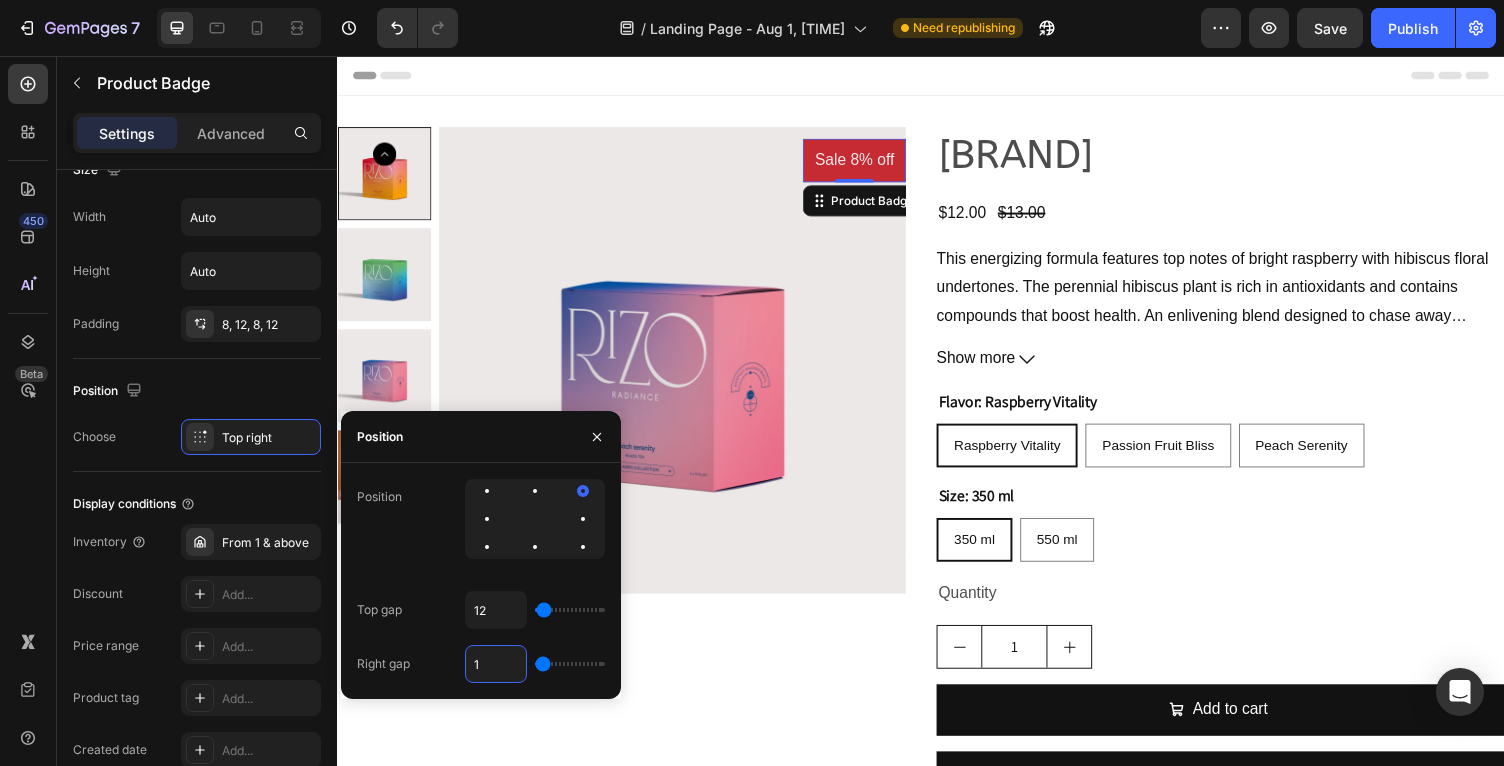 type on "12" 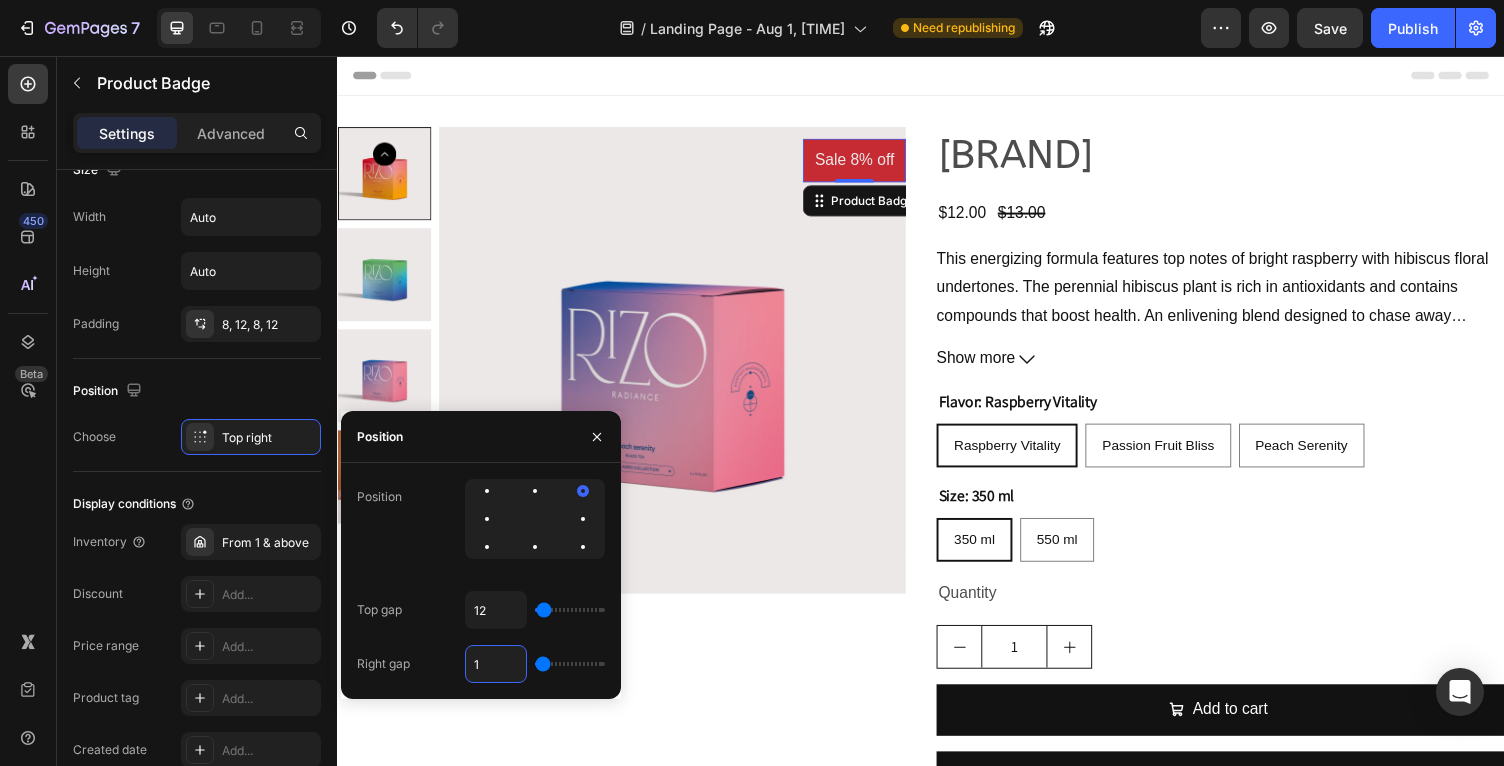 type on "12" 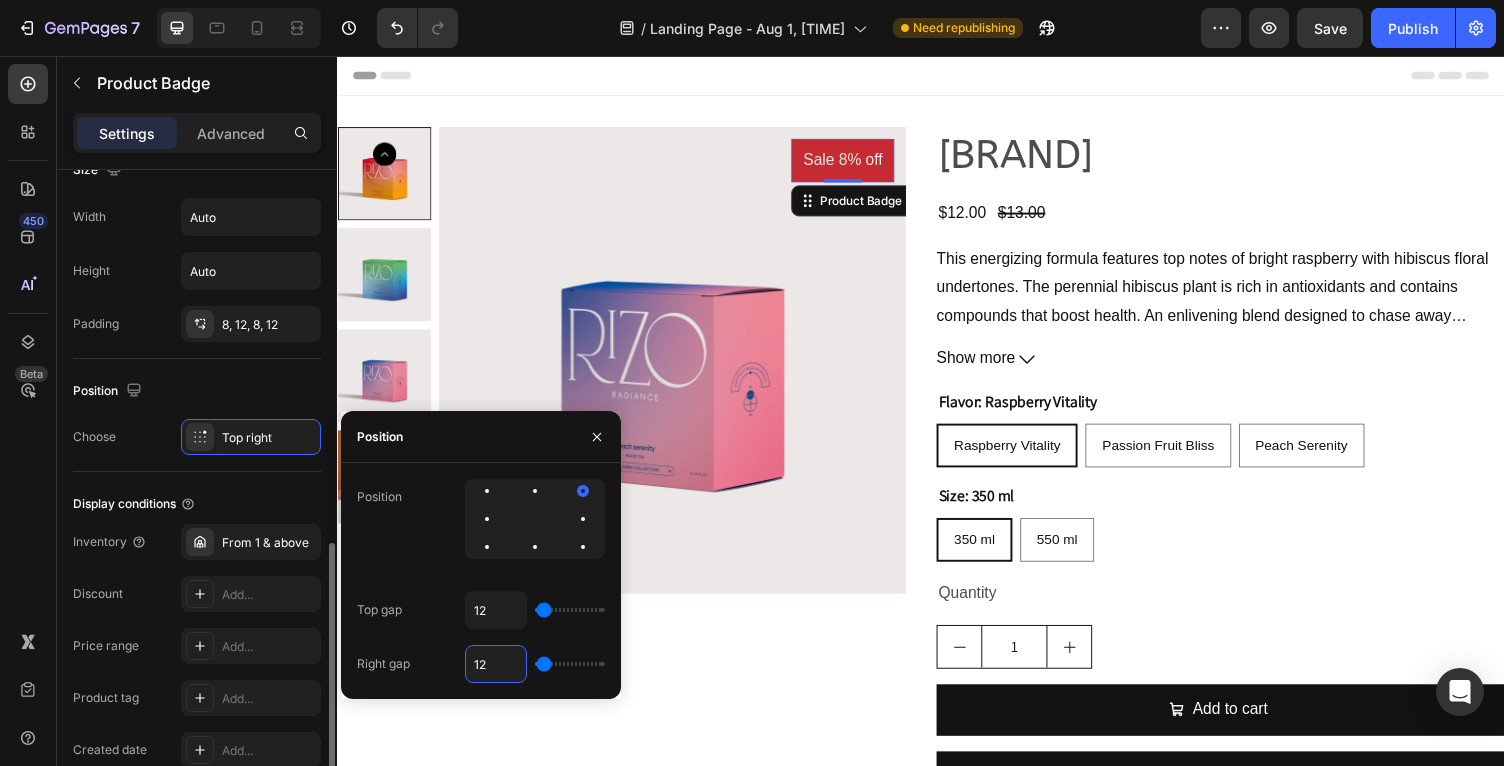 click on "Position" at bounding box center [197, 391] 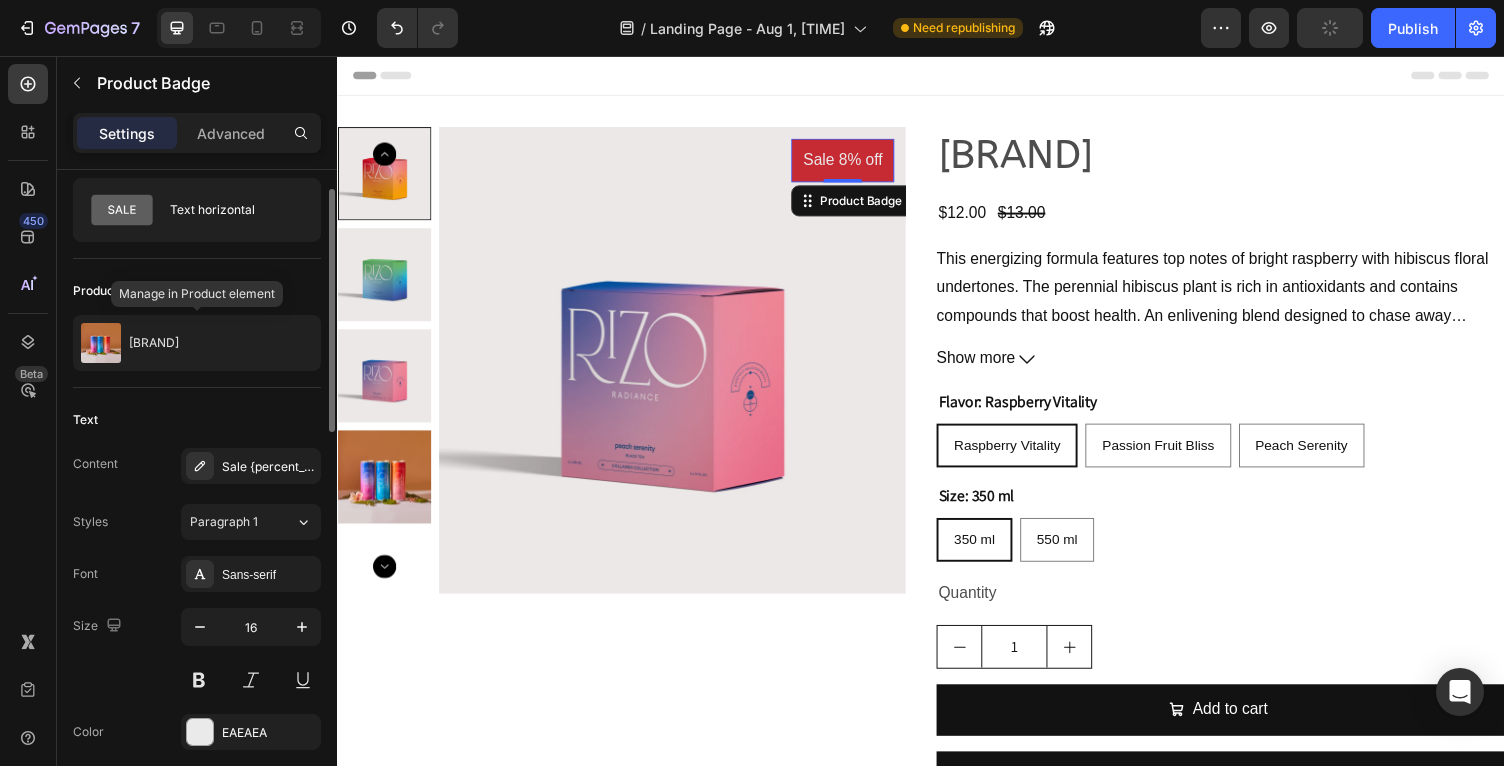 scroll, scrollTop: 56, scrollLeft: 0, axis: vertical 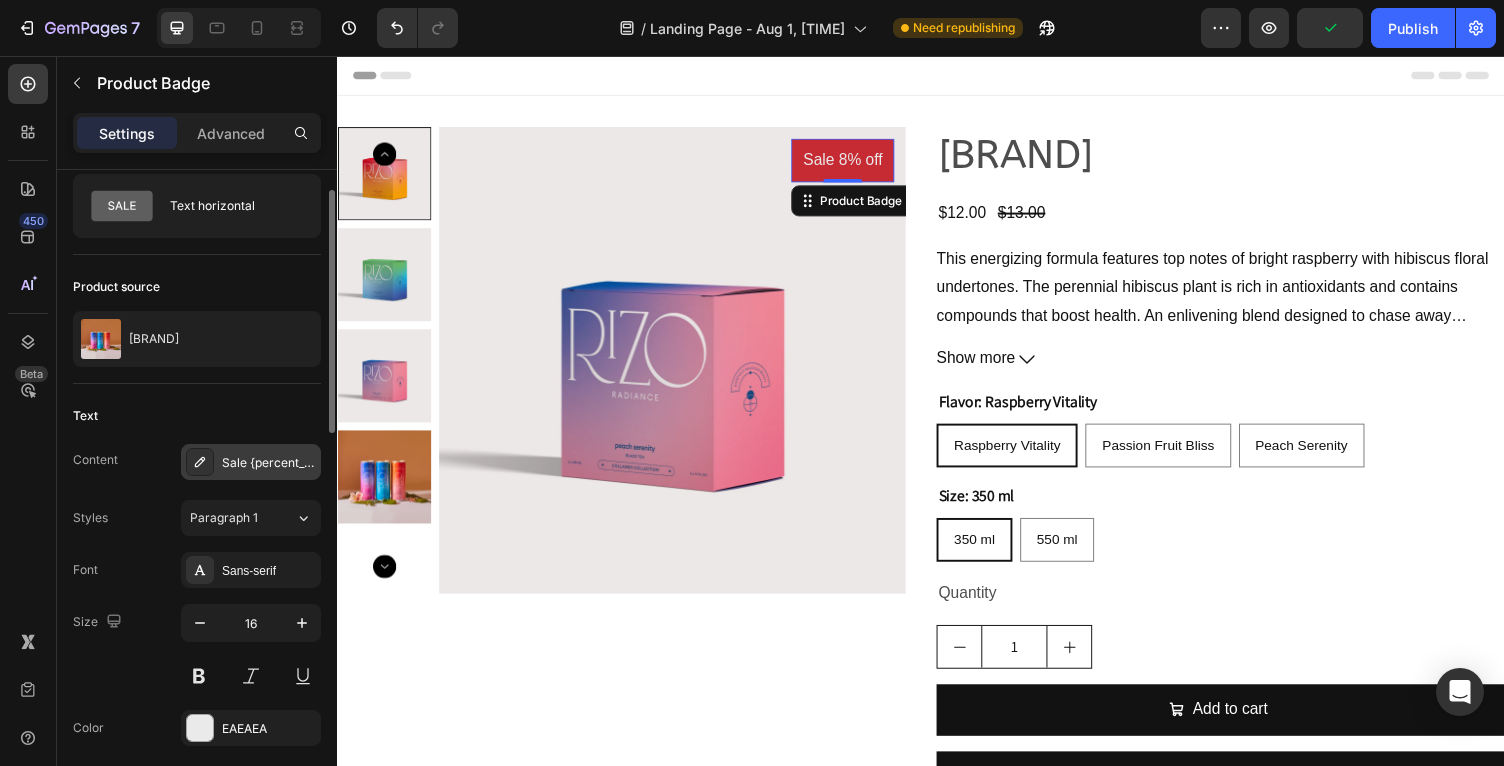 click on "Sale {percent_discount} off" at bounding box center [251, 462] 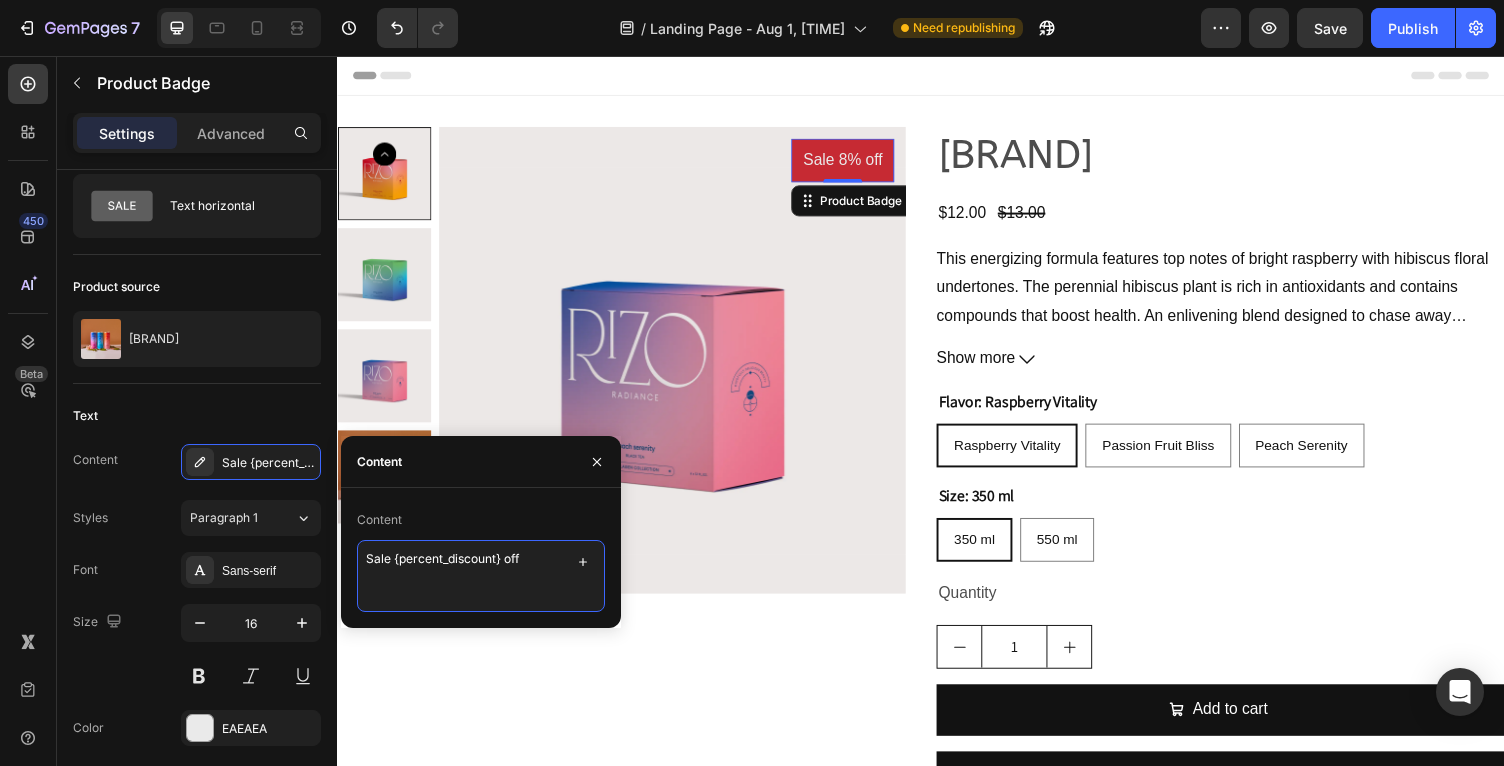click on "Sale {percent_discount} off" at bounding box center [481, 576] 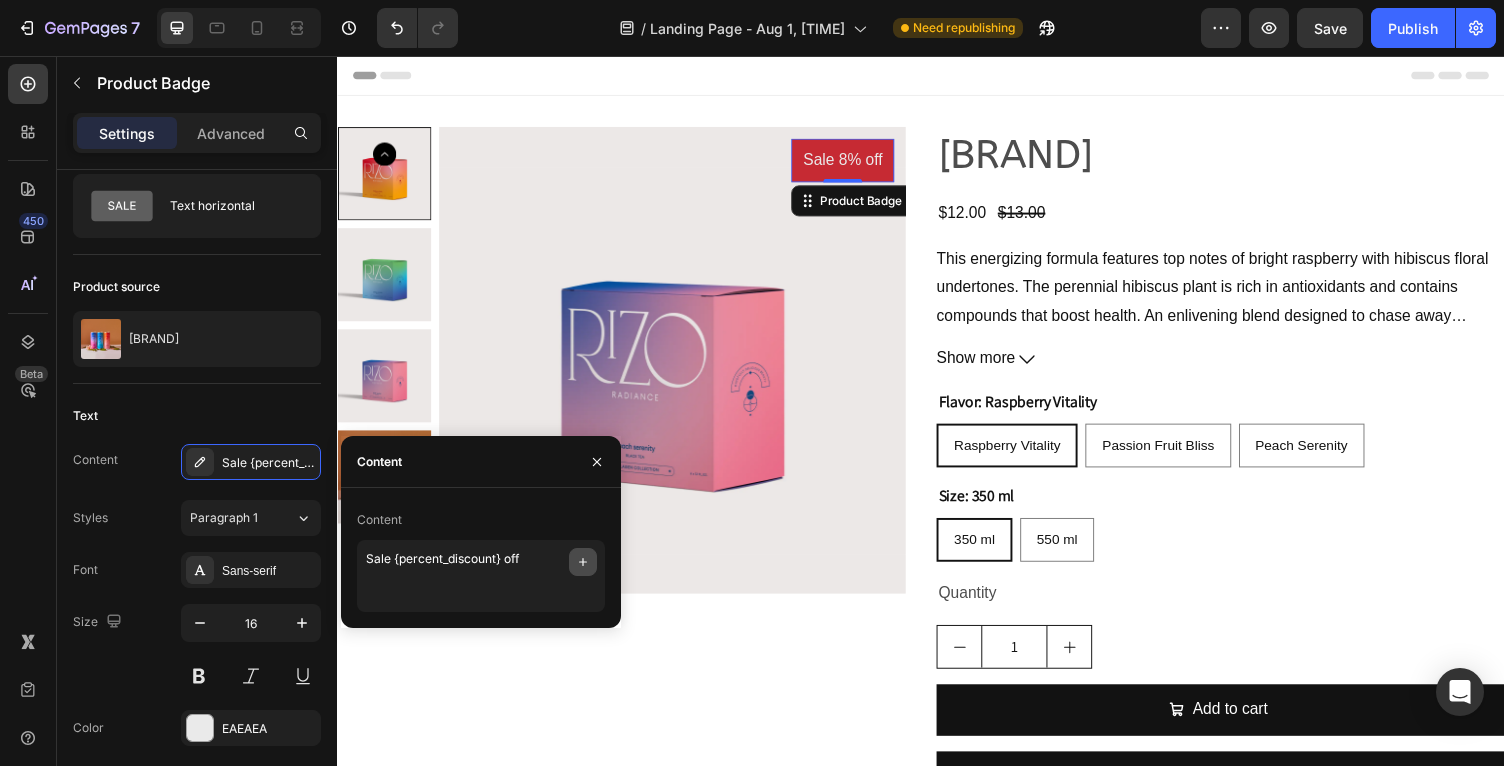 click 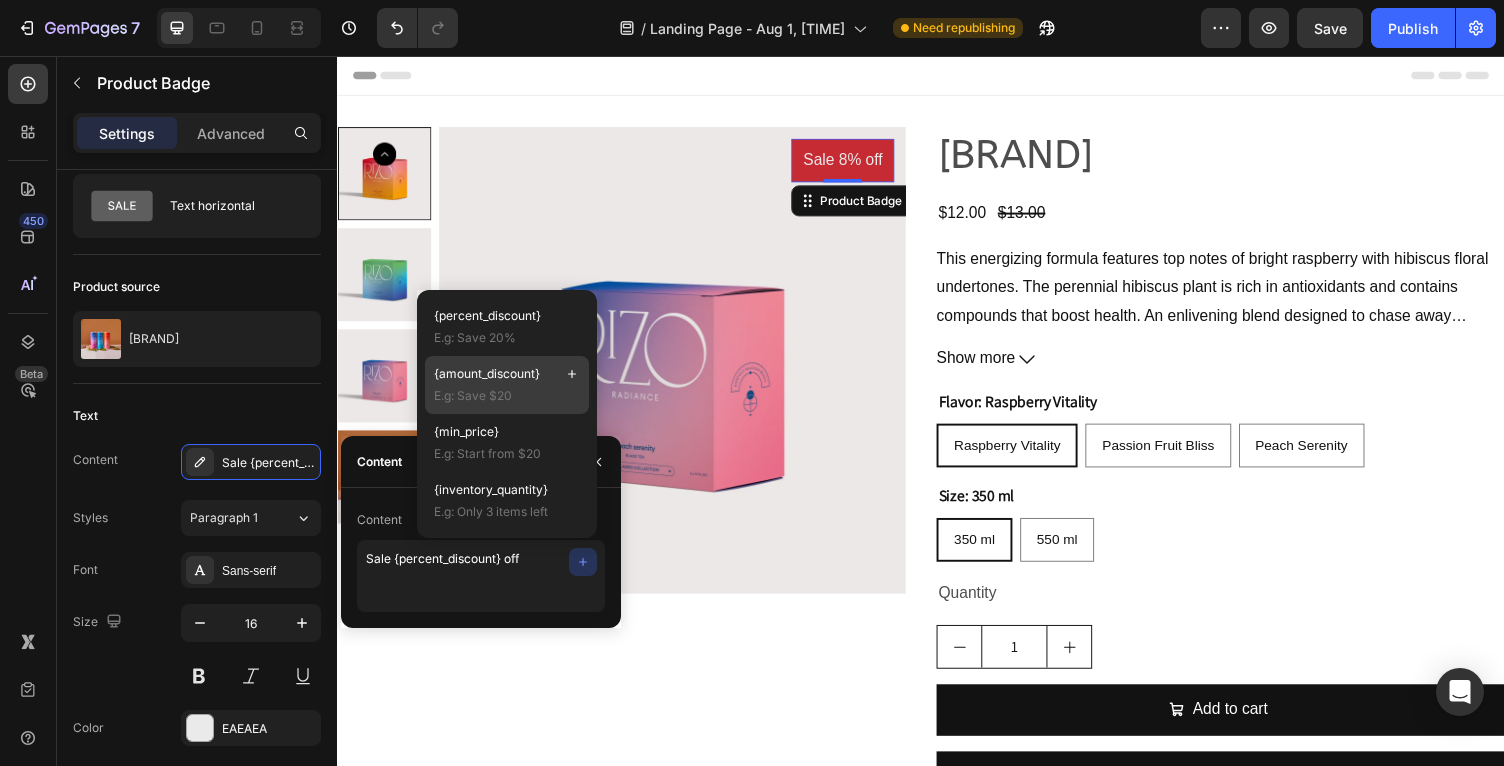 click on "{amount_discount} E.g: Save $20" 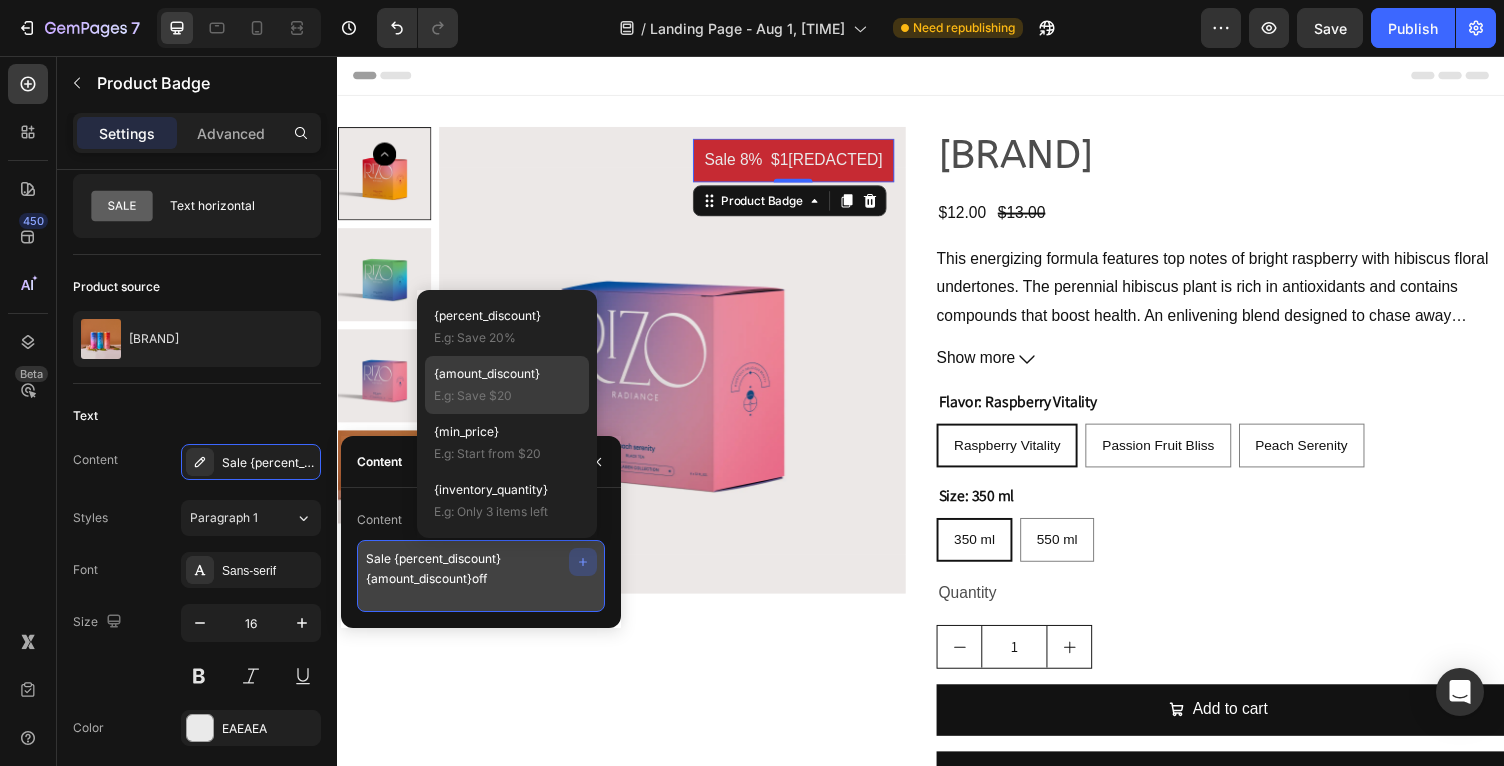 click on "Sale {percent_discount}  {amount_discount}off" at bounding box center (481, 576) 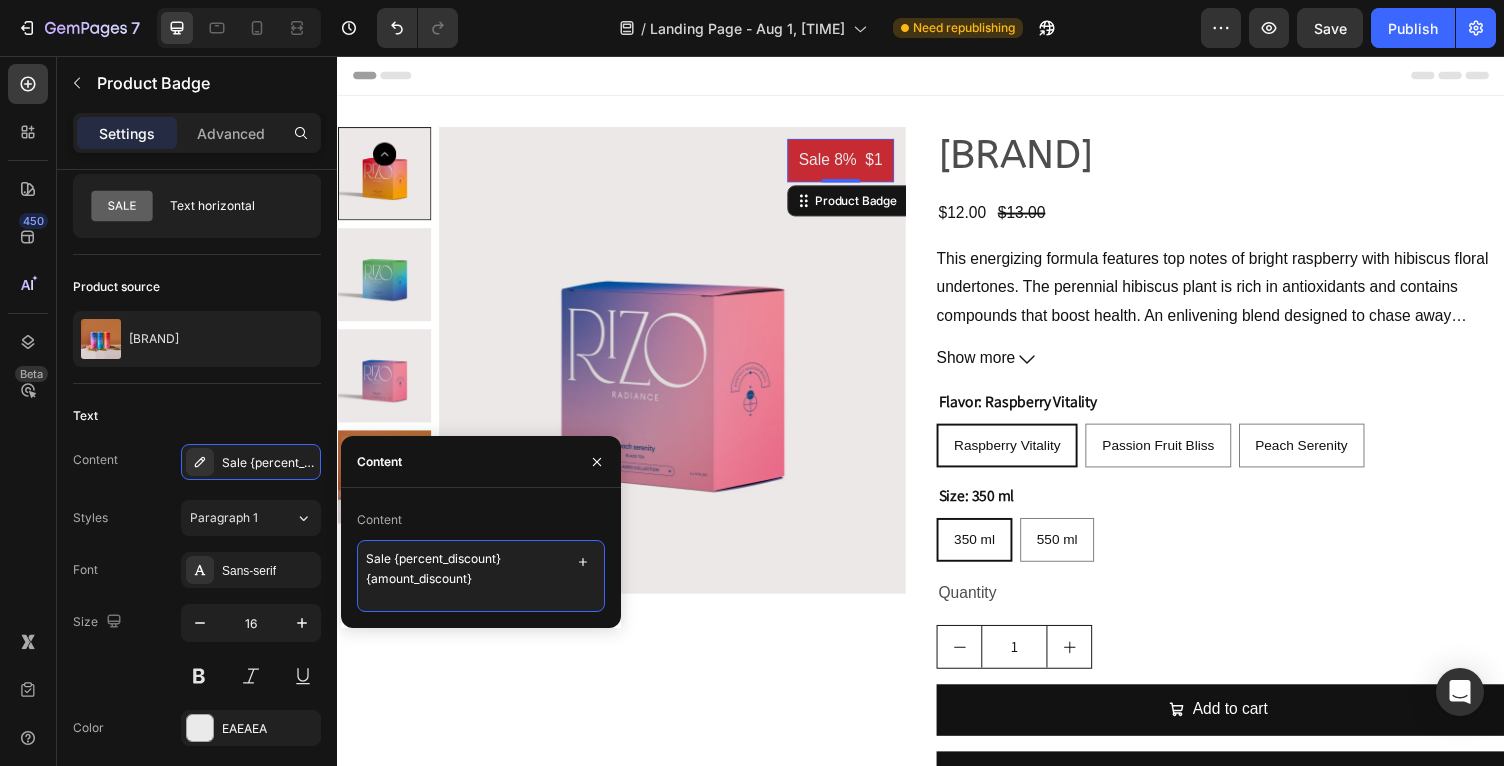 drag, startPoint x: 519, startPoint y: 559, endPoint x: 394, endPoint y: 556, distance: 125.035995 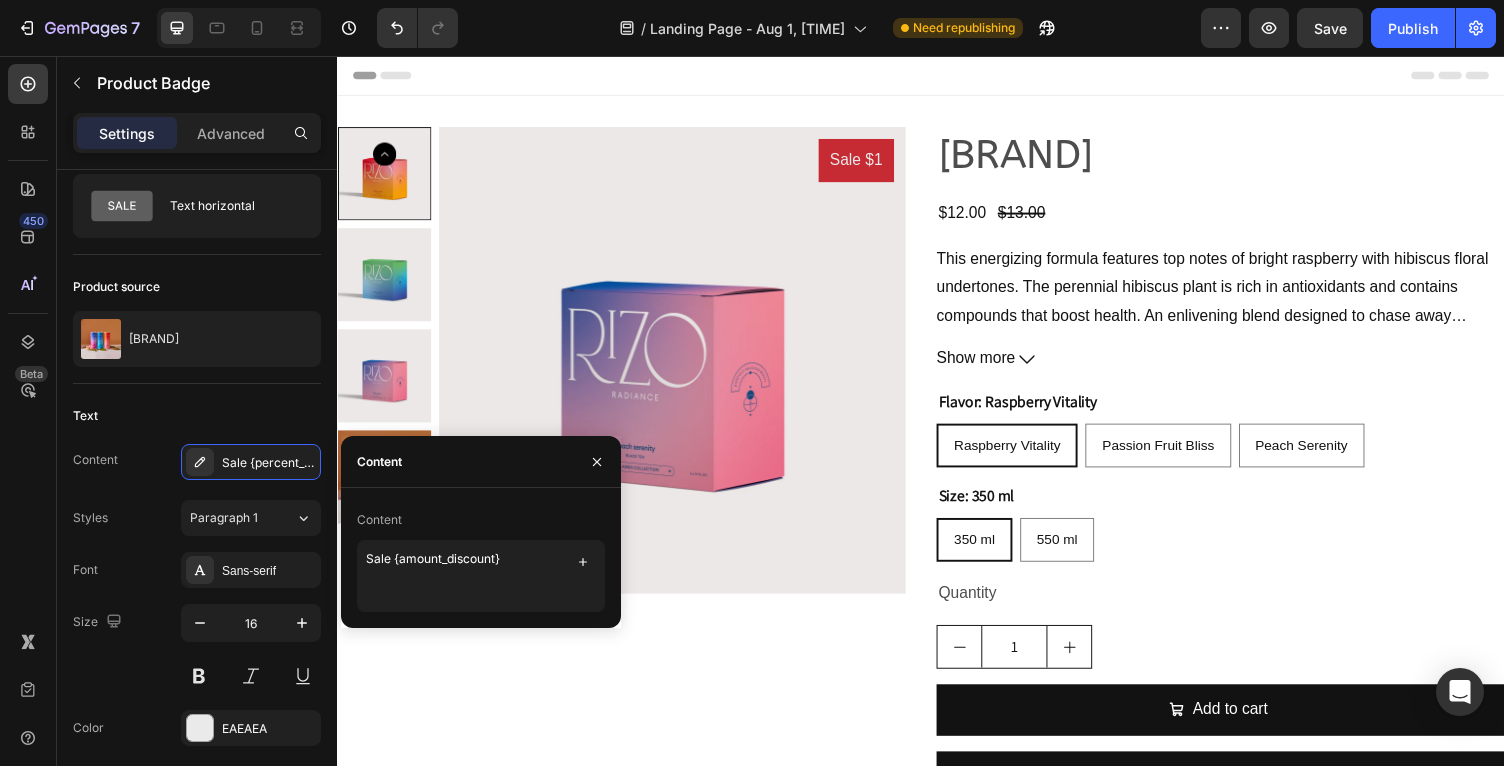 click on "Header" at bounding box center (937, 76) 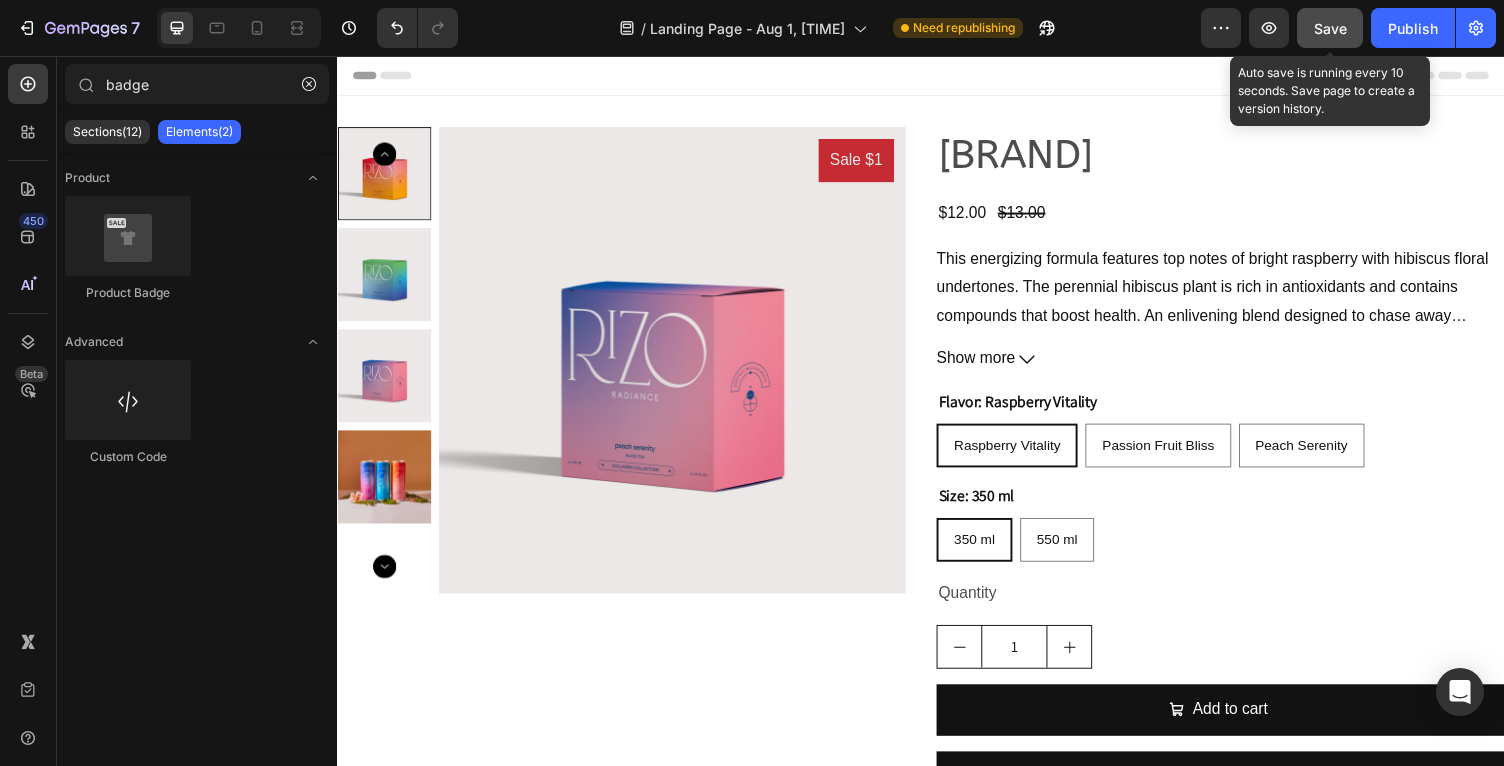 click on "Save" 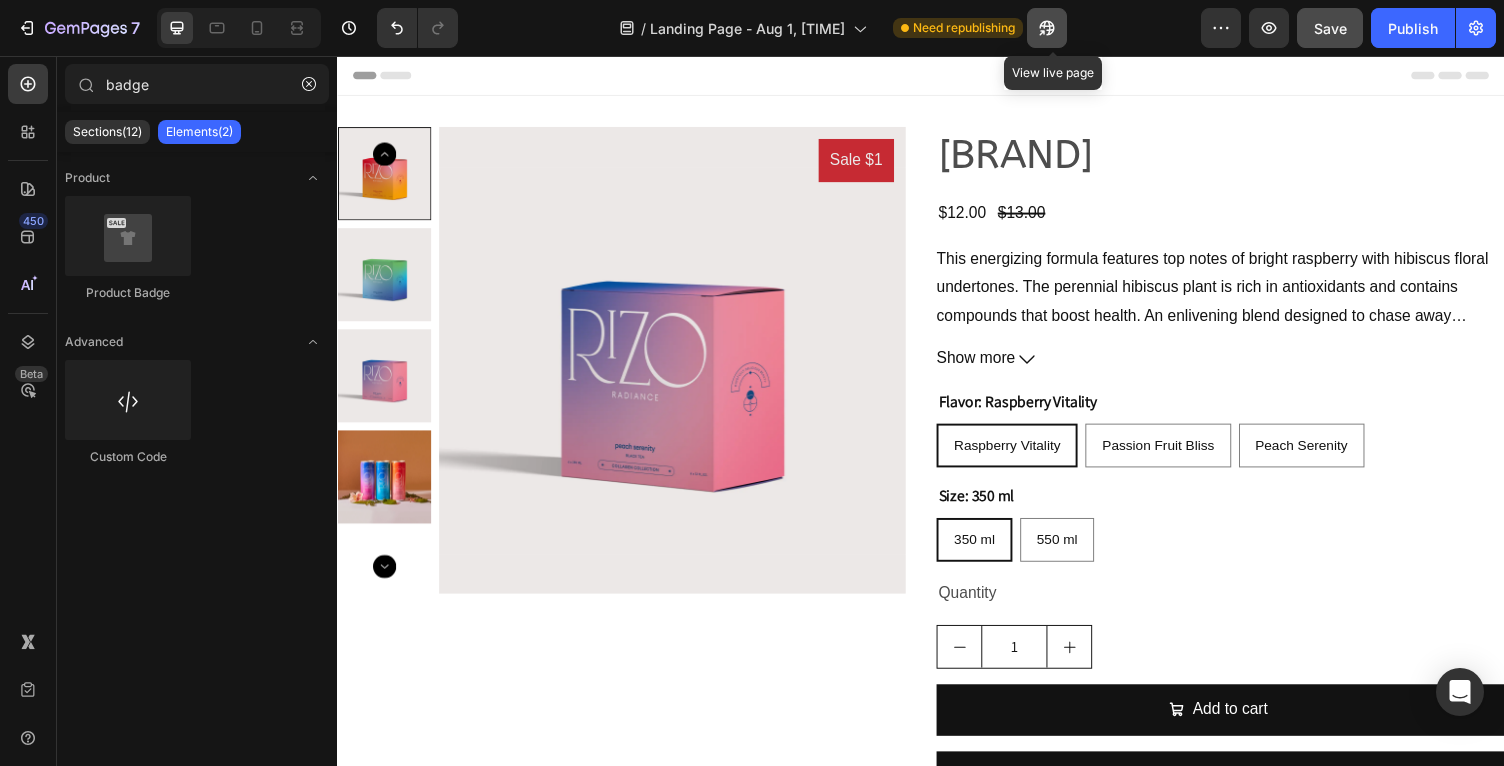 click 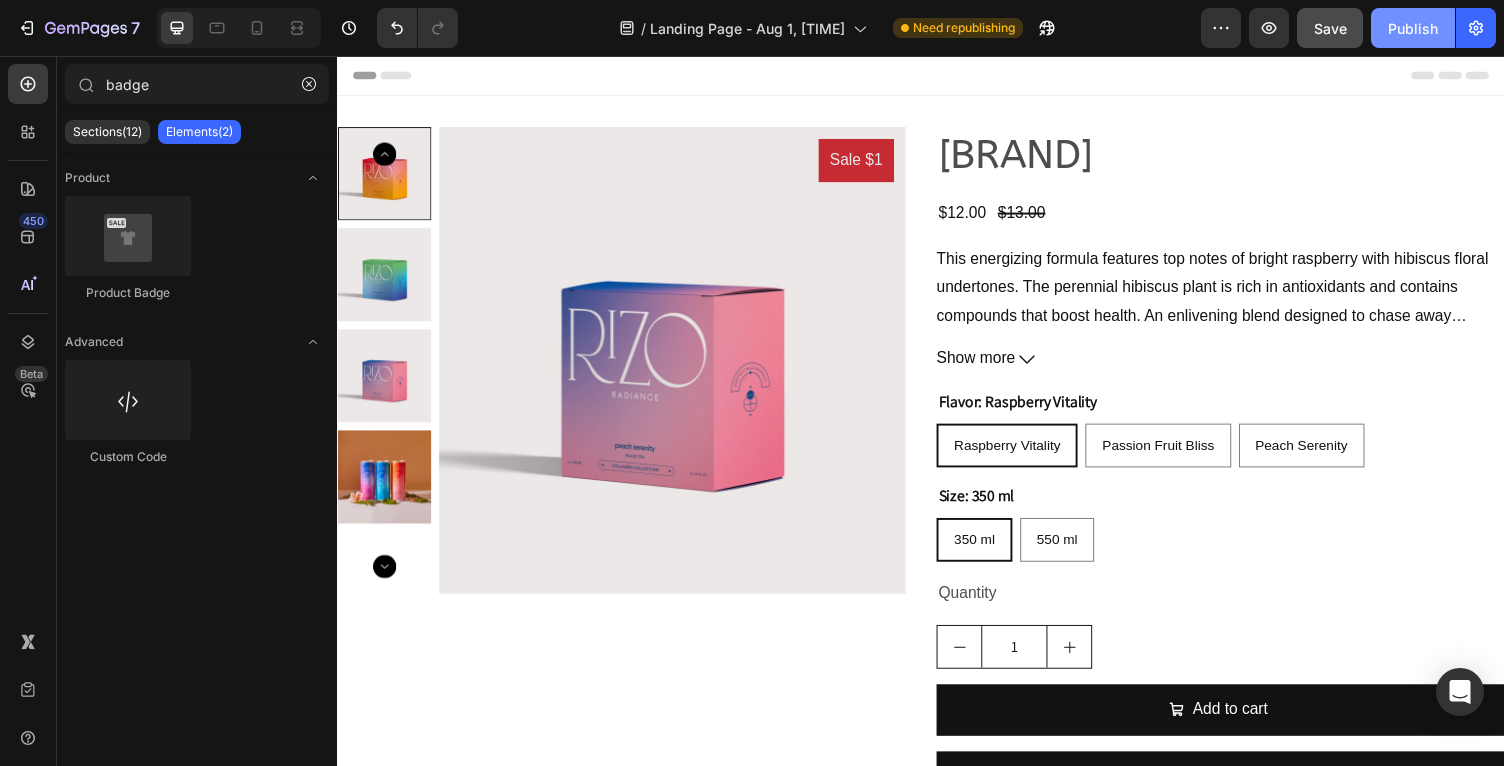 click on "Publish" 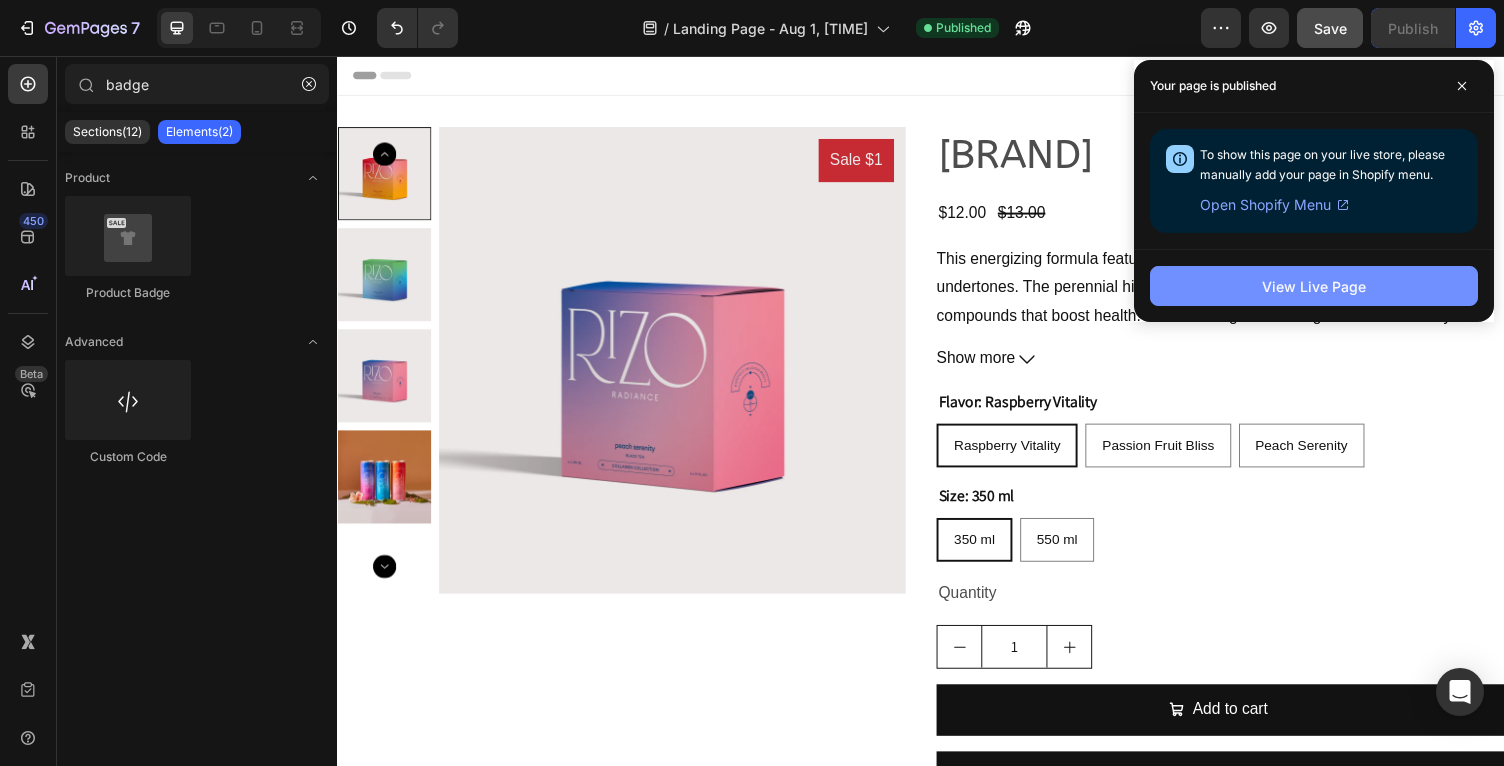 click on "View Live Page" at bounding box center [1314, 286] 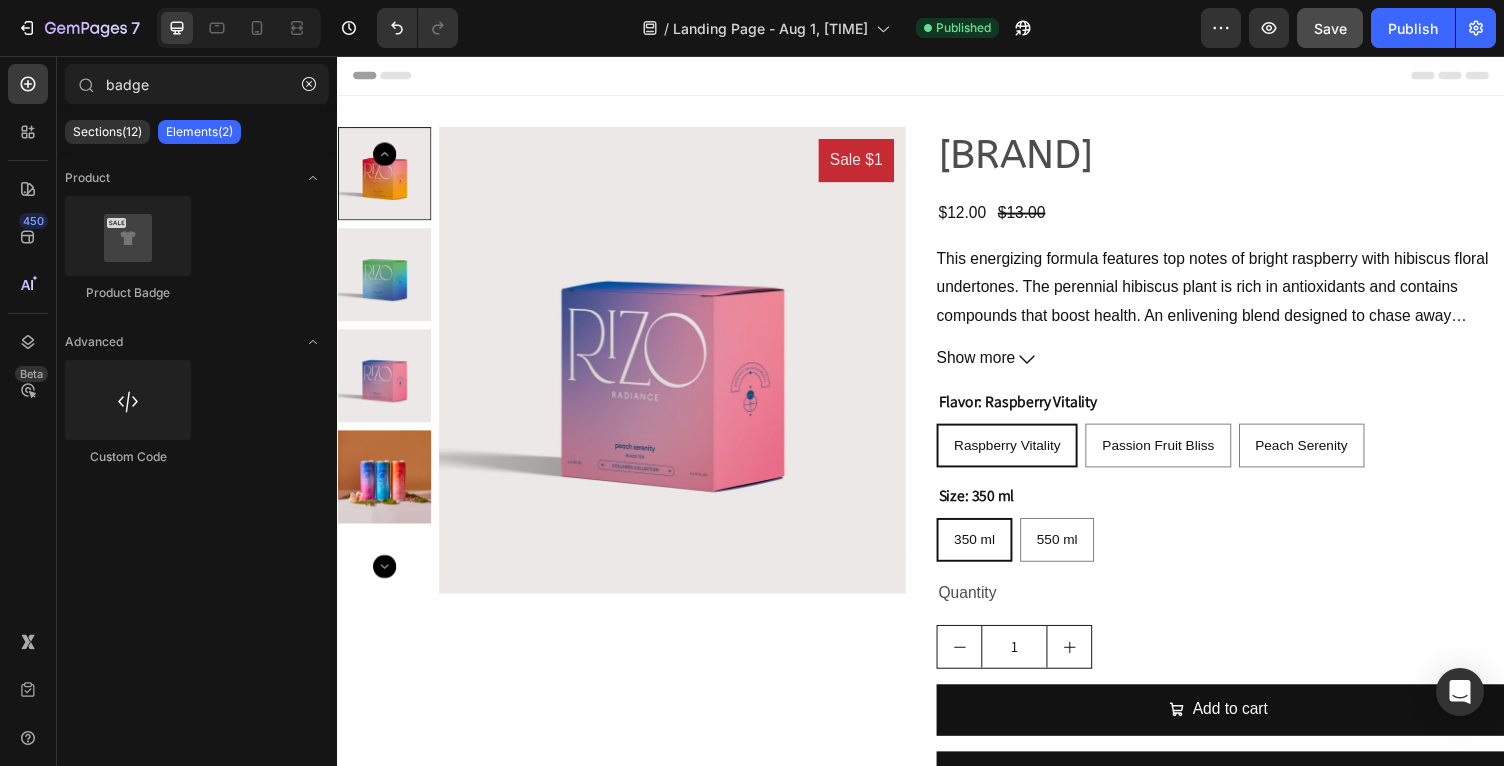 click at bounding box center (681, 369) 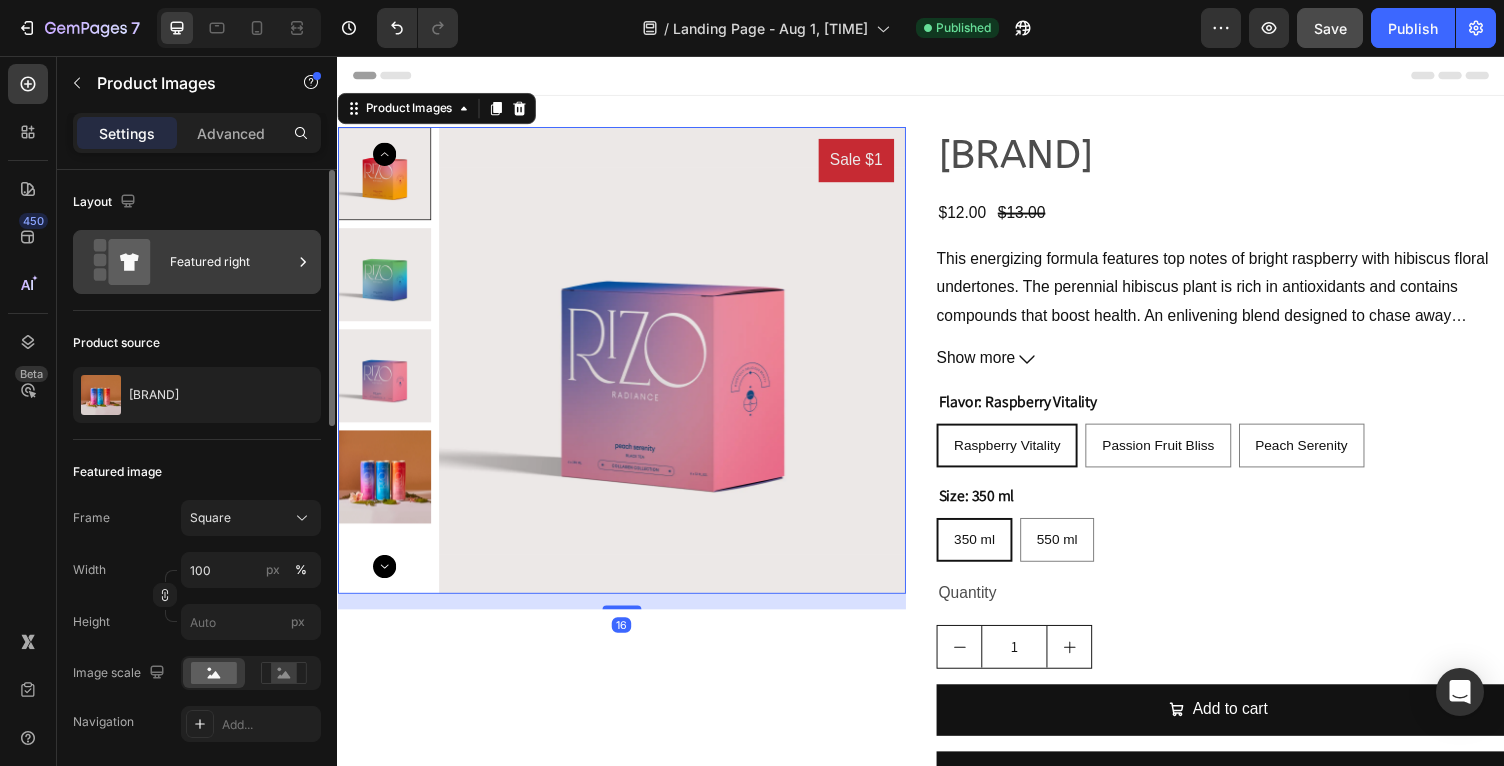 click on "Featured right" at bounding box center [231, 262] 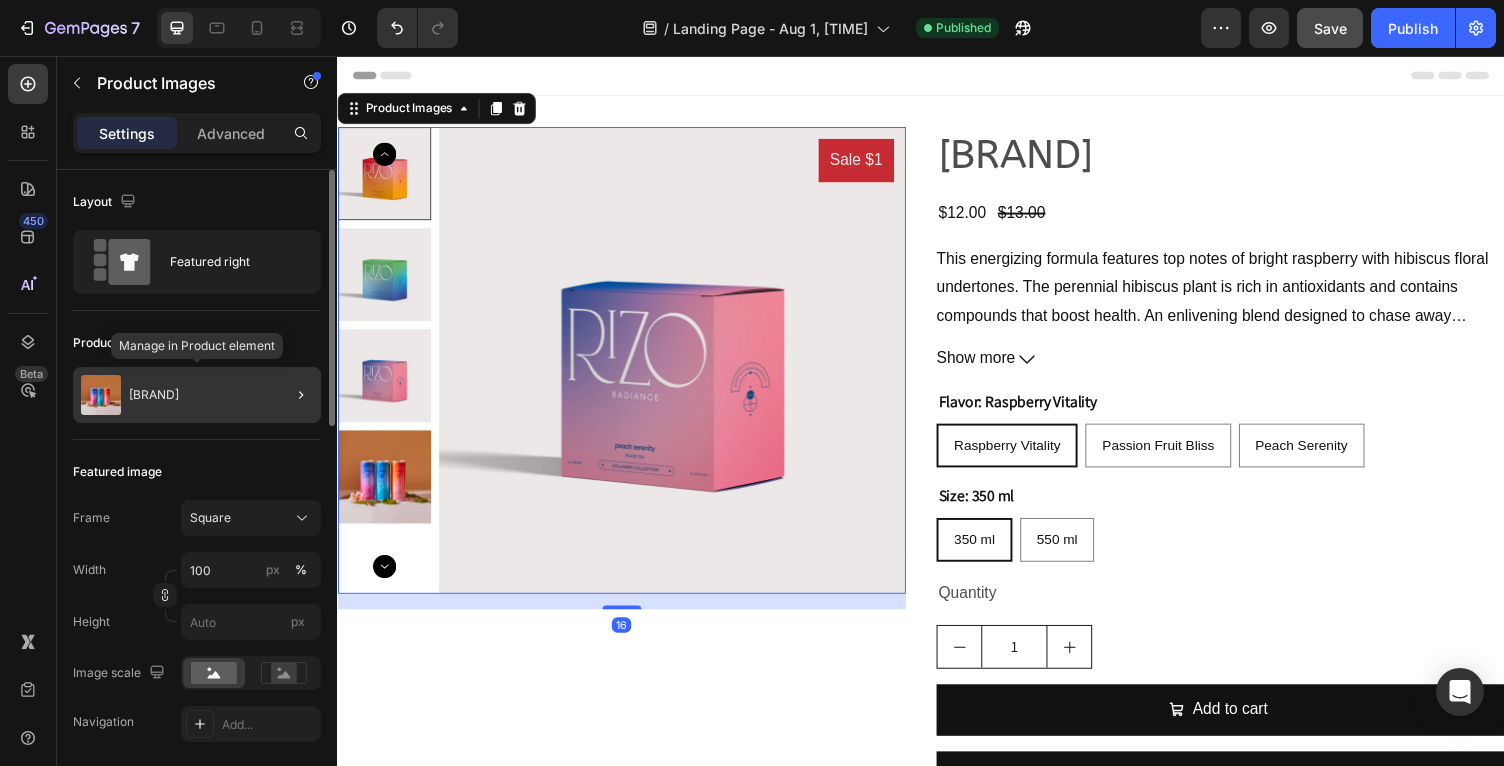 click on "[BRAND]" 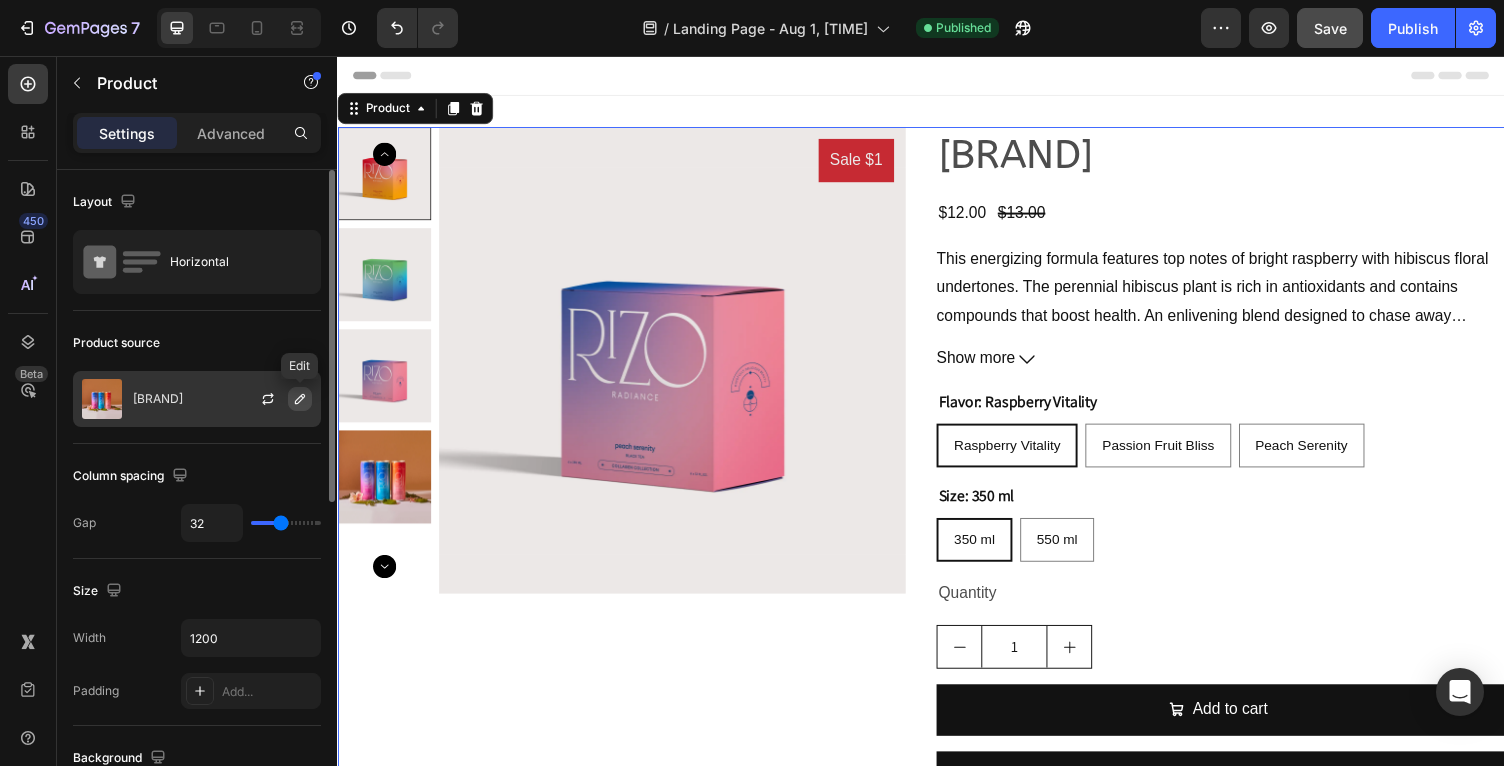 click 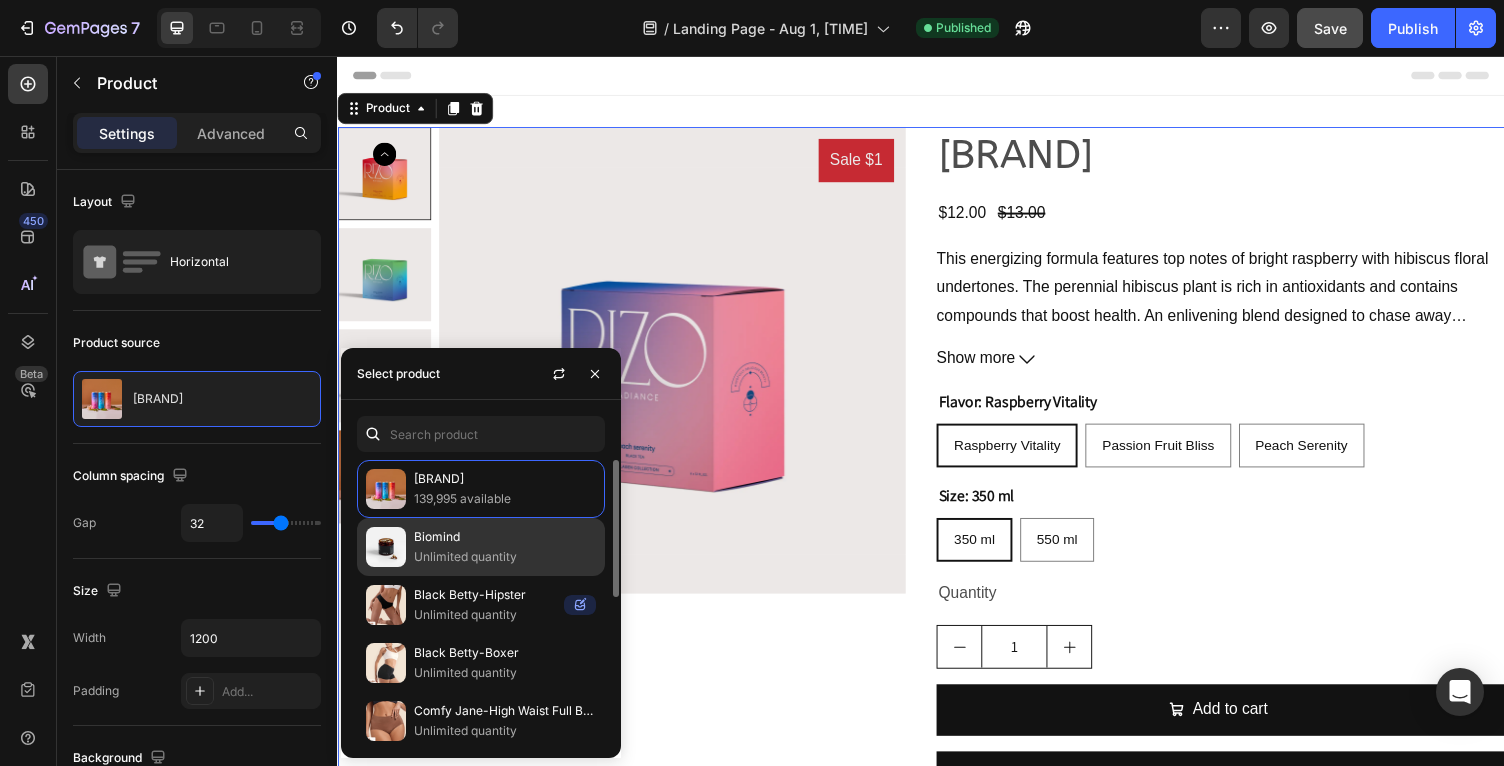 click on "Biomind Unlimited quantity" 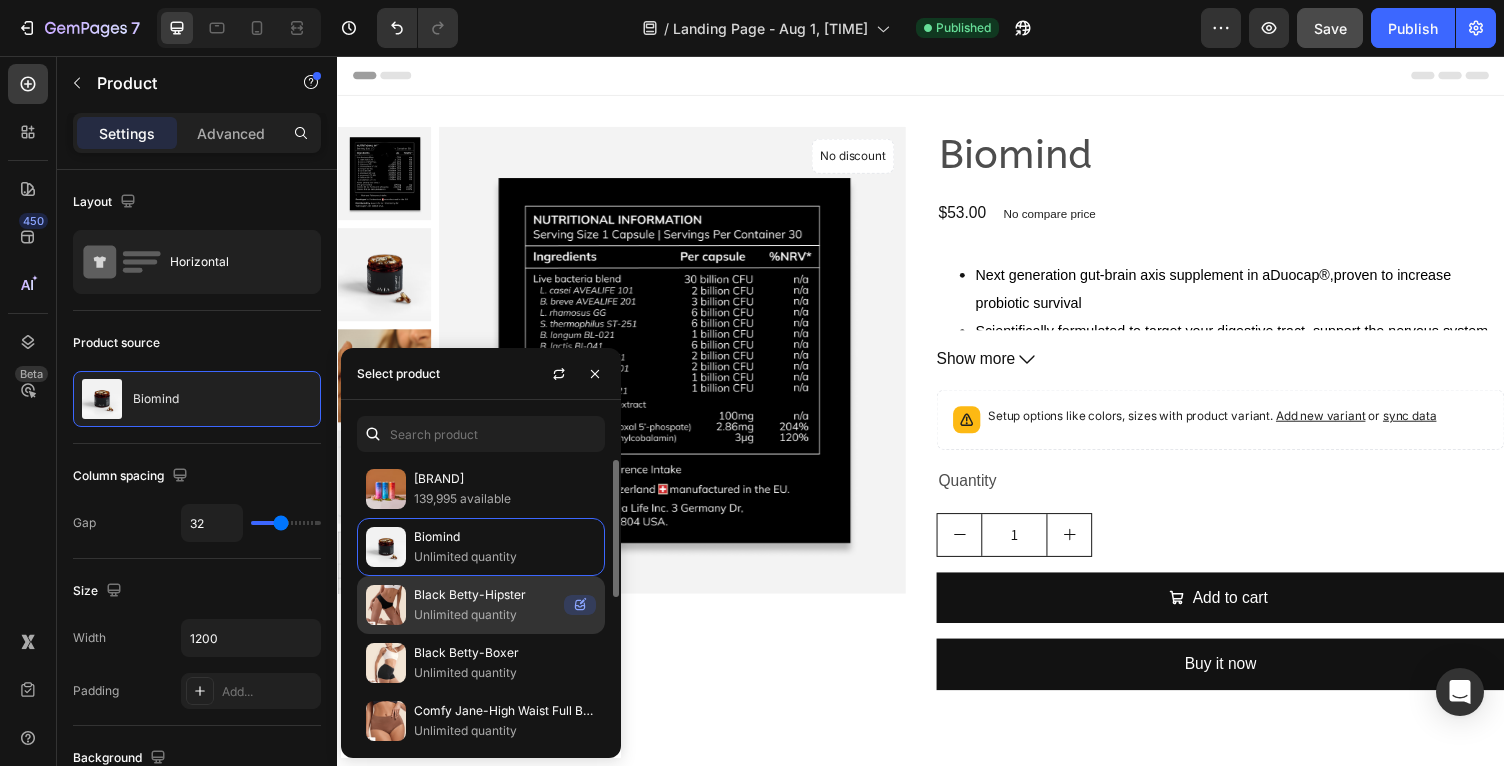click on "[BRAND]-Hipster Unlimited quantity" 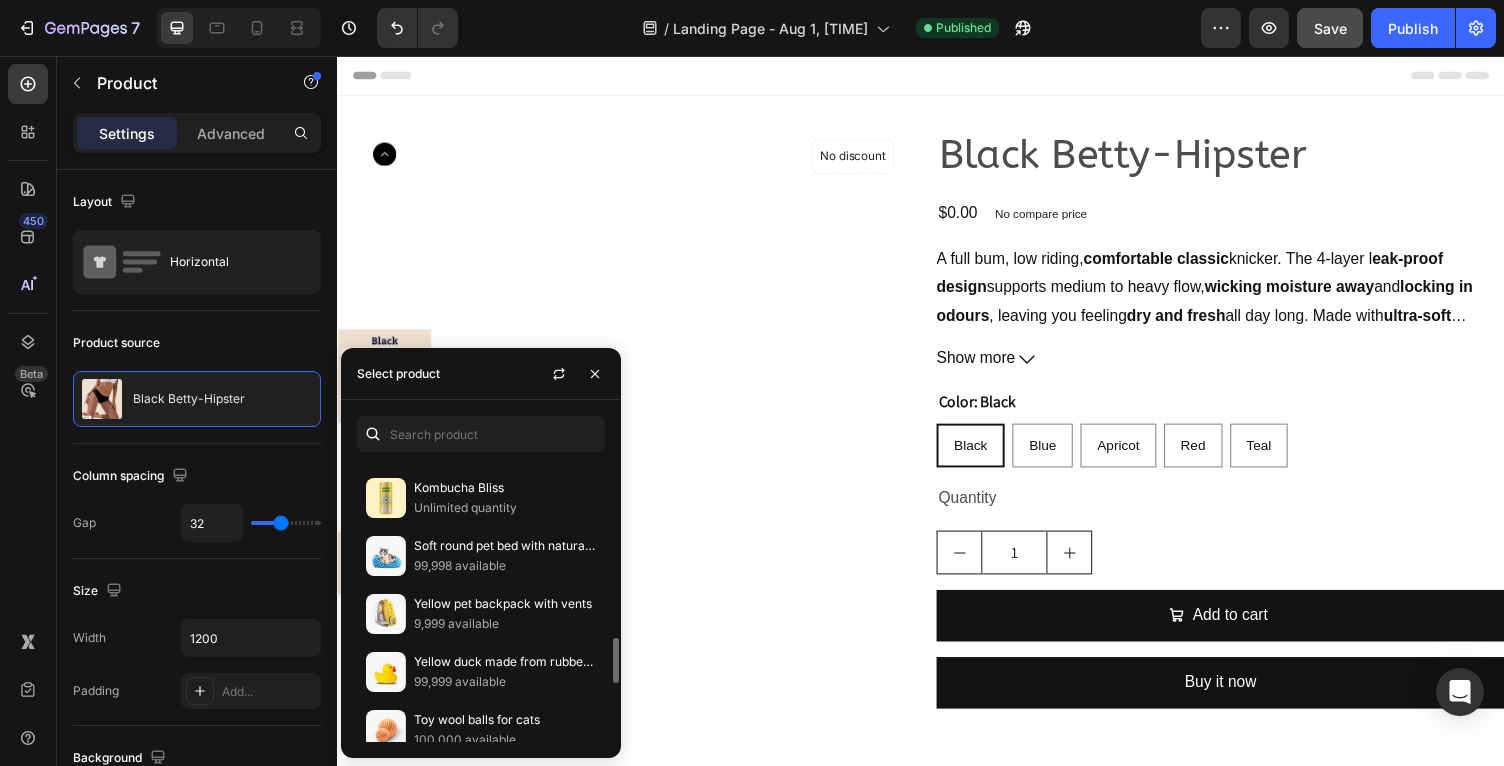 scroll, scrollTop: 1096, scrollLeft: 0, axis: vertical 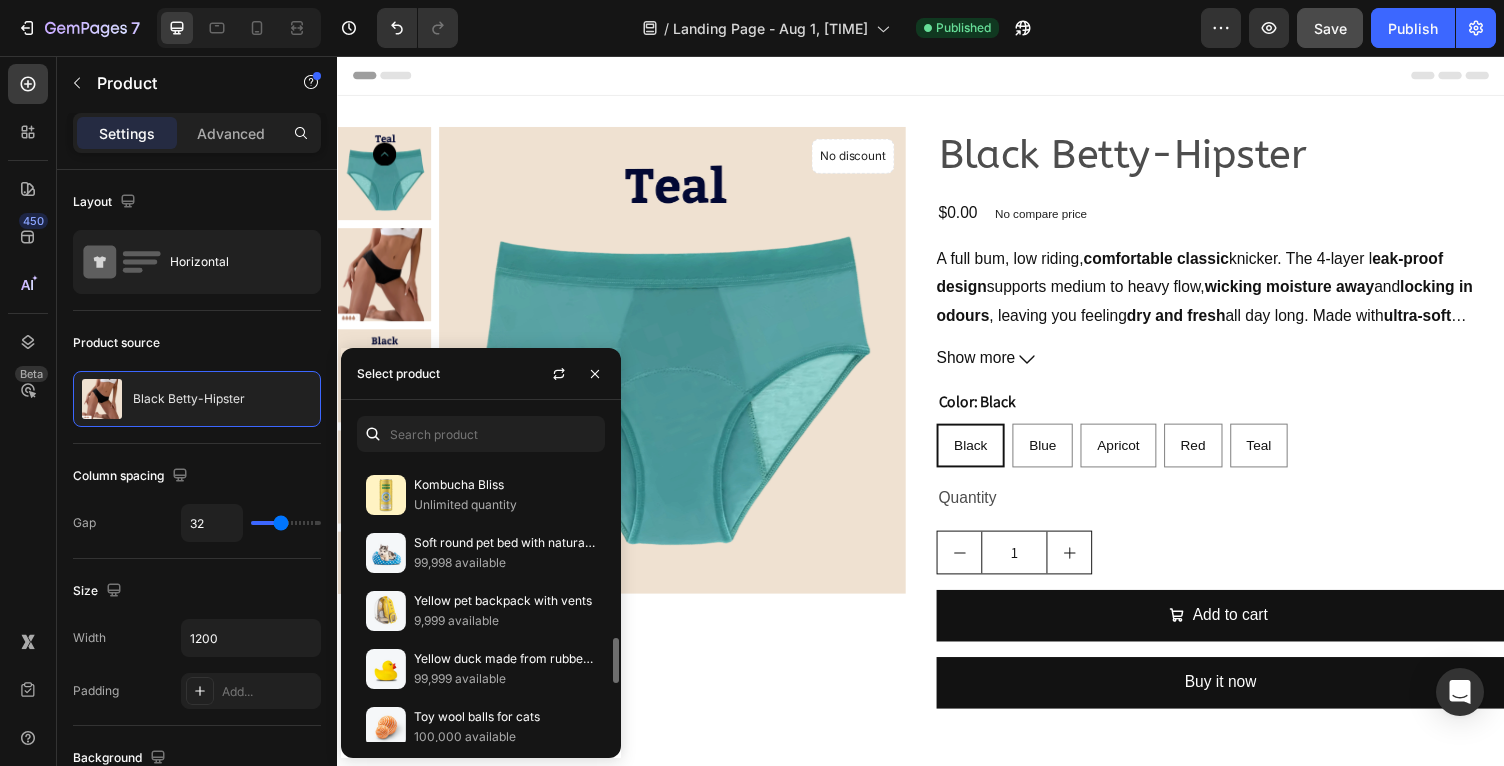 click on "9,999 available" at bounding box center (505, 621) 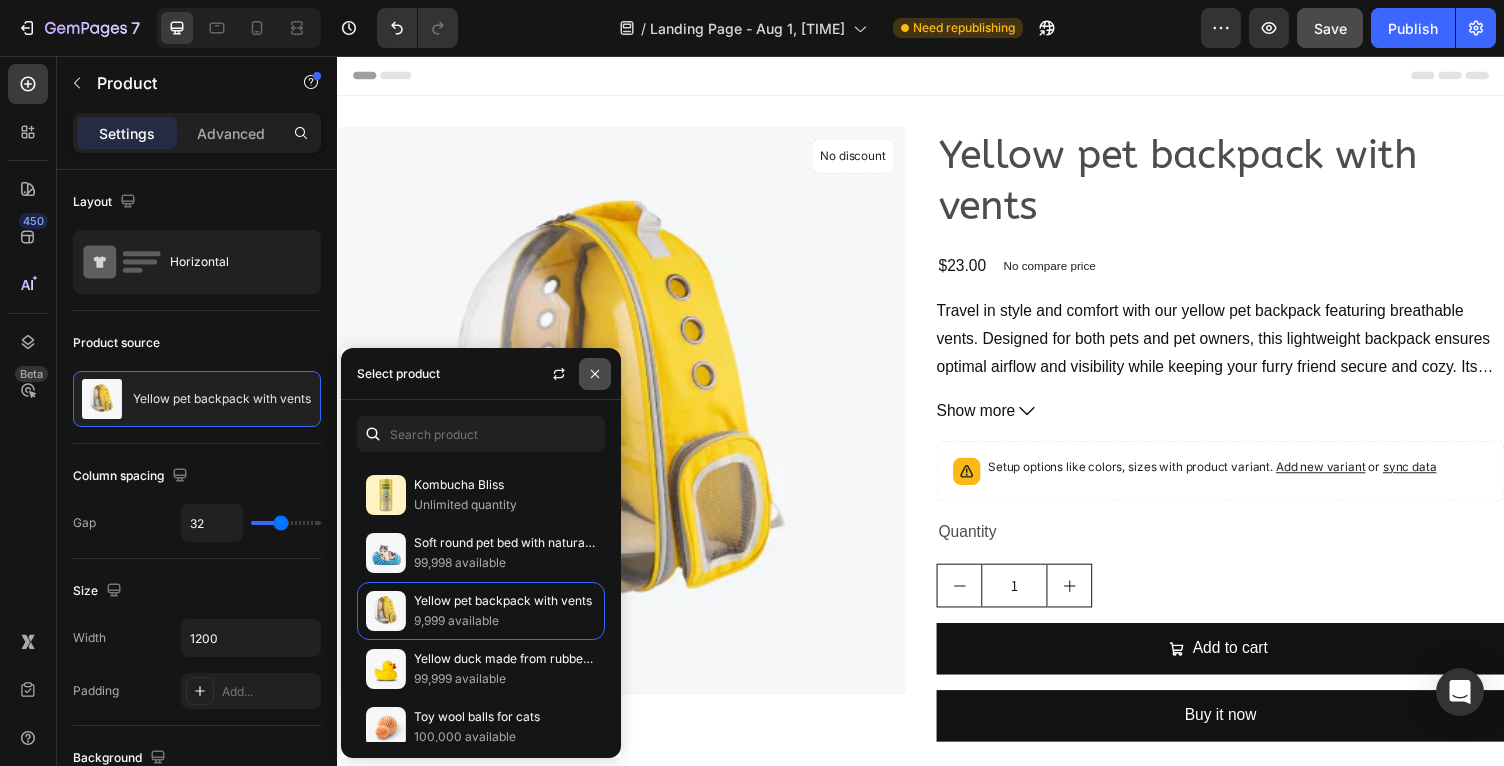 click 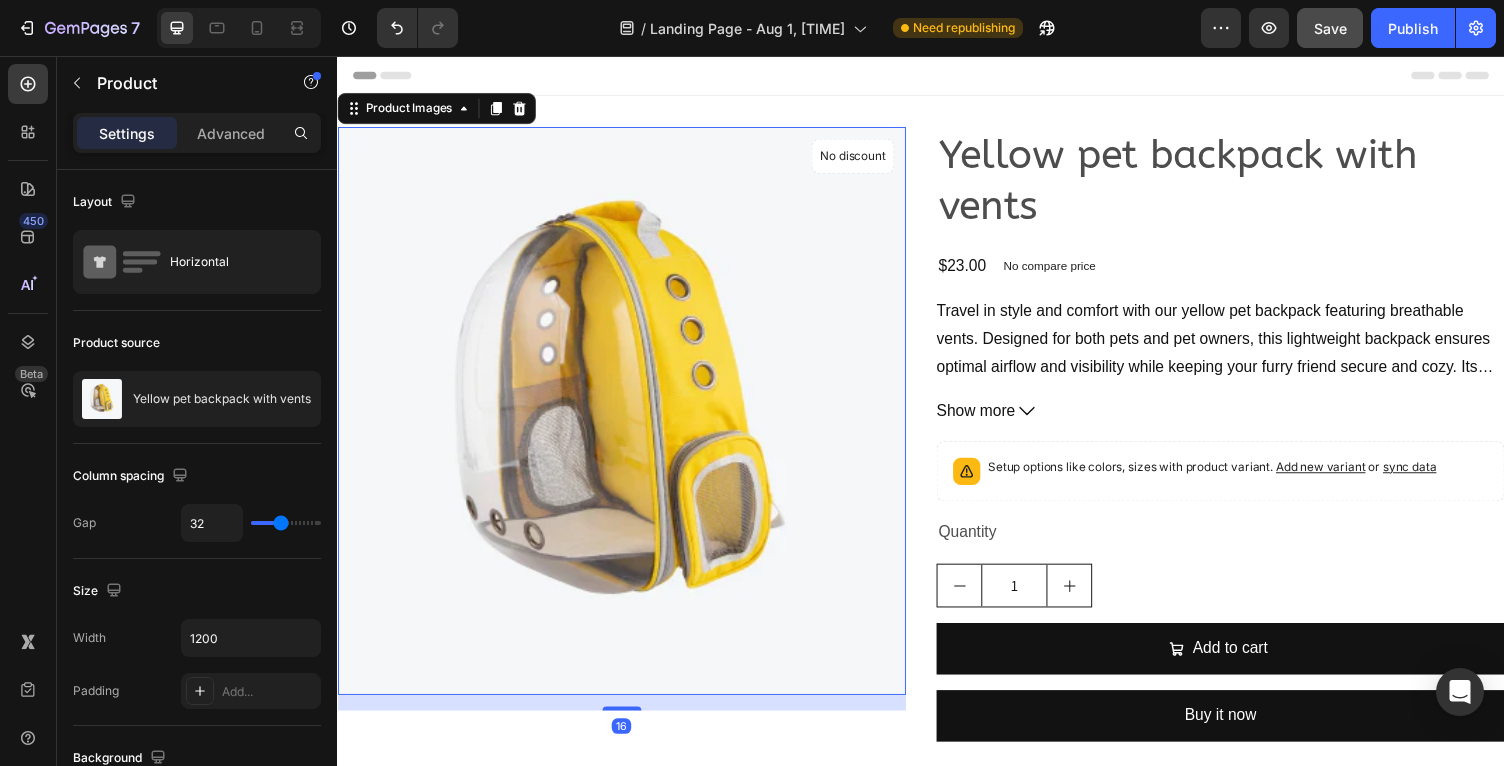 click at bounding box center (629, 421) 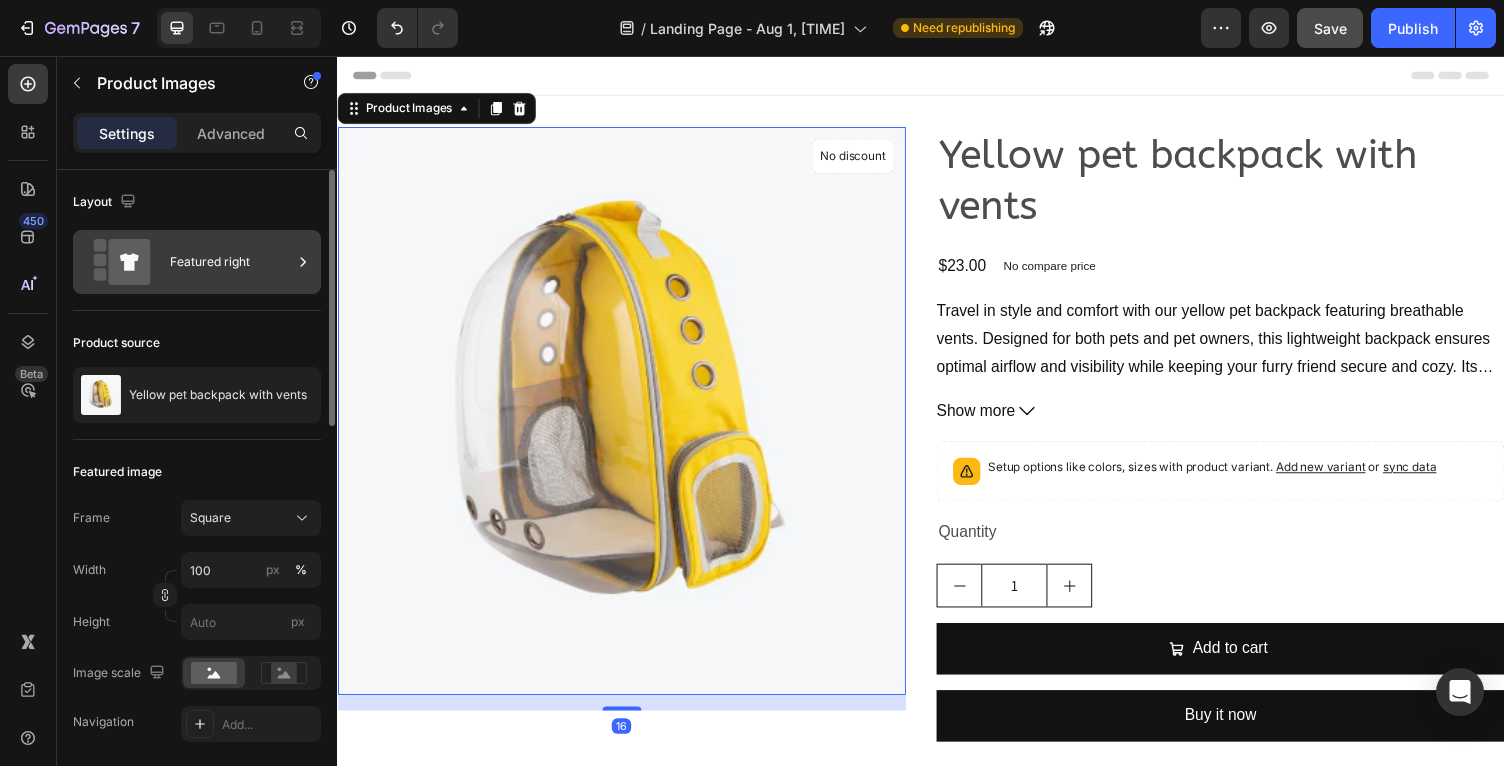 click on "Featured right" at bounding box center [231, 262] 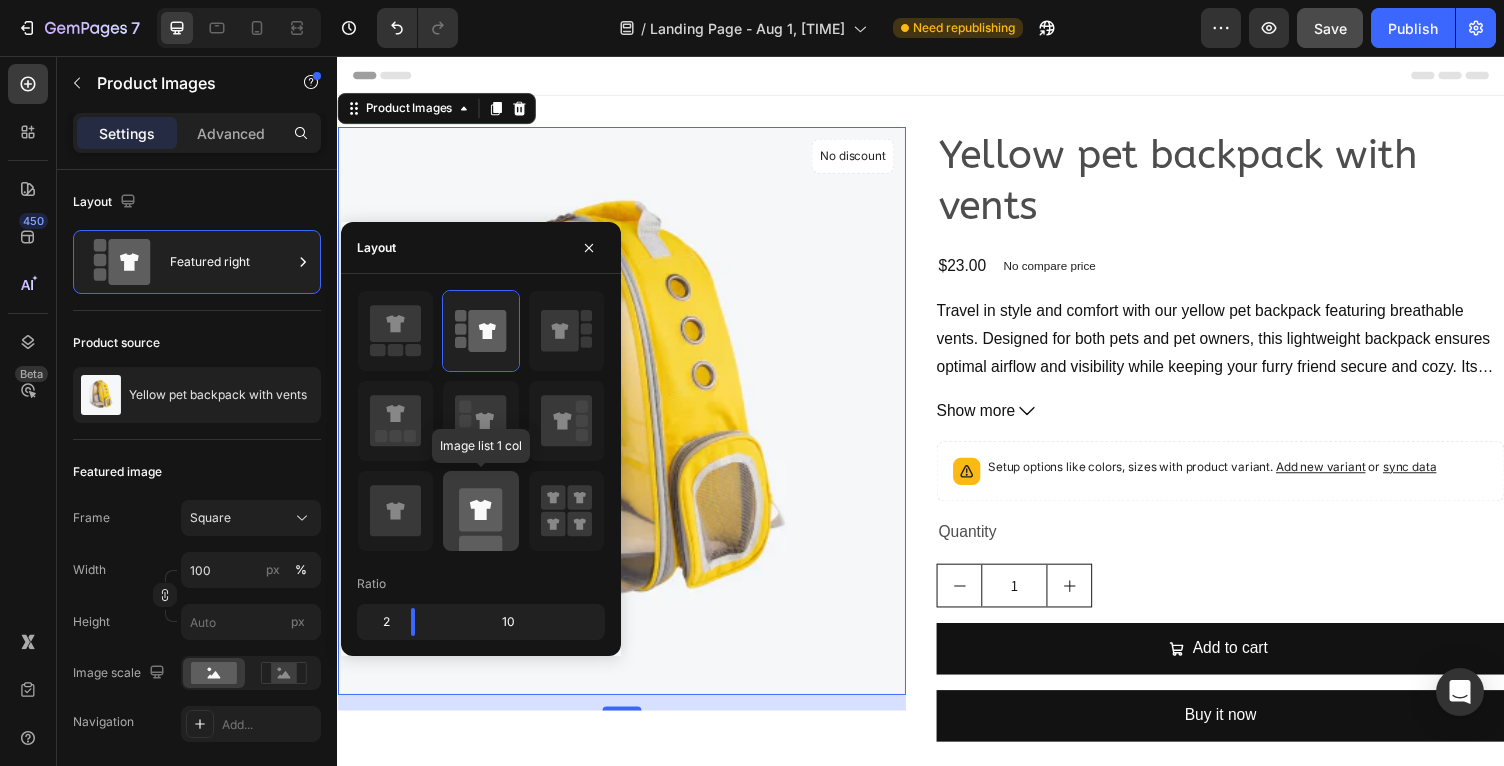 click 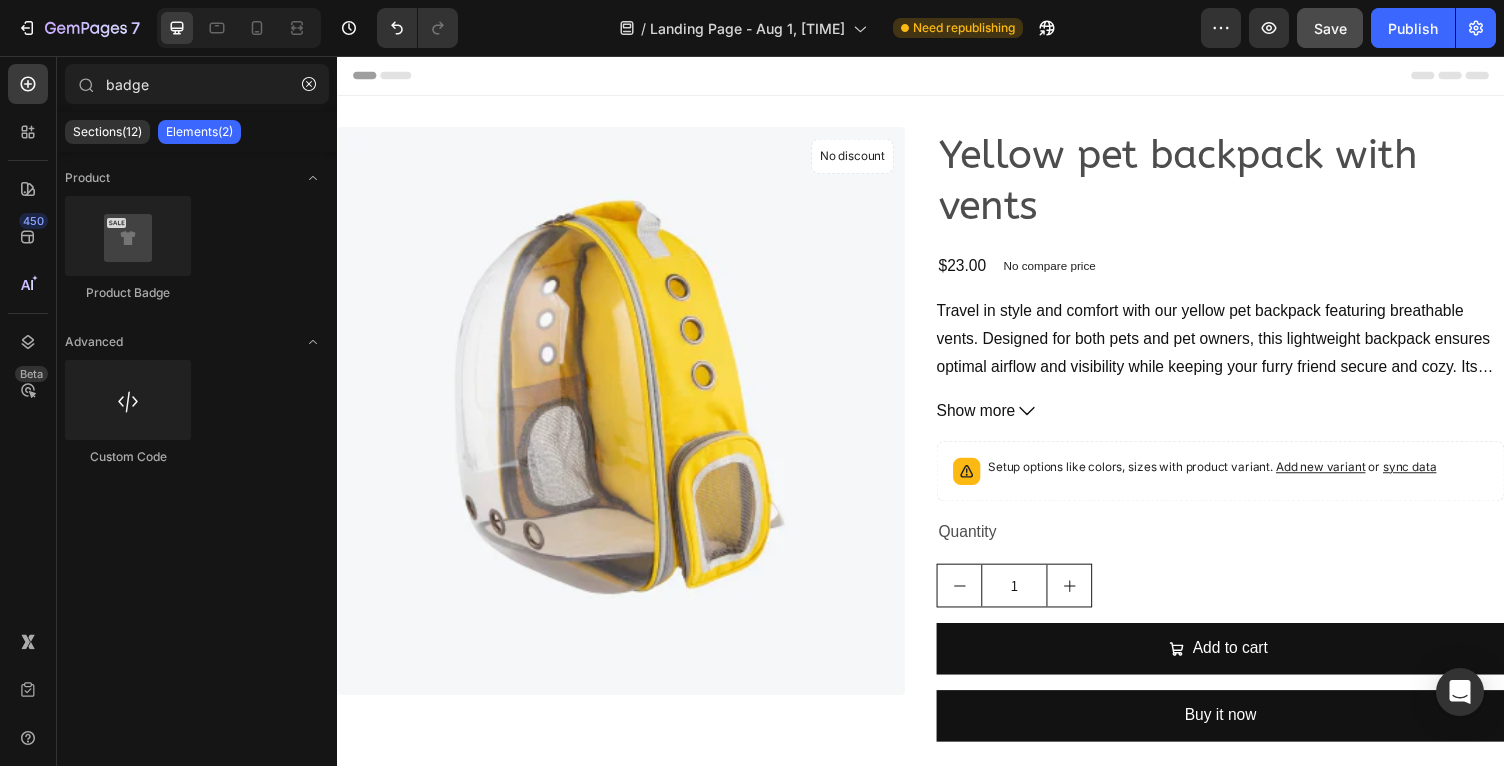 click on "Header" at bounding box center [937, 76] 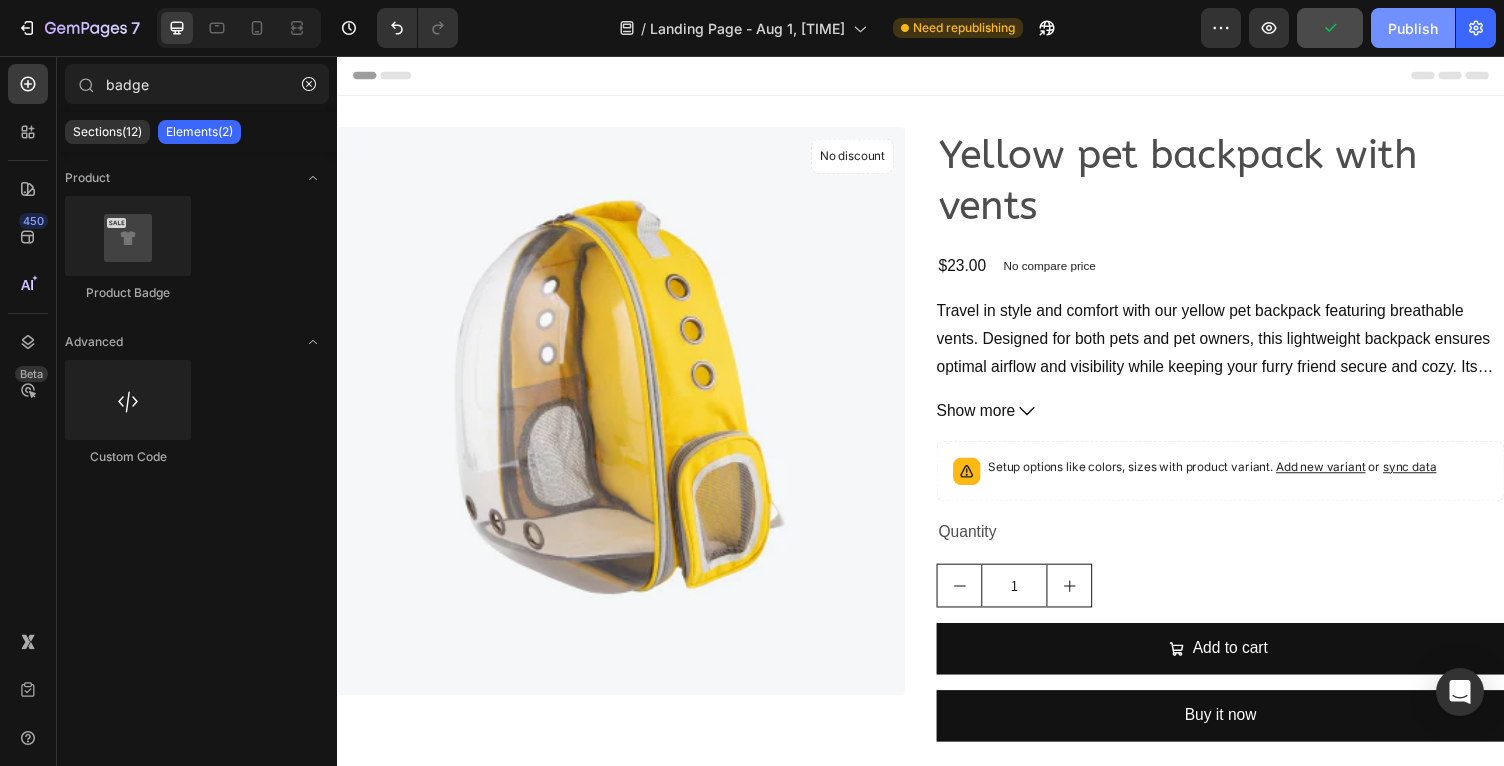 click on "Publish" 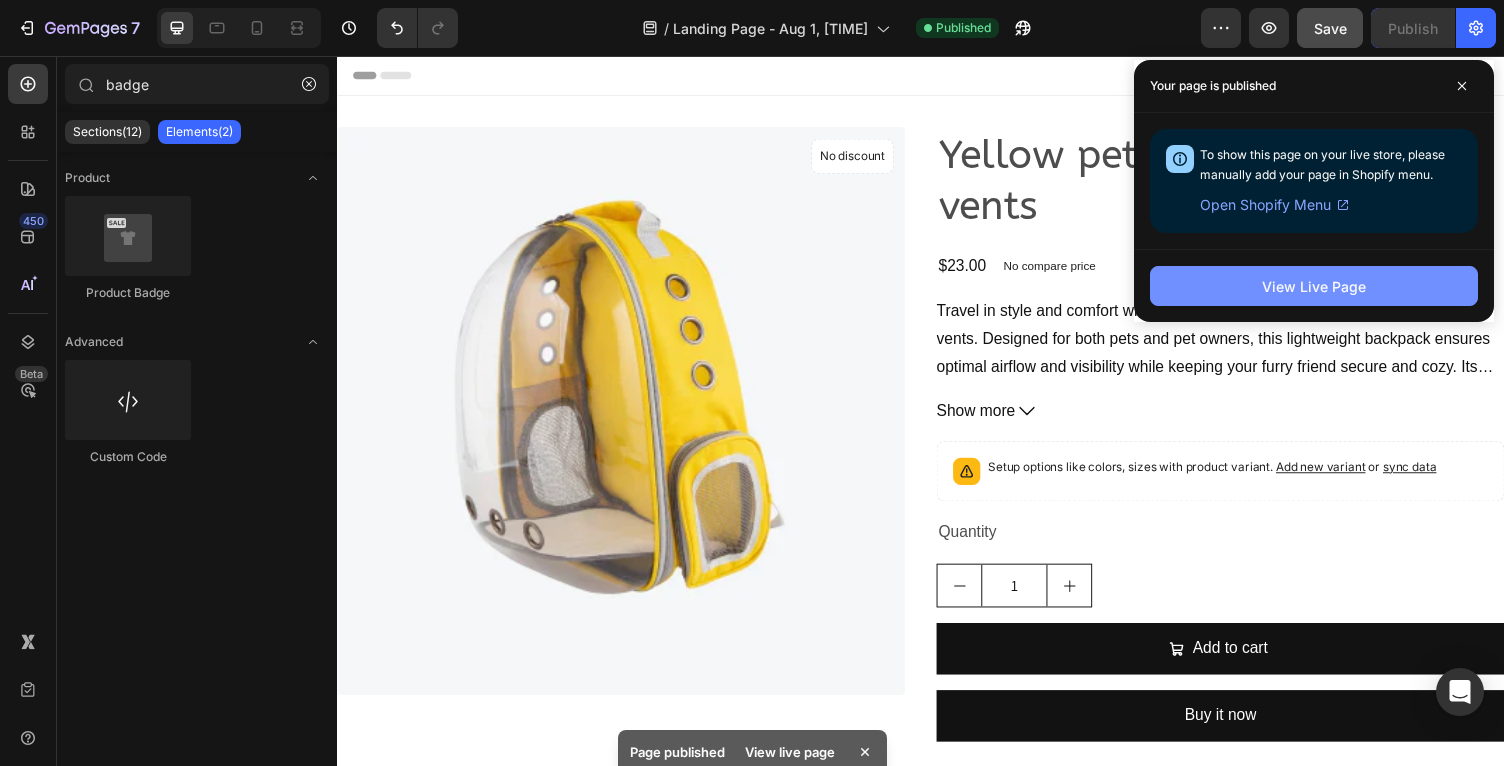 click on "View Live Page" at bounding box center (1314, 286) 